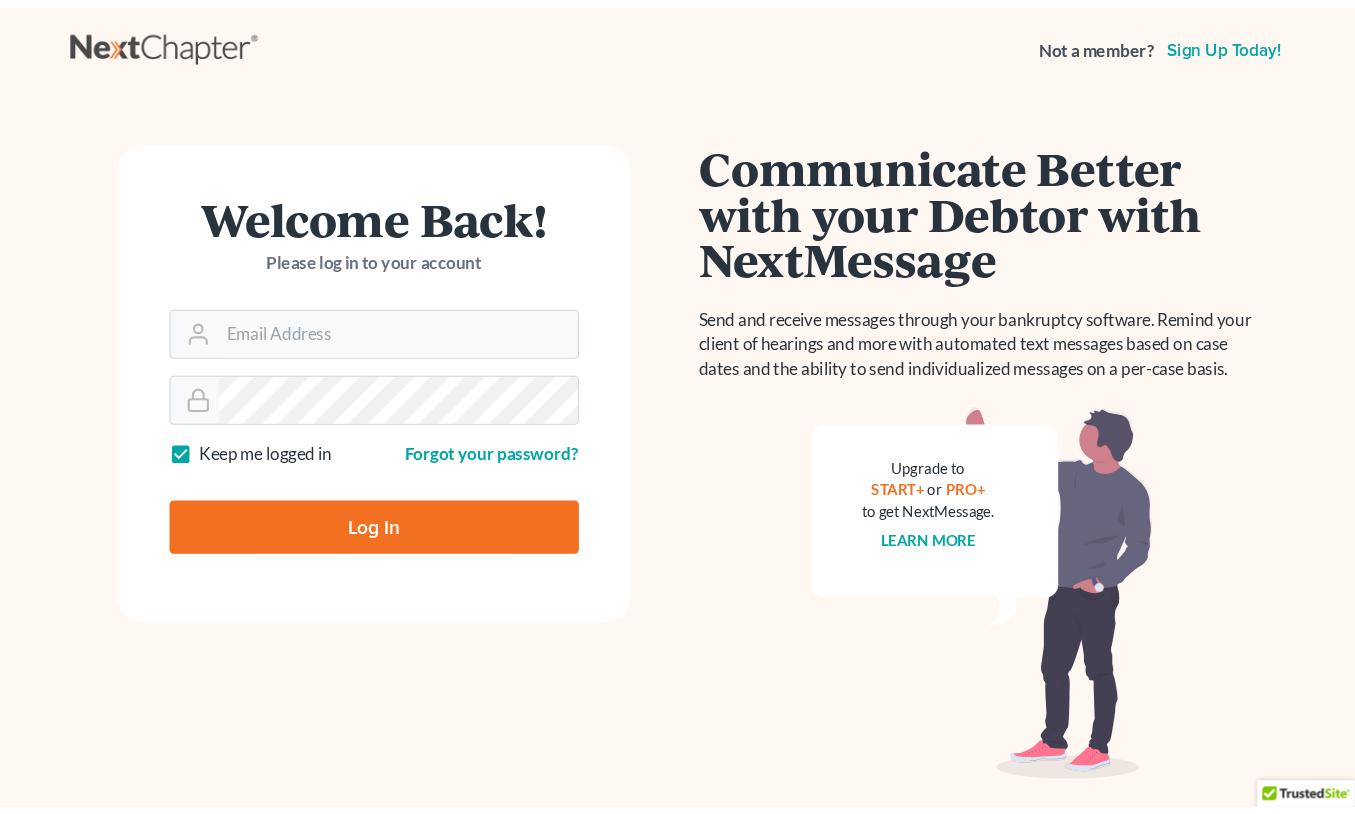 scroll, scrollTop: 0, scrollLeft: 0, axis: both 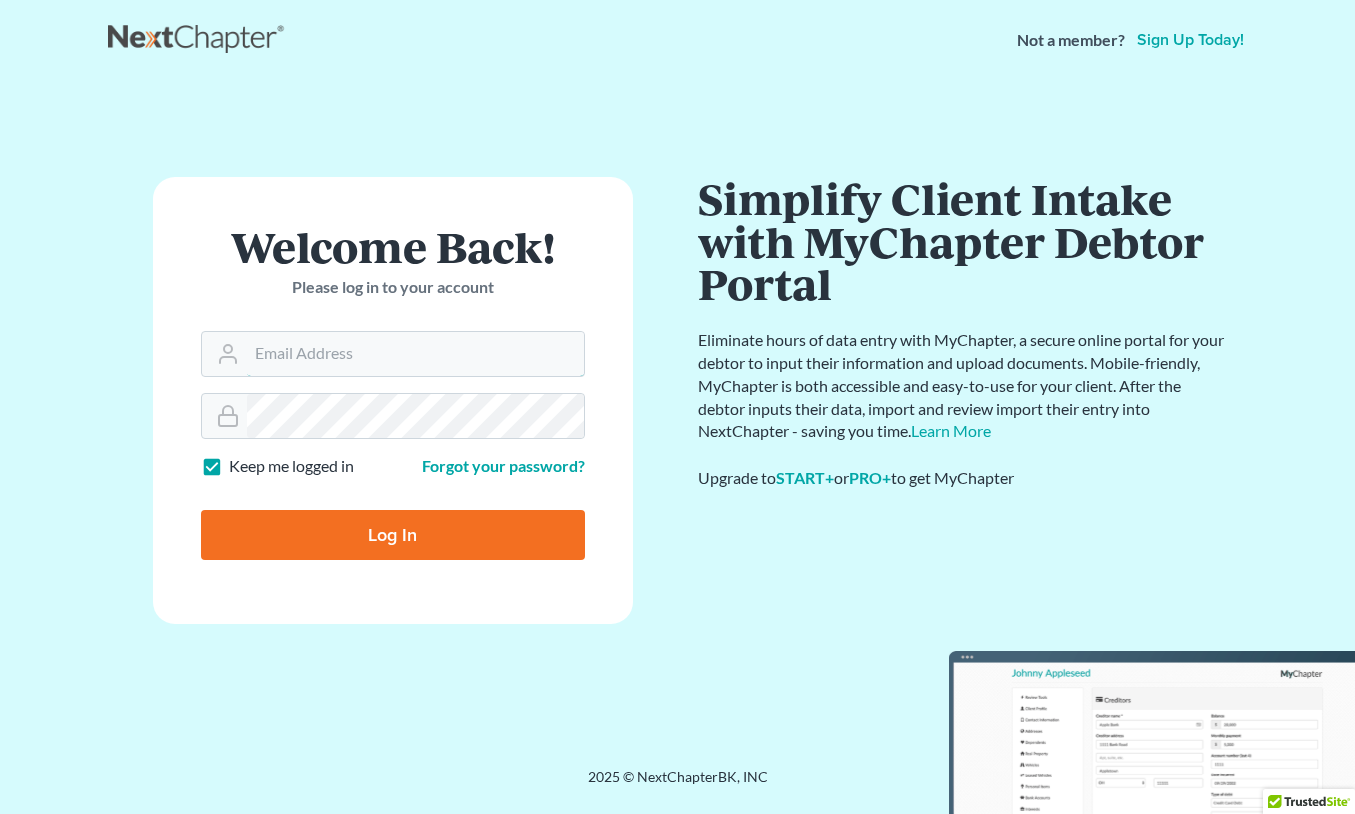type on "[EMAIL]" 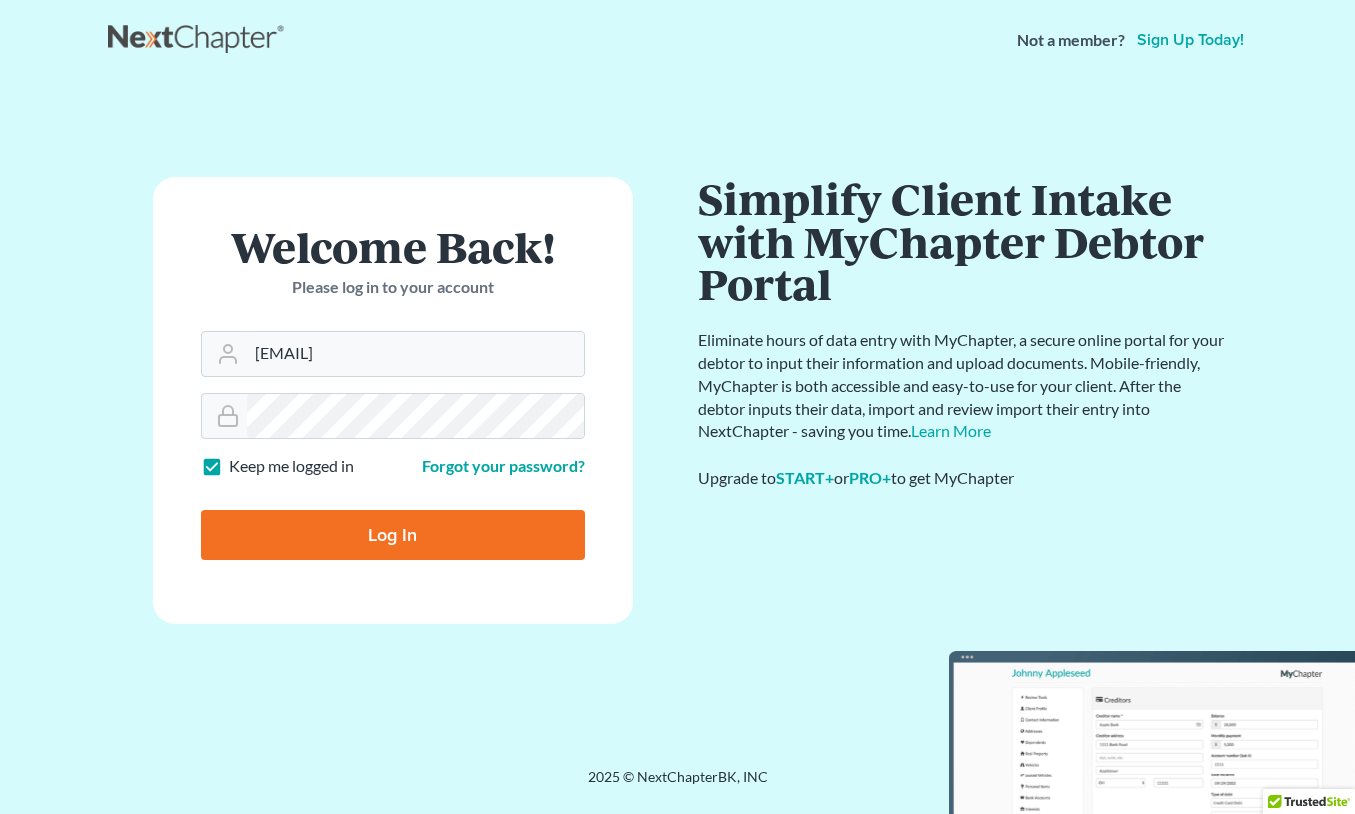 click on "Log In" at bounding box center [393, 535] 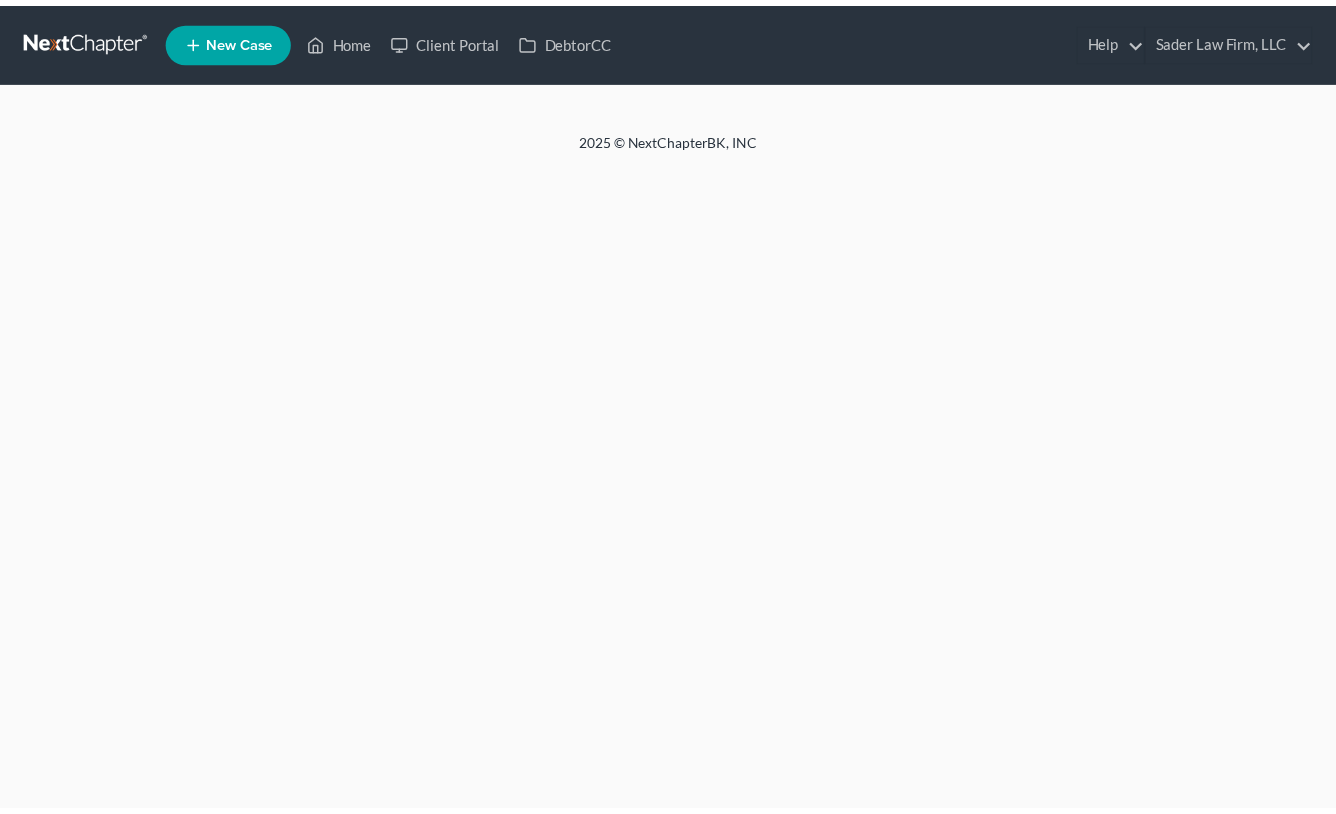 scroll, scrollTop: 0, scrollLeft: 0, axis: both 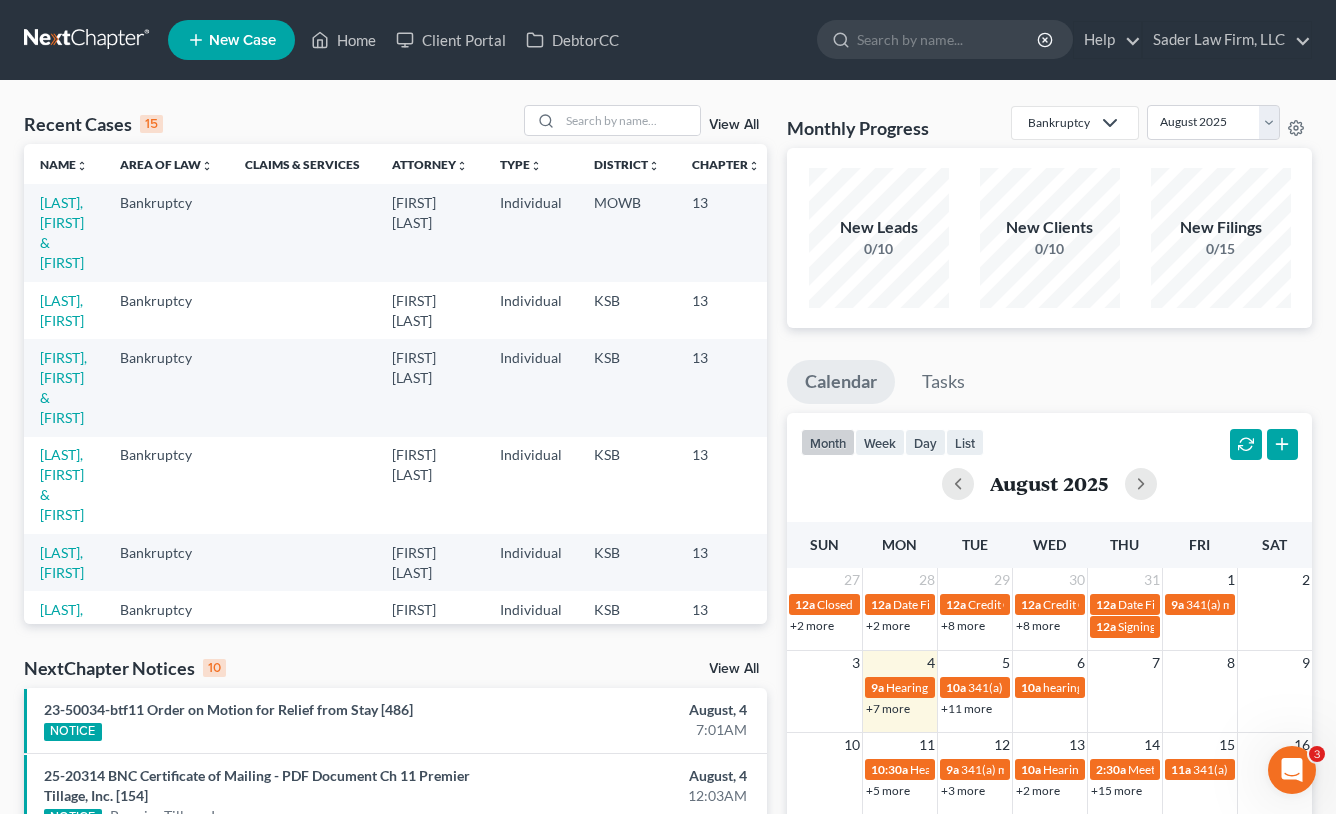 click on "NextChapter Notices 10 View All" at bounding box center [395, 672] 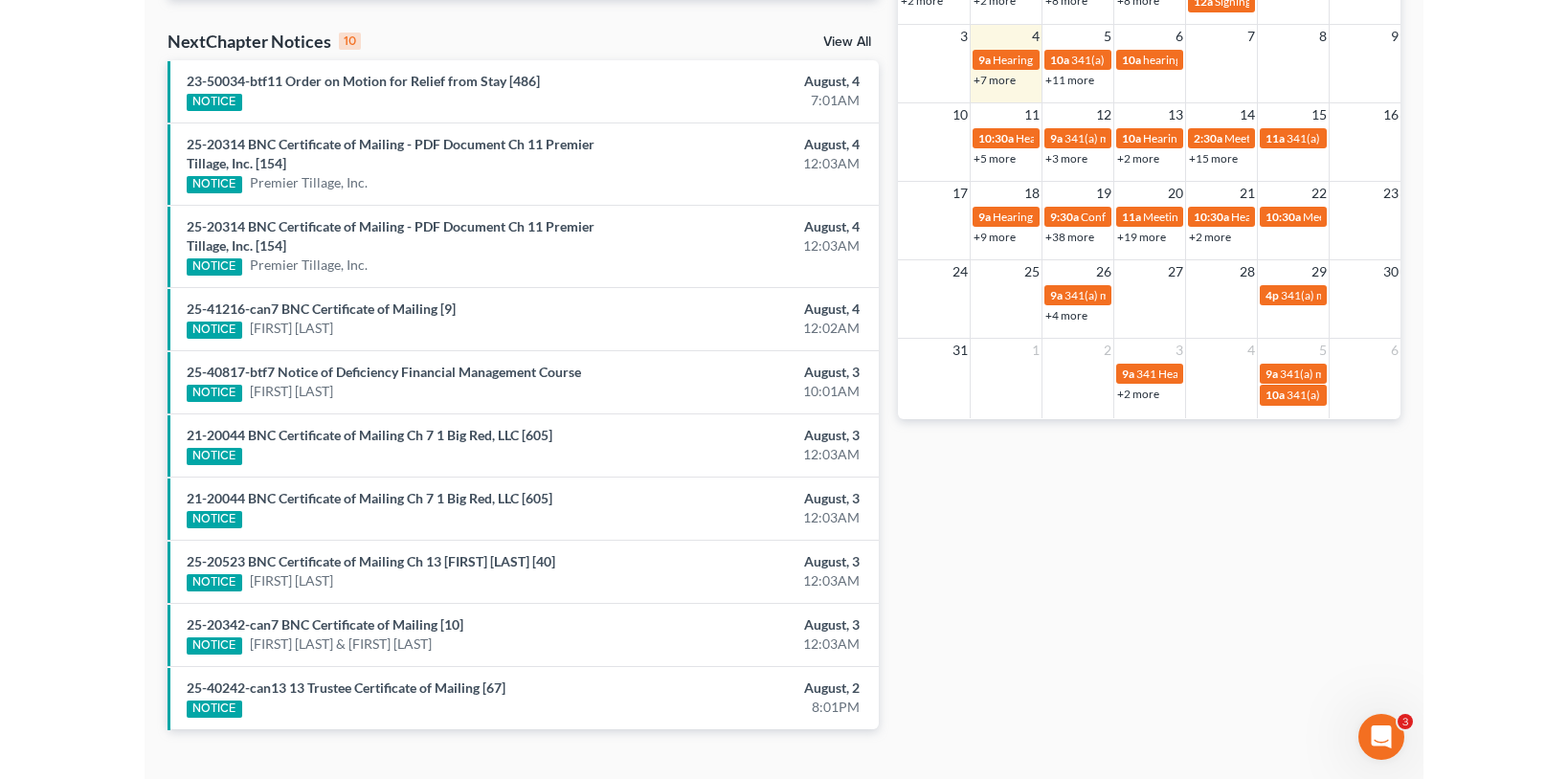 scroll, scrollTop: 359, scrollLeft: 0, axis: vertical 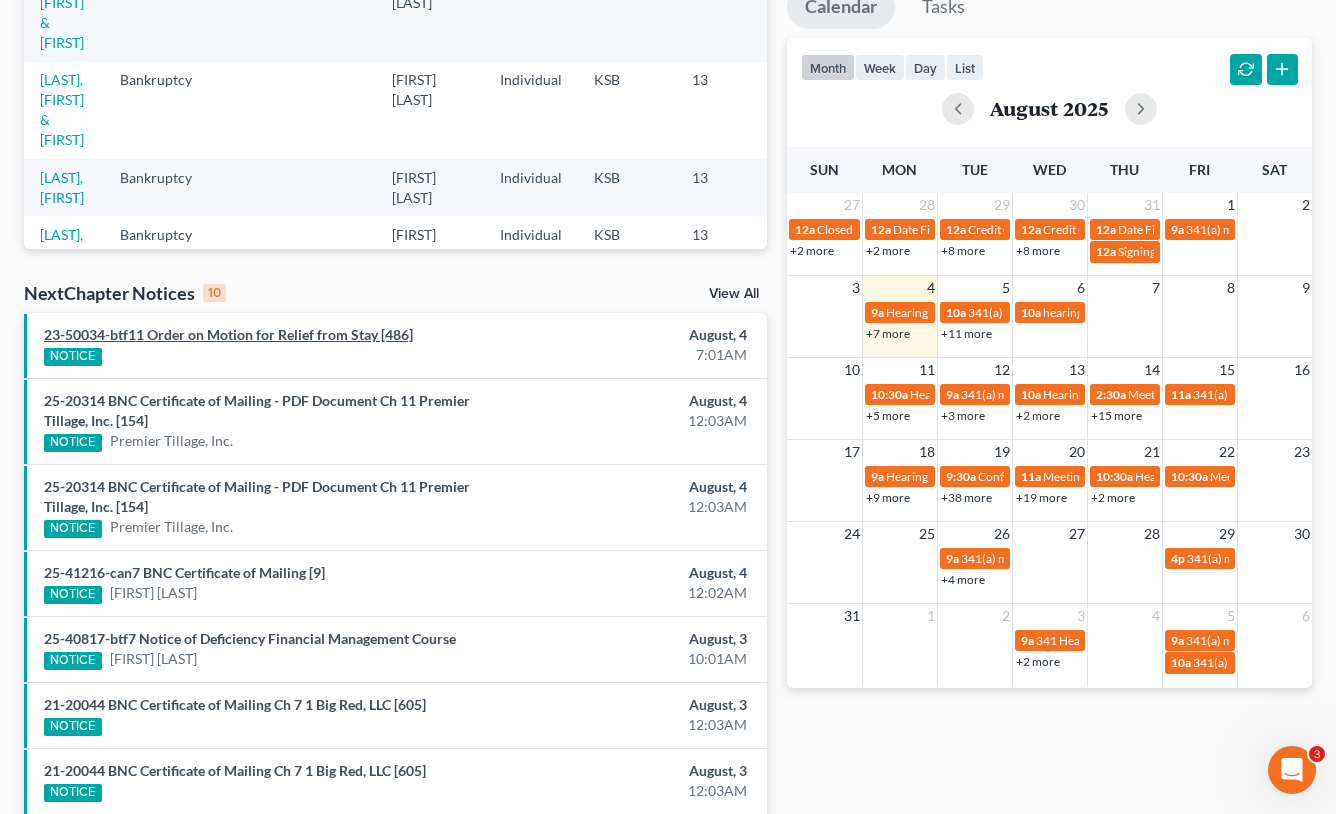 click on "23-50034-btf11 Order on Motion for Relief from Stay [486]" at bounding box center (228, 334) 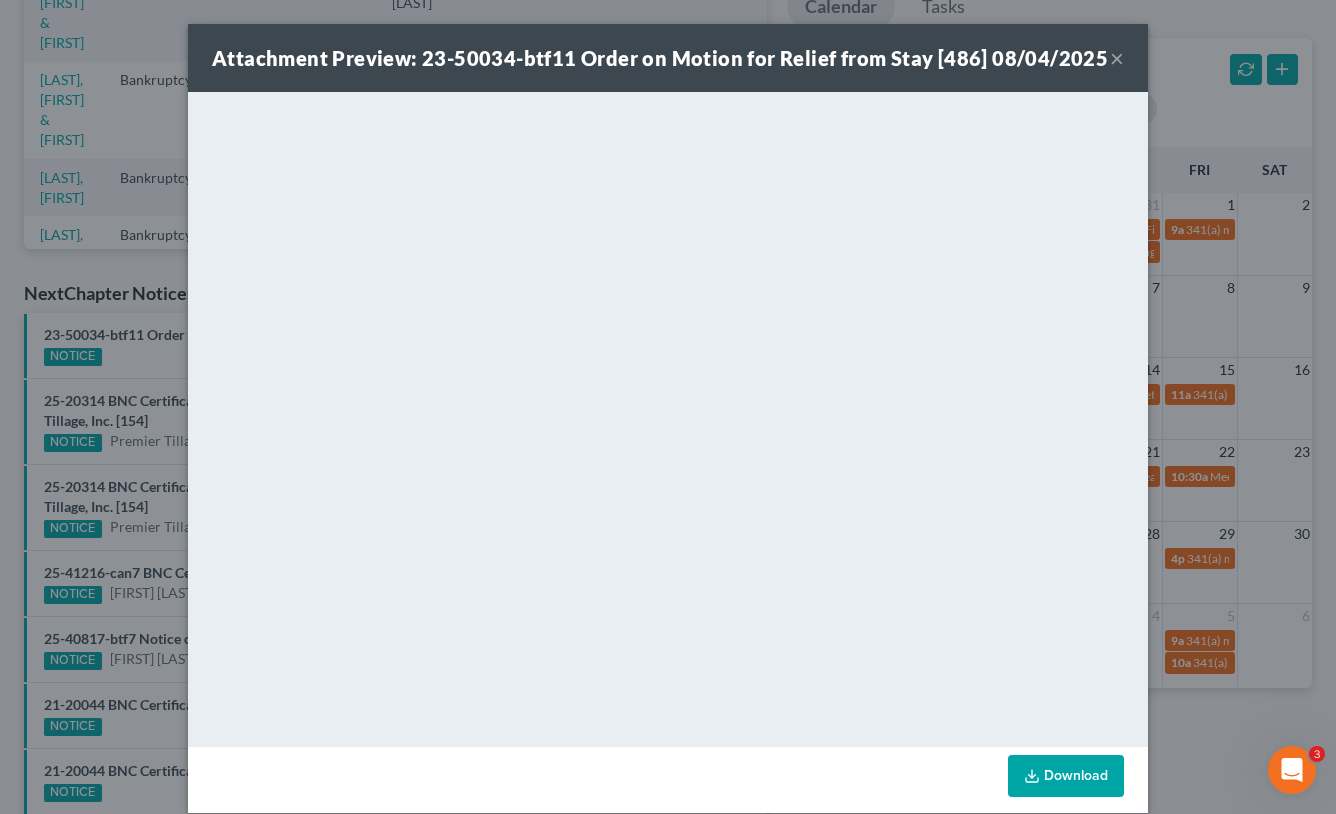 click on "<object ng-attr-data='https://nextchapter-prod.s3.amazonaws.com/uploads/attachment/file/11974897/1aaffb71-af8e-4348-9fab-74899352a575.pdf?X-Amz-Expires=3000&X-Amz-Date=20250804T125127Z&X-Amz-Algorithm=AWS4-HMAC-SHA256&X-Amz-Credential=AKIAJMWBS4AI7W4T6GHQ%2F20250804%2Fus-east-1%2Fs3%2Faws4_request&X-Amz-SignedHeaders=host&X-Amz-Signature=b1809b640fc836b2978059614b4c698f8f835b1943b70ef3e16945beb1b0d0f0' type='application/pdf' width='100%' height='650px'></object>
<p><a href='https://nextchapter-prod.s3.amazonaws.com/uploads/attachment/file/11974897/1aaffb71-af8e-4348-9fab-74899352a575.pdf?X-Amz-Expires=3000&X-Amz-Date=20250804T125127Z&X-Amz-Algorithm=AWS4-HMAC-SHA256&X-Amz-Credential=AKIAJMWBS4AI7W4T6GHQ%2F20250804%2Fus-east-1%2Fs3%2Faws4_request&X-Amz-SignedHeaders=host&X-Amz-Signature=b1809b640fc836b2978059614b4c698f8f835b1943b70ef3e16945beb1b0d0f0' target='_blank'>Click here</a> to open in a new window.</p>" at bounding box center [668, 417] 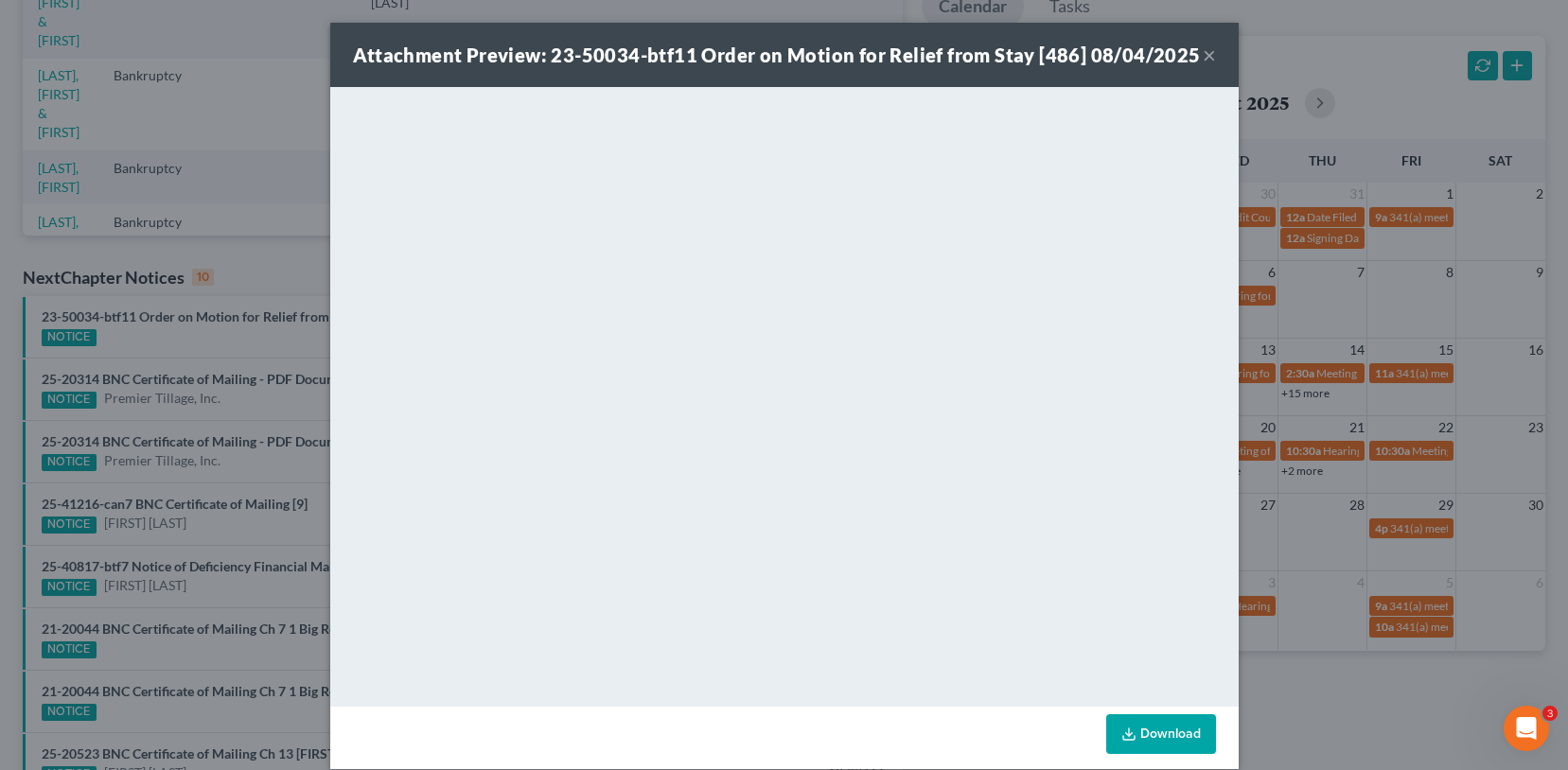 click on "Attachment Preview: 23-50034-btf11 Order on Motion for Relief from Stay [486] 08/04/2025 ×
Download" at bounding box center (784, 385) 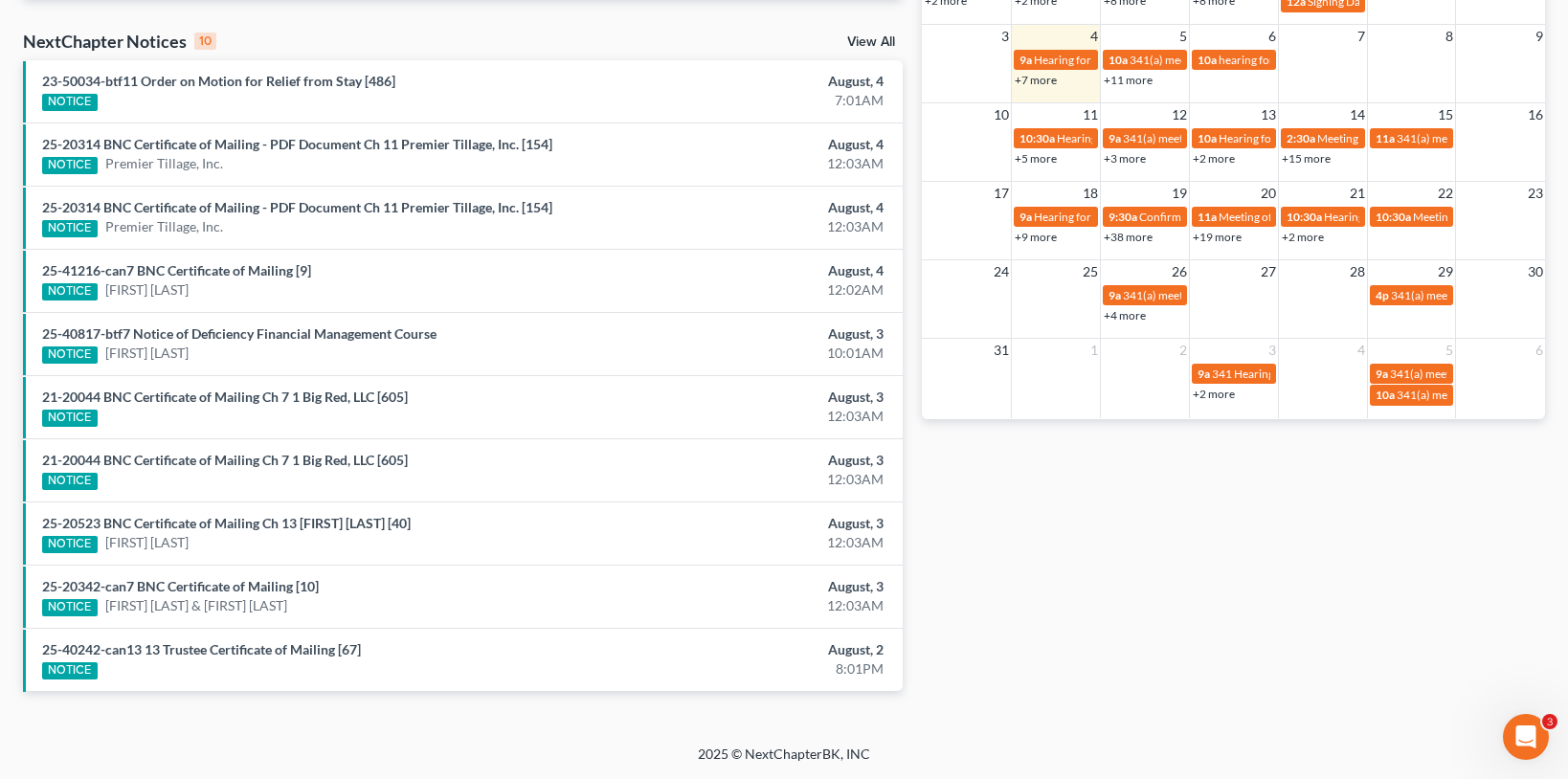 scroll, scrollTop: 359, scrollLeft: 0, axis: vertical 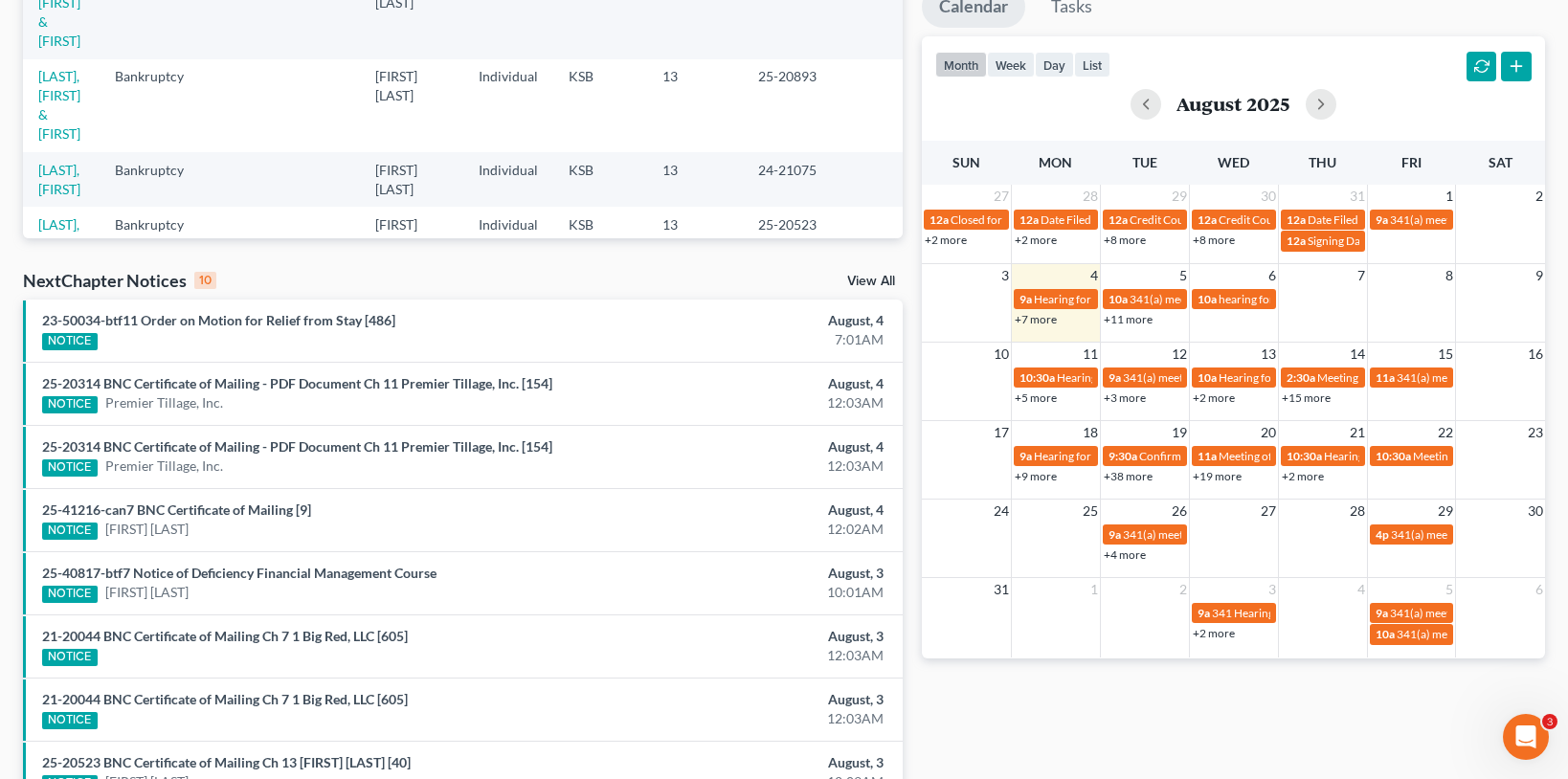 click on "NextChapter Notices 10 View All" at bounding box center [462, 284] 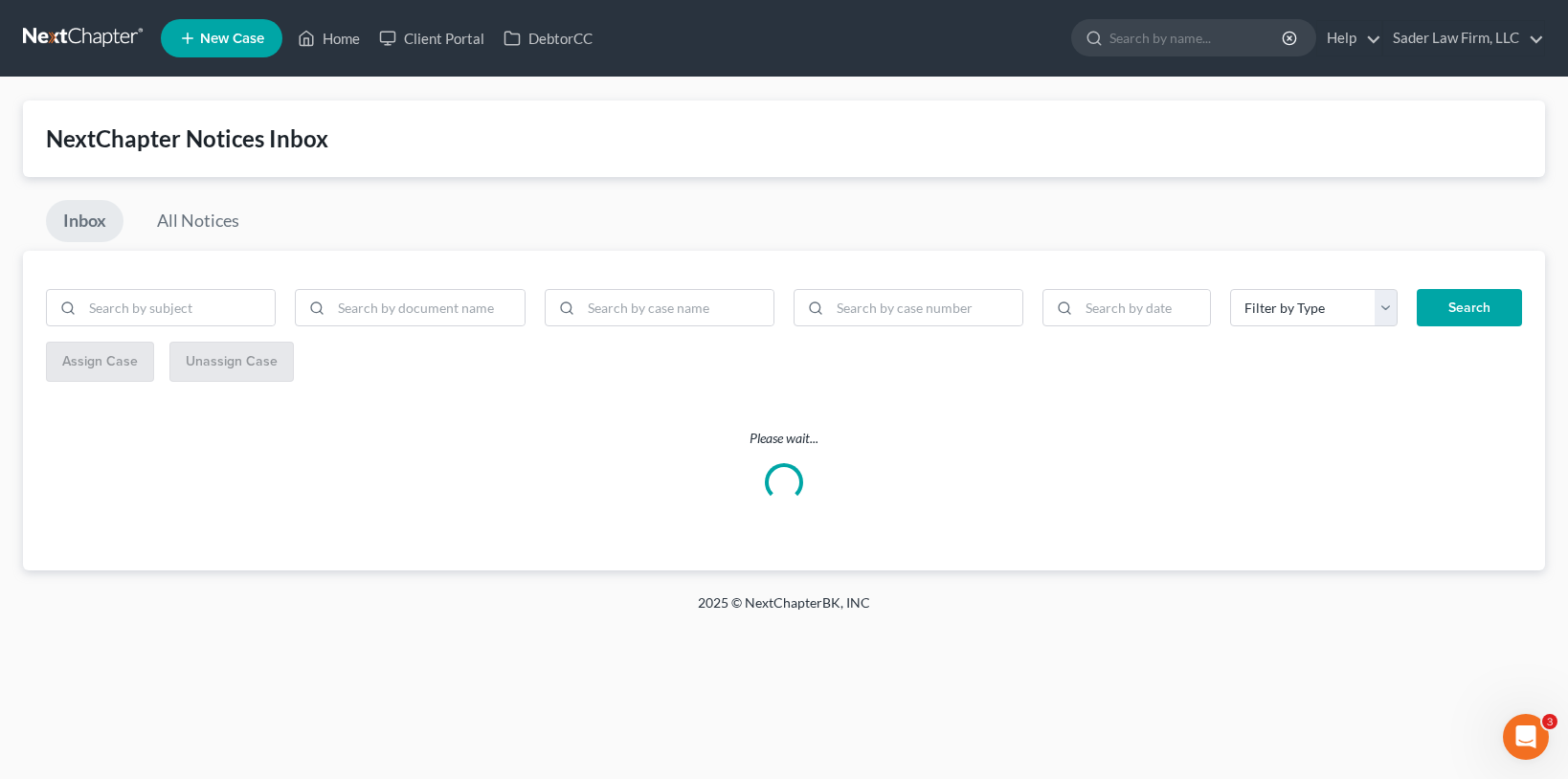 scroll, scrollTop: 0, scrollLeft: 0, axis: both 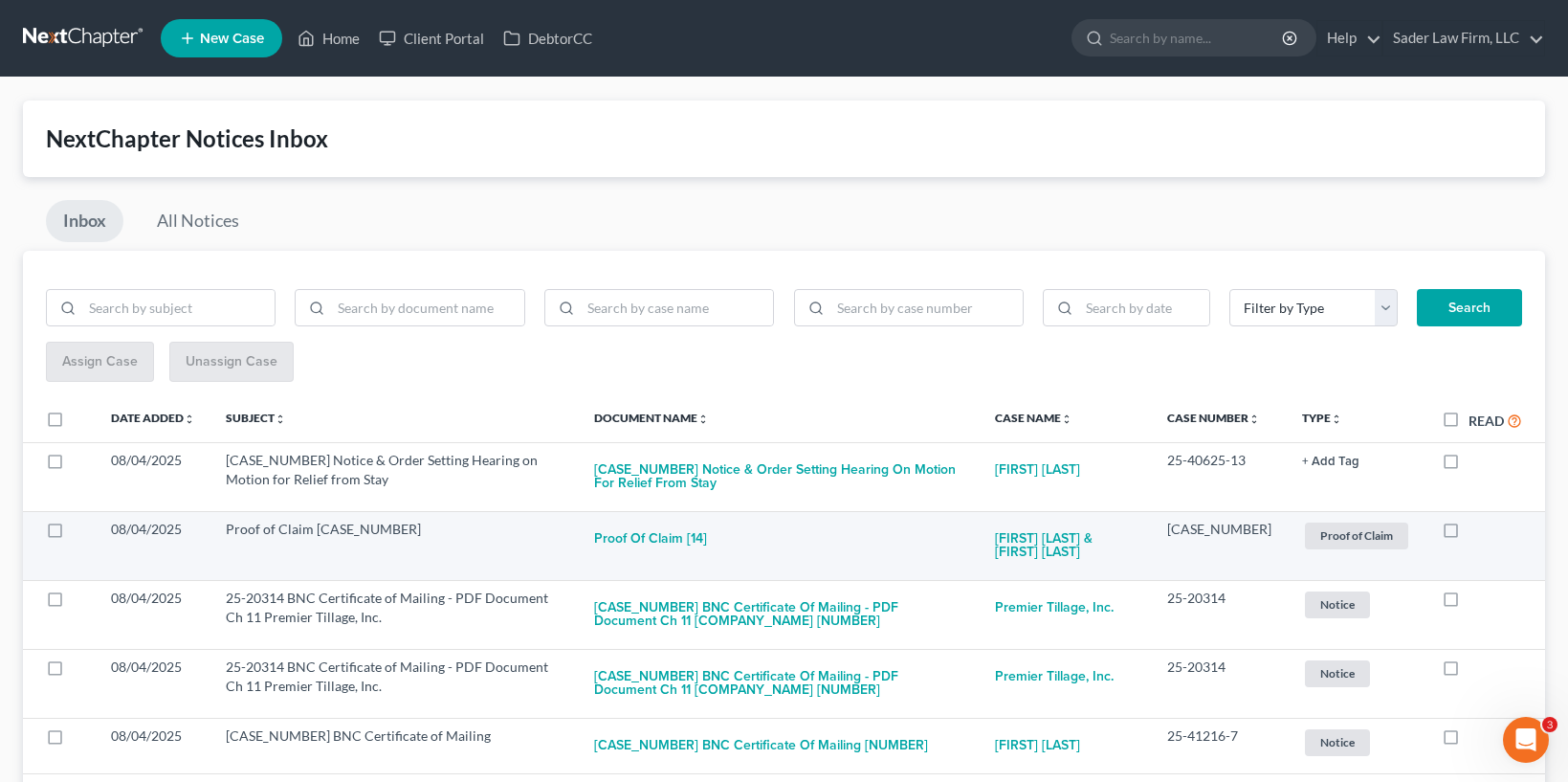 click on "Proof of Claim [14]" at bounding box center (779, 546) 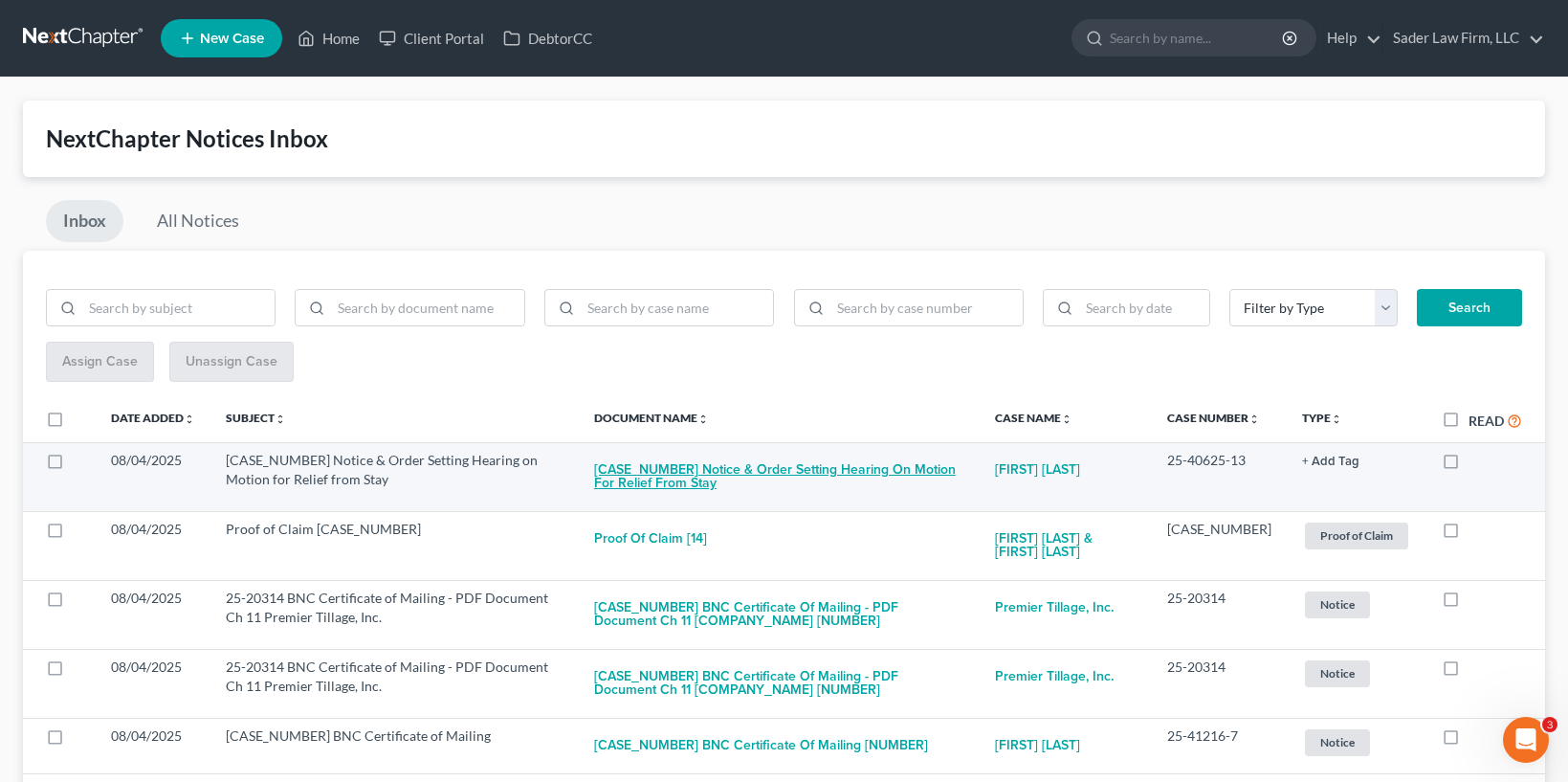 click on "25-40625-can13 Notice & Order Setting Hearing on Motion for Relief from Stay" at bounding box center (779, 477) 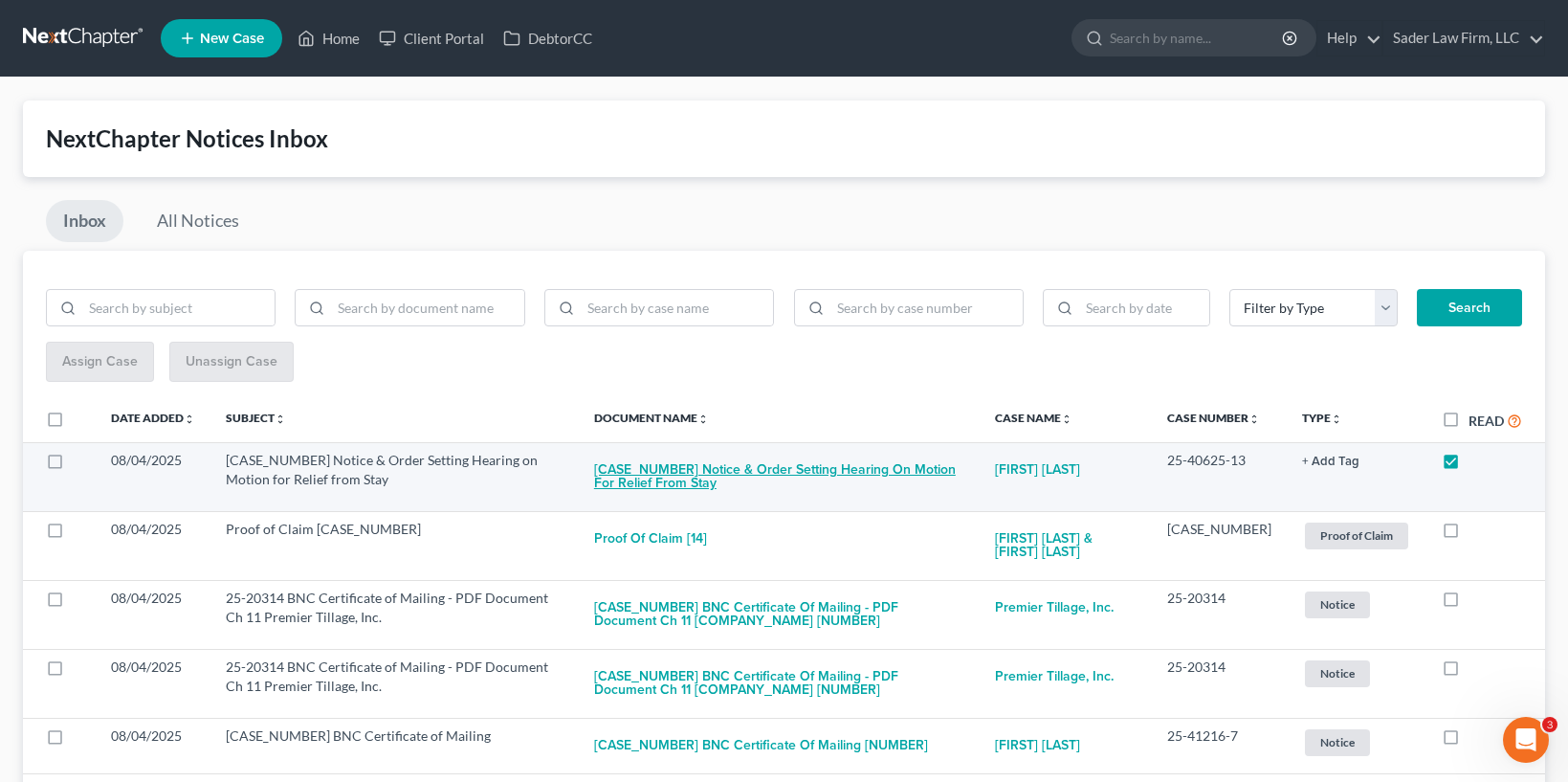 checkbox on "true" 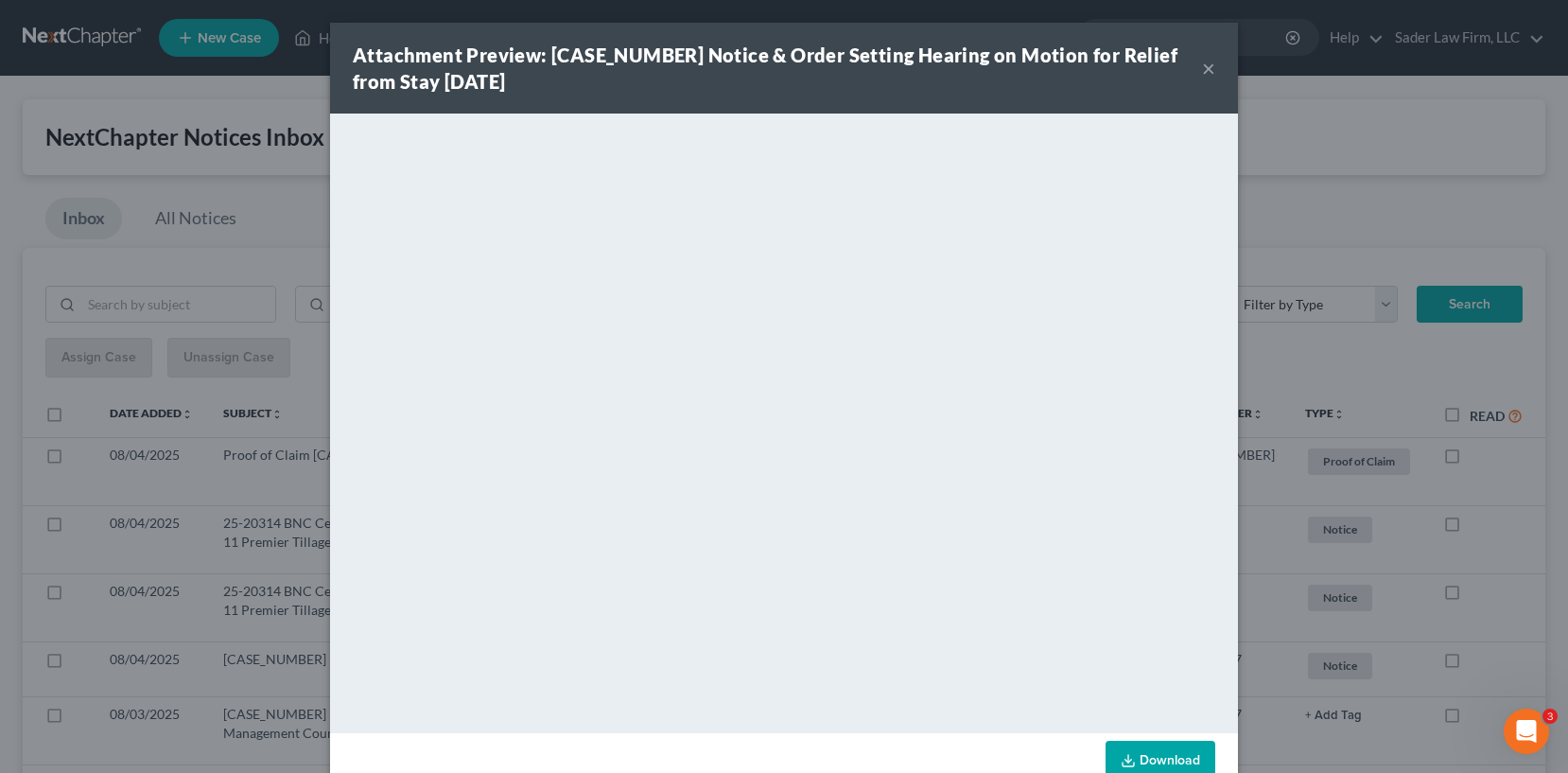 click on "Attachment Preview: 25-40625-can13 Notice & Order Setting Hearing on Motion for Relief from Stay 08/04/2025 ×
Download" at bounding box center [784, 386] 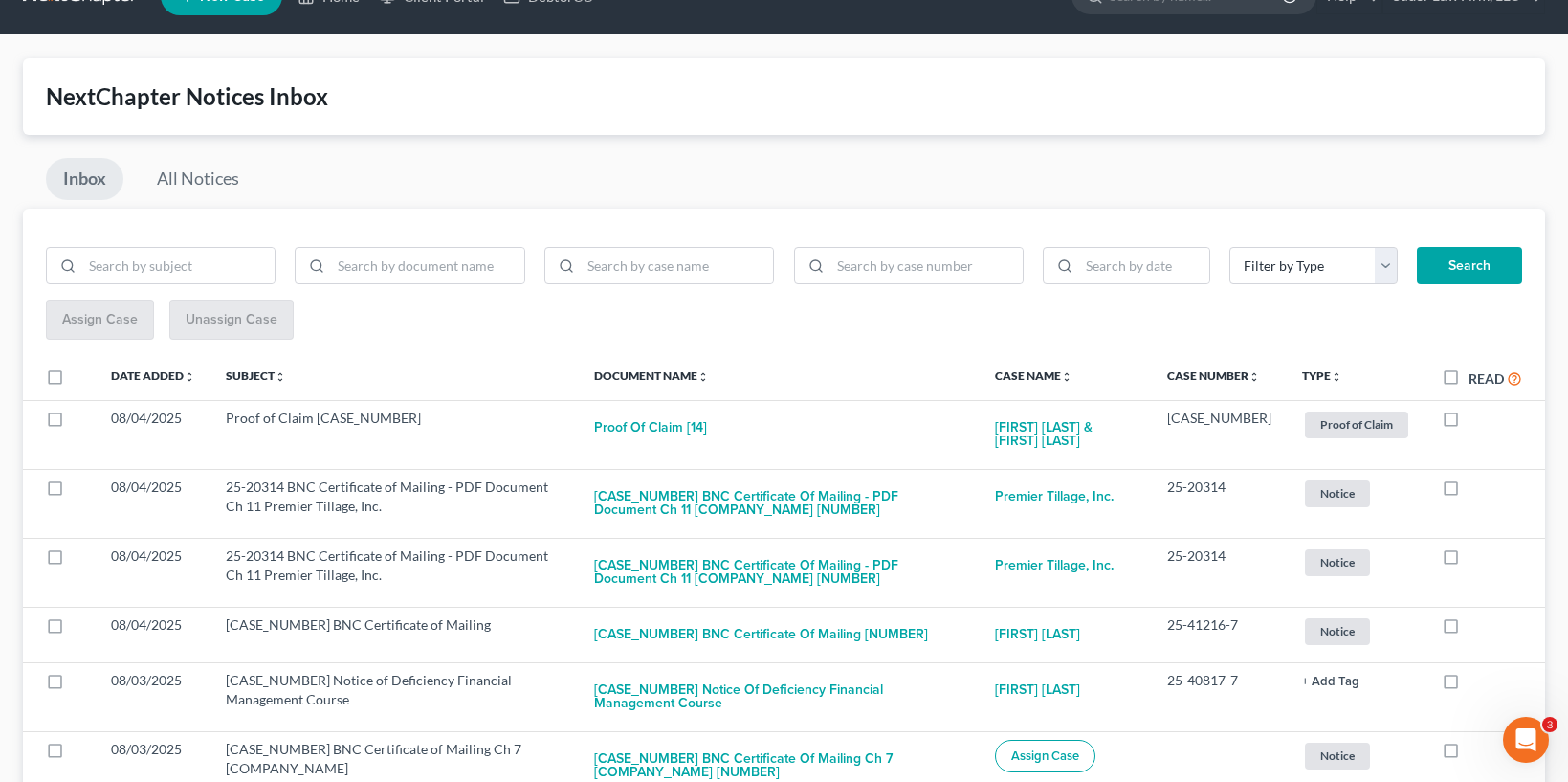 scroll, scrollTop: 0, scrollLeft: 0, axis: both 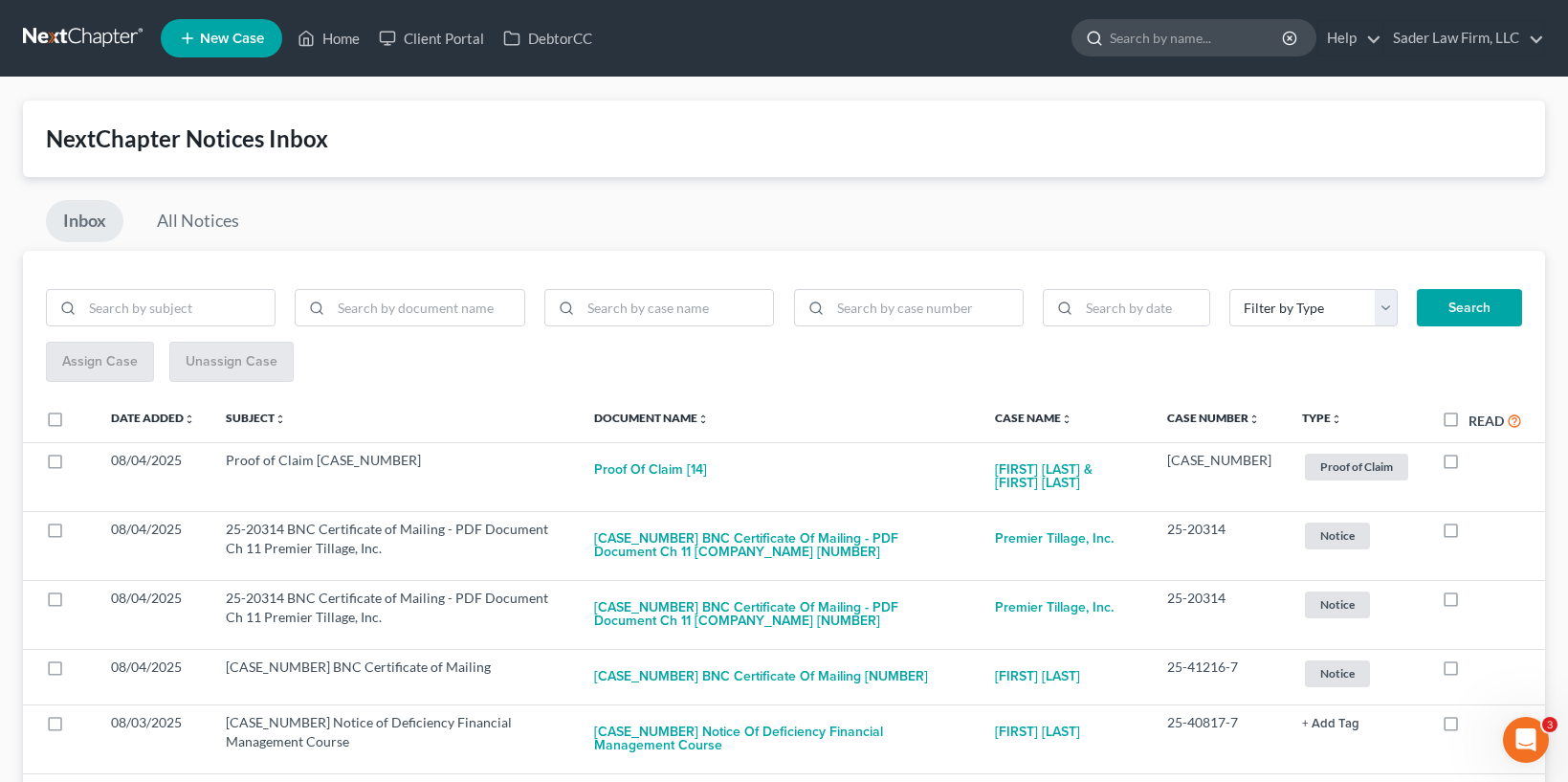 click at bounding box center (1197, 37) 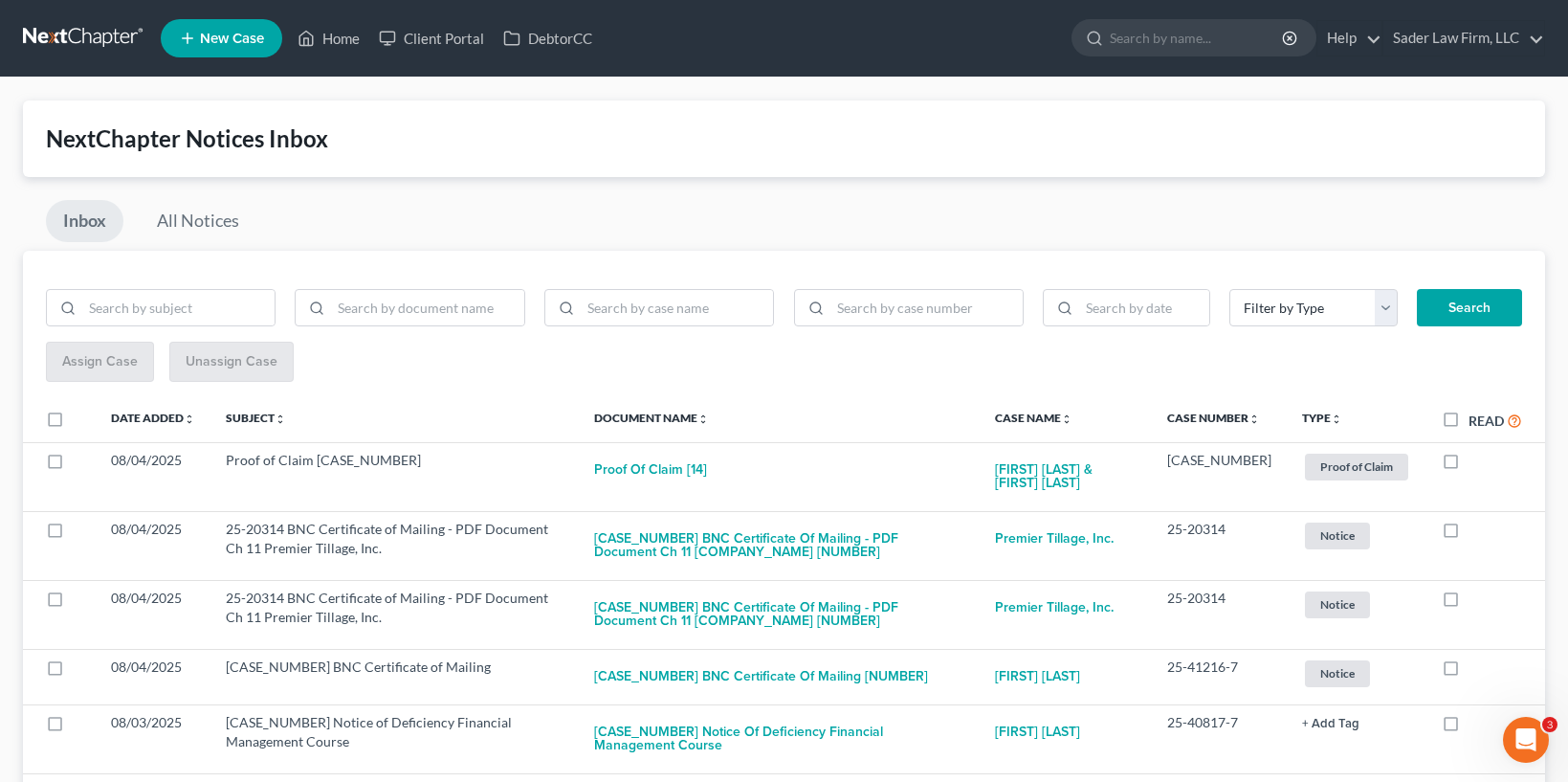 click at bounding box center [84, 38] 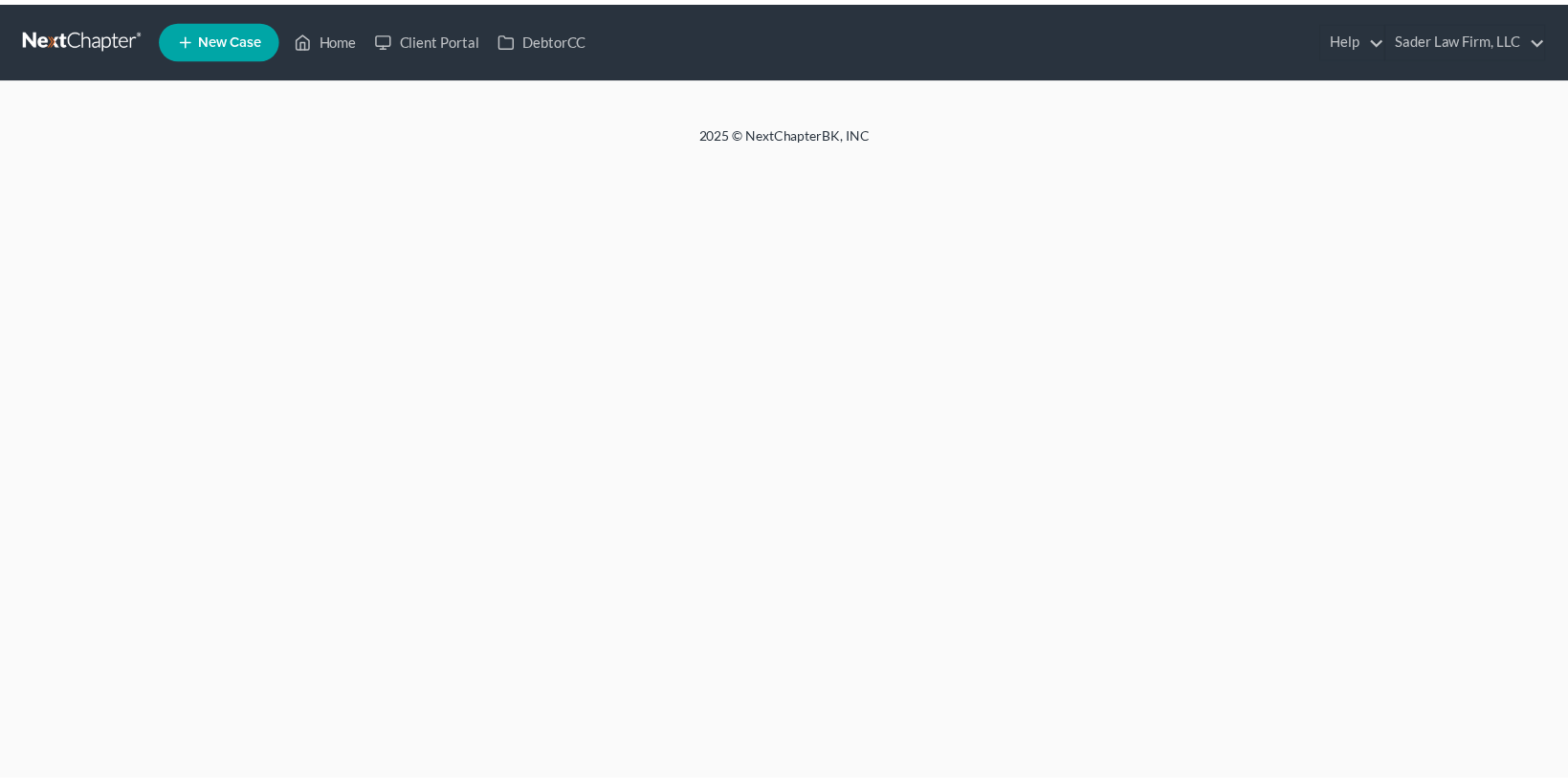 scroll, scrollTop: 0, scrollLeft: 0, axis: both 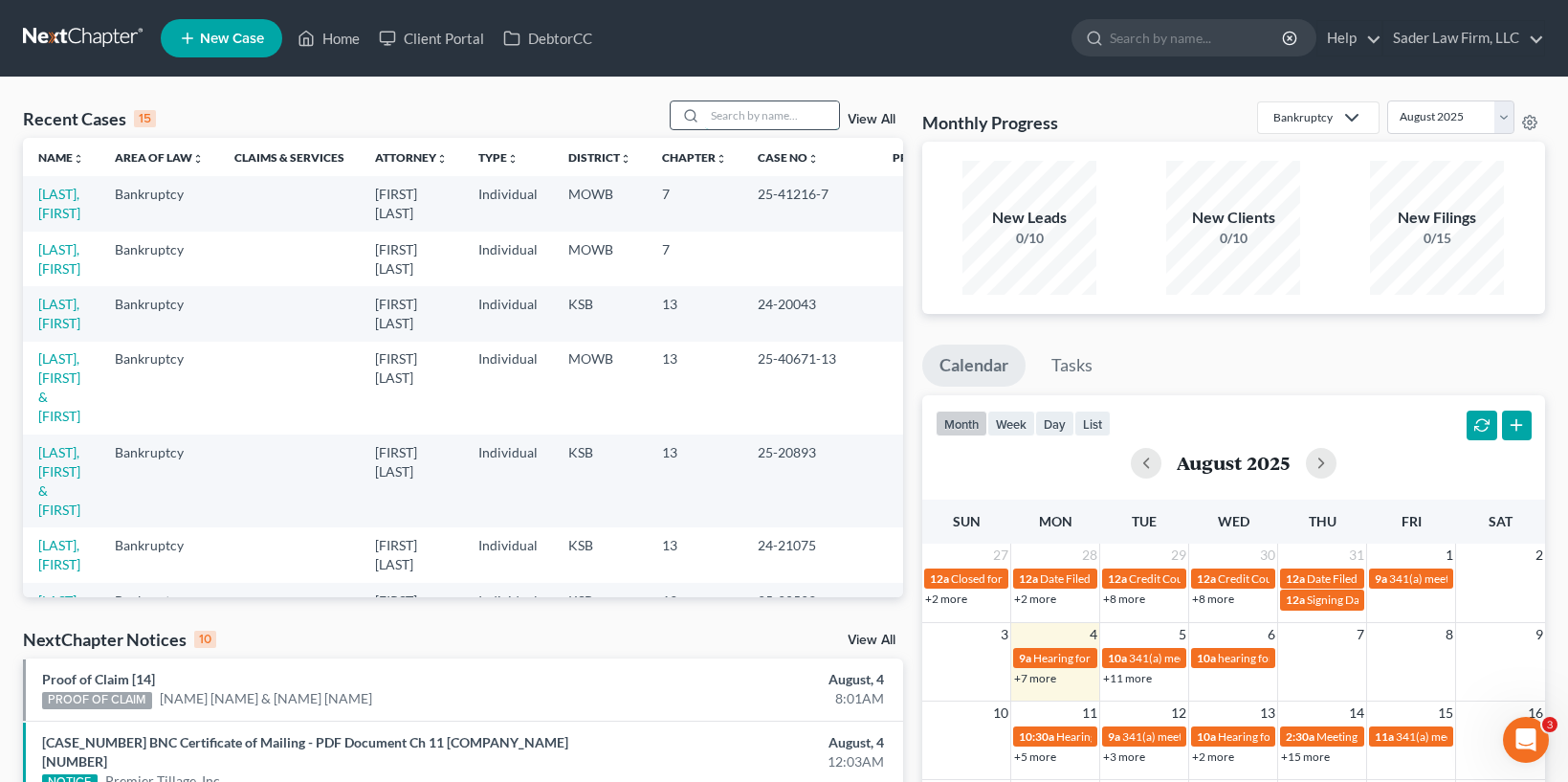 click at bounding box center [772, 115] 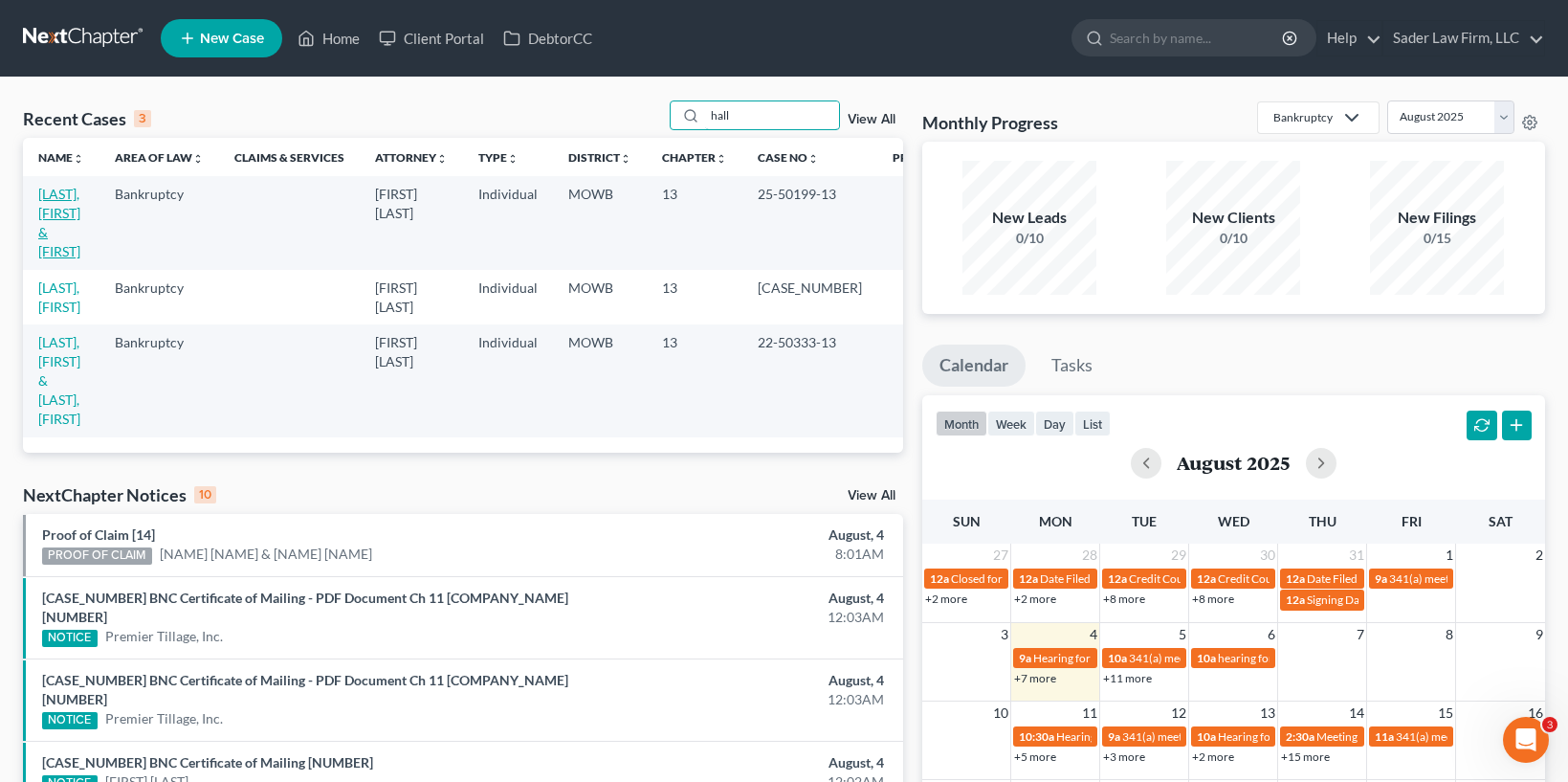 type on "hall" 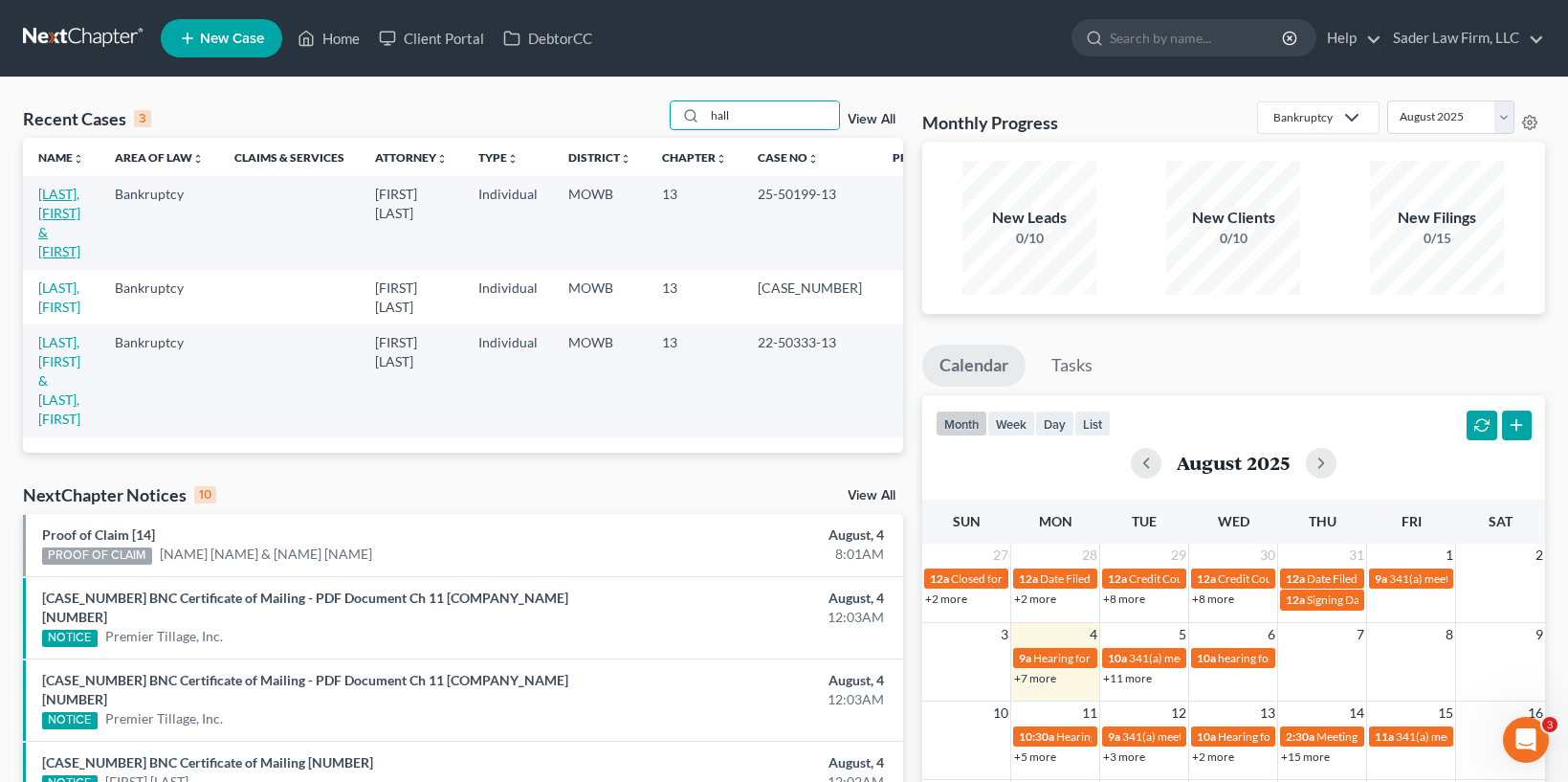 click on "Hall, Mark & Kelly" at bounding box center [59, 222] 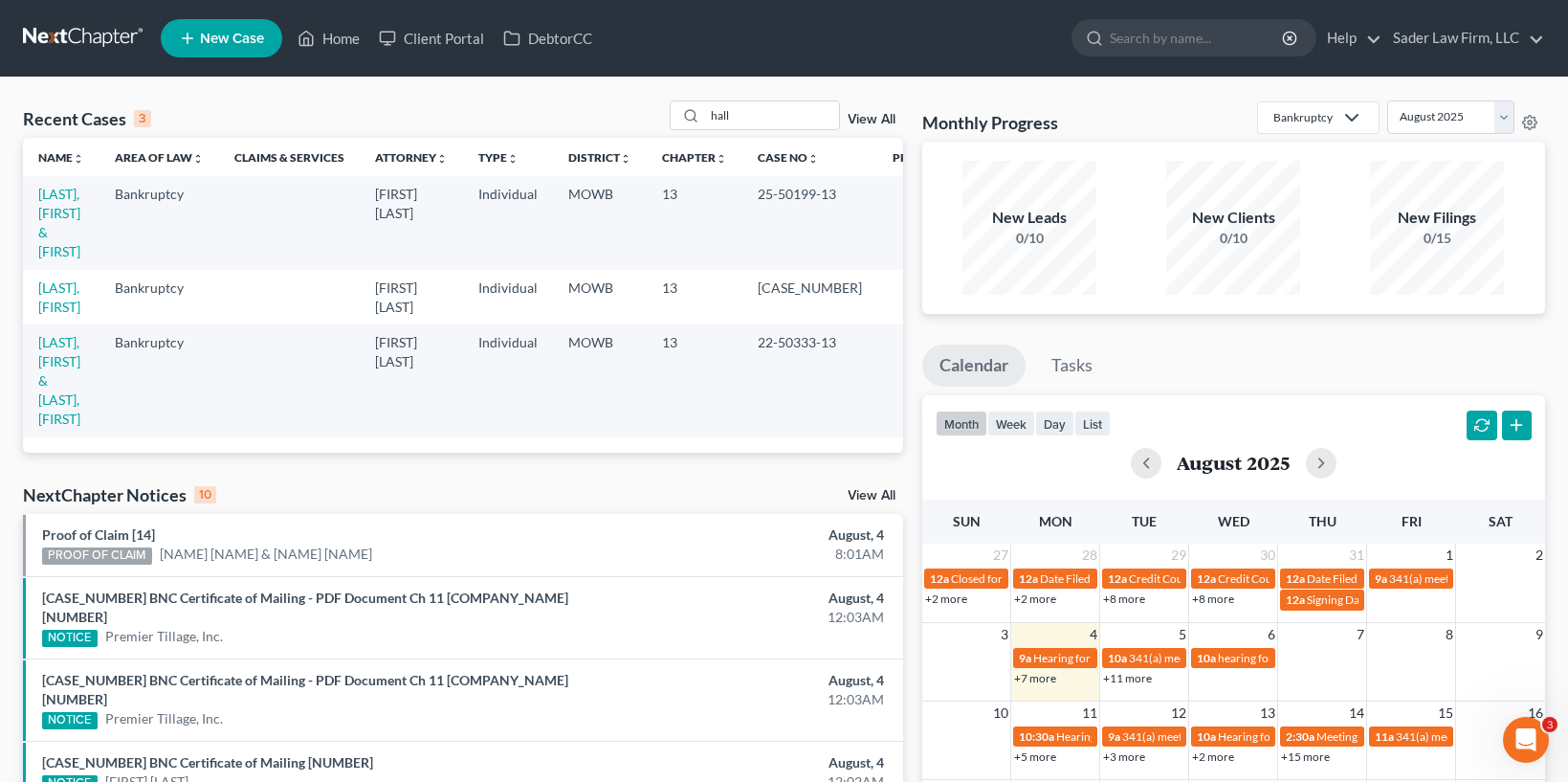 select on "4" 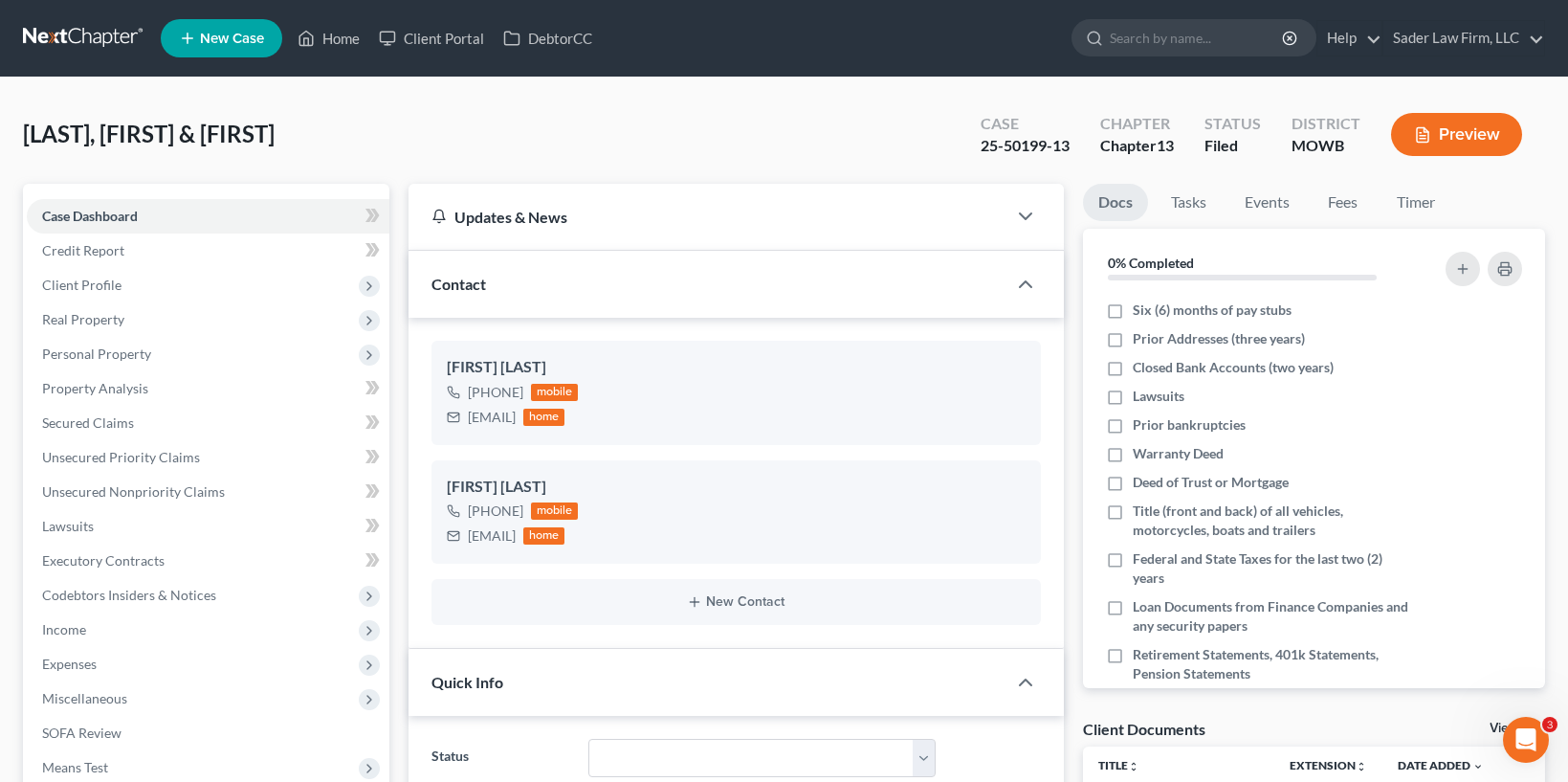 scroll, scrollTop: 221, scrollLeft: 0, axis: vertical 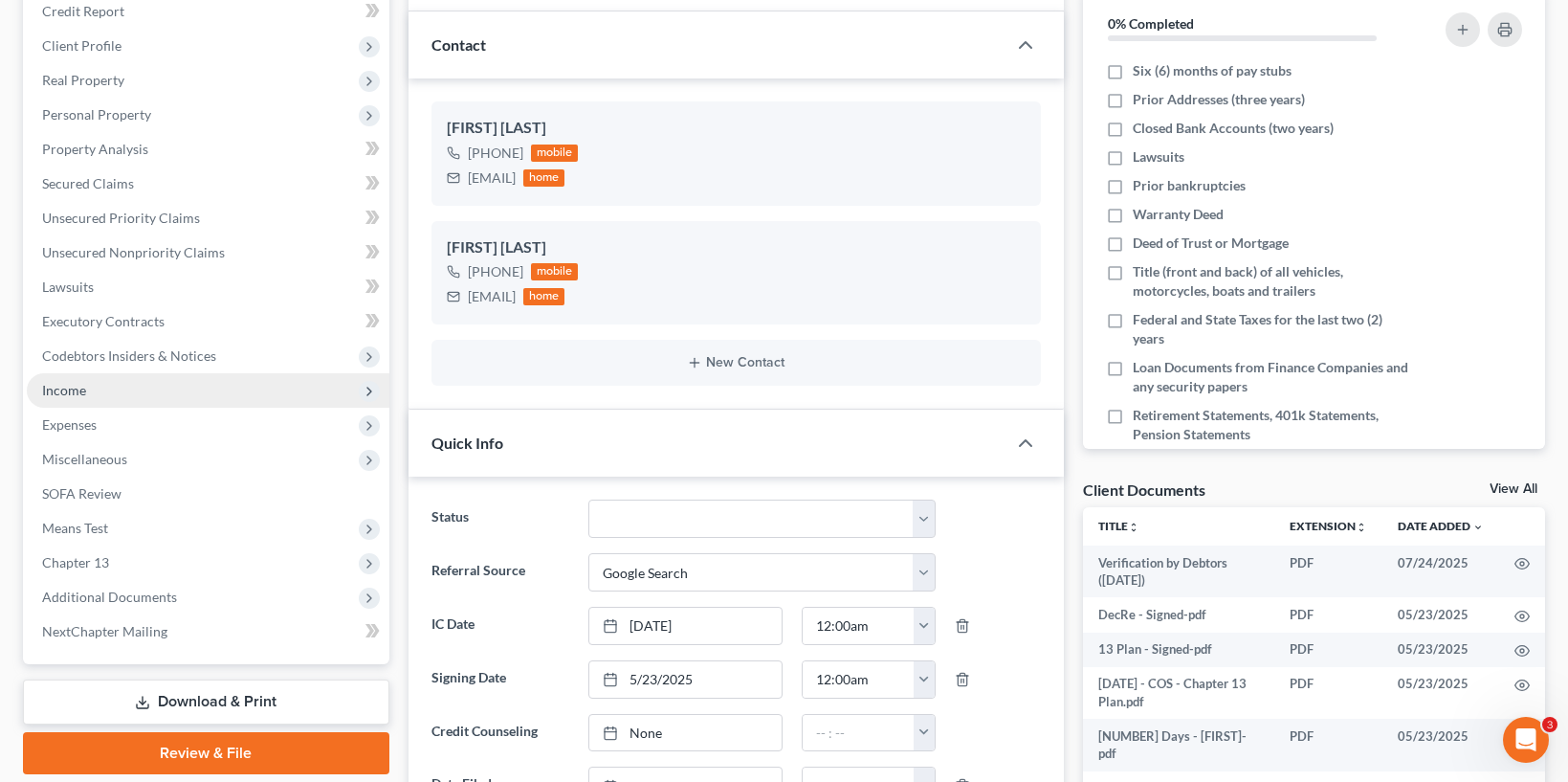 click on "Income" at bounding box center [208, 391] 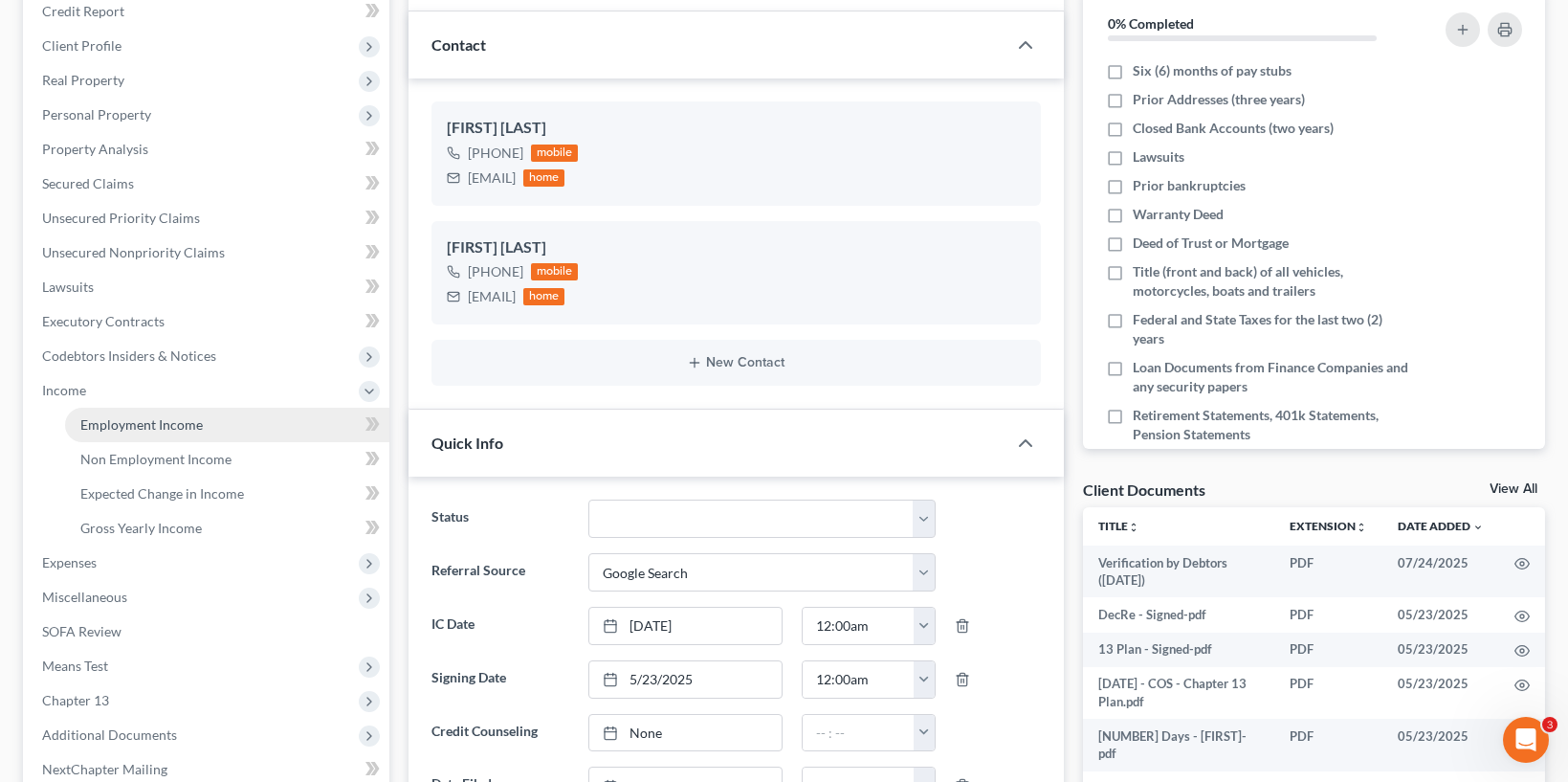 click on "Employment Income" at bounding box center [142, 424] 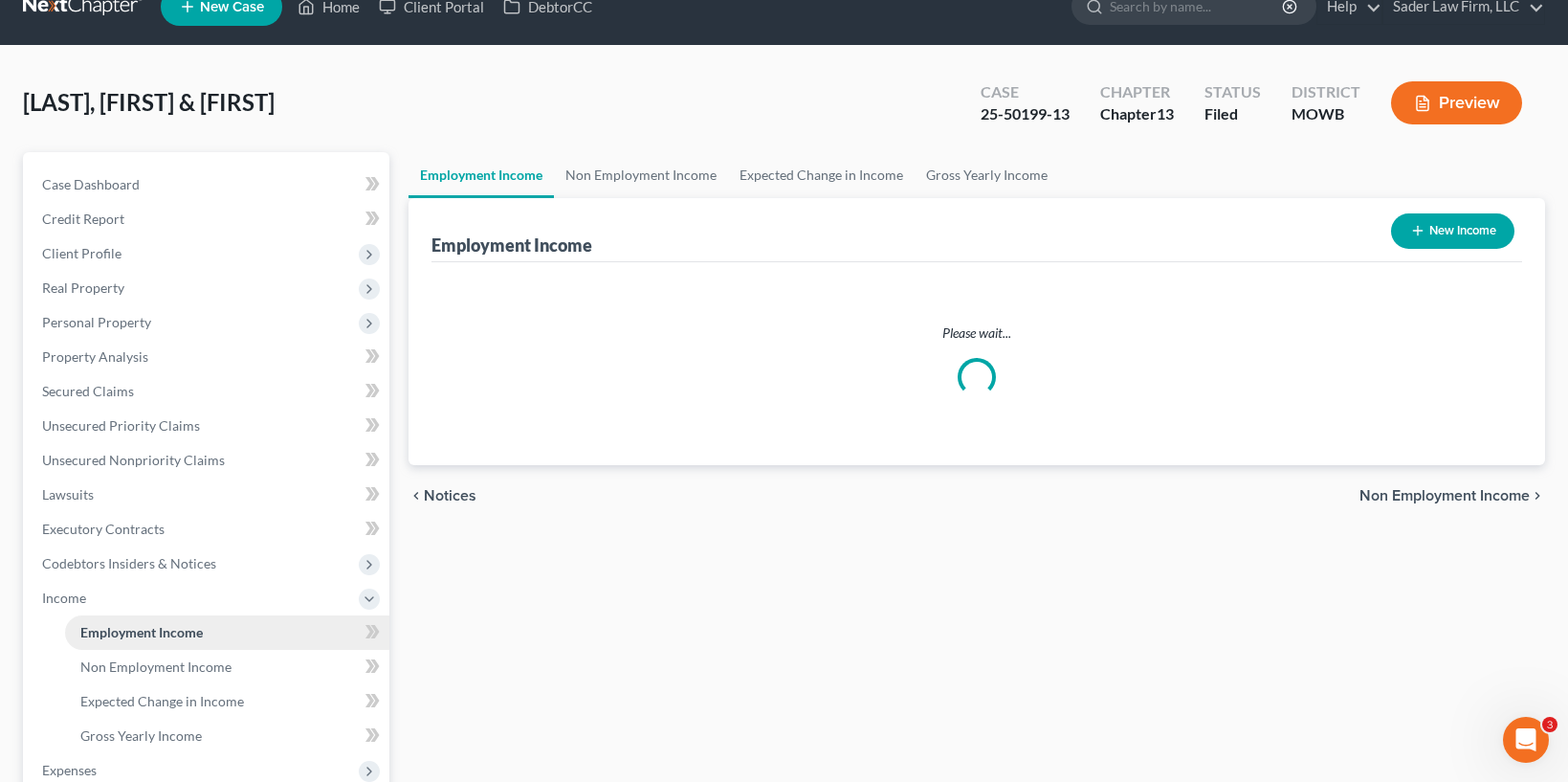 scroll, scrollTop: 0, scrollLeft: 0, axis: both 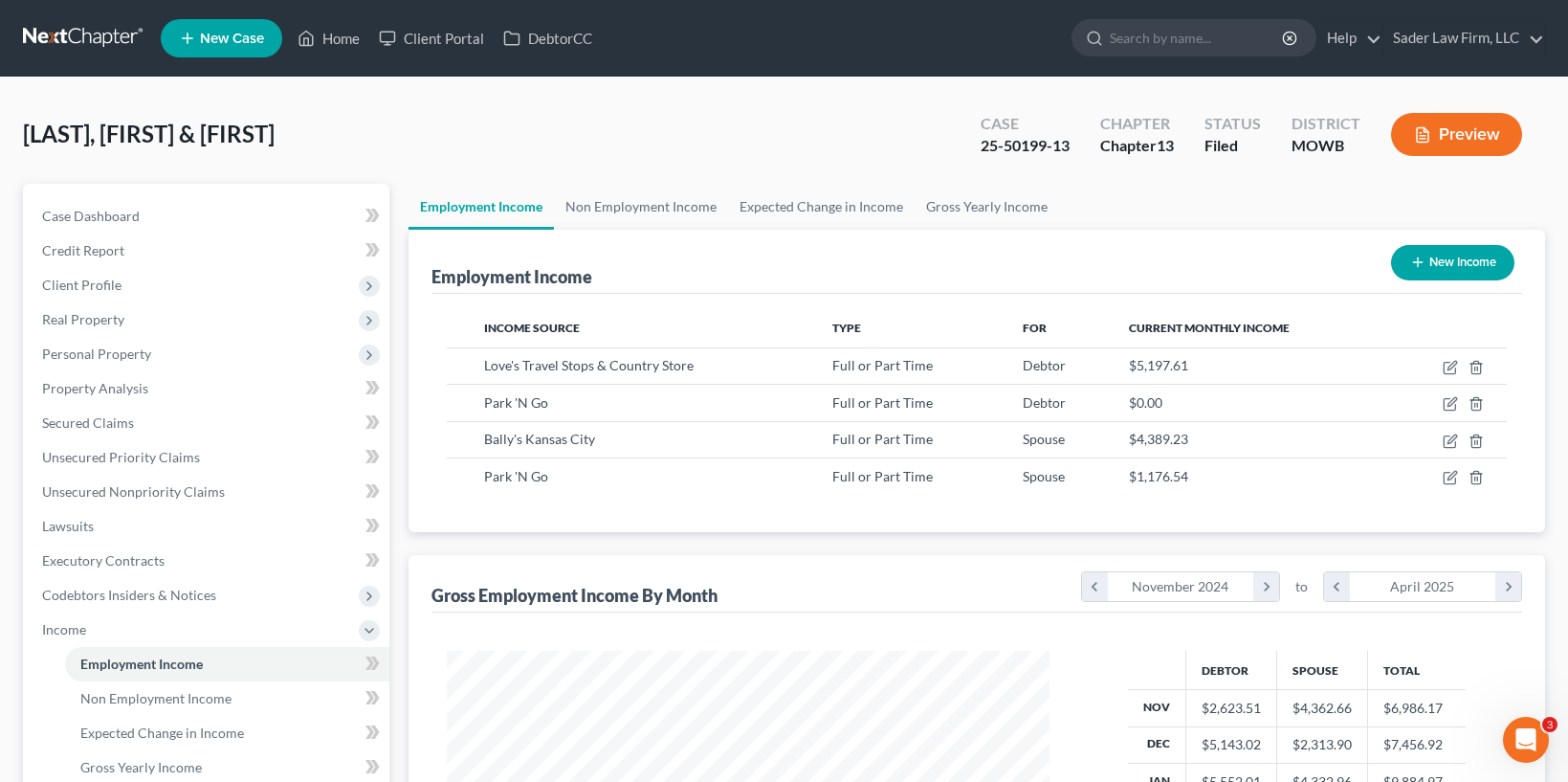 click at bounding box center [84, 38] 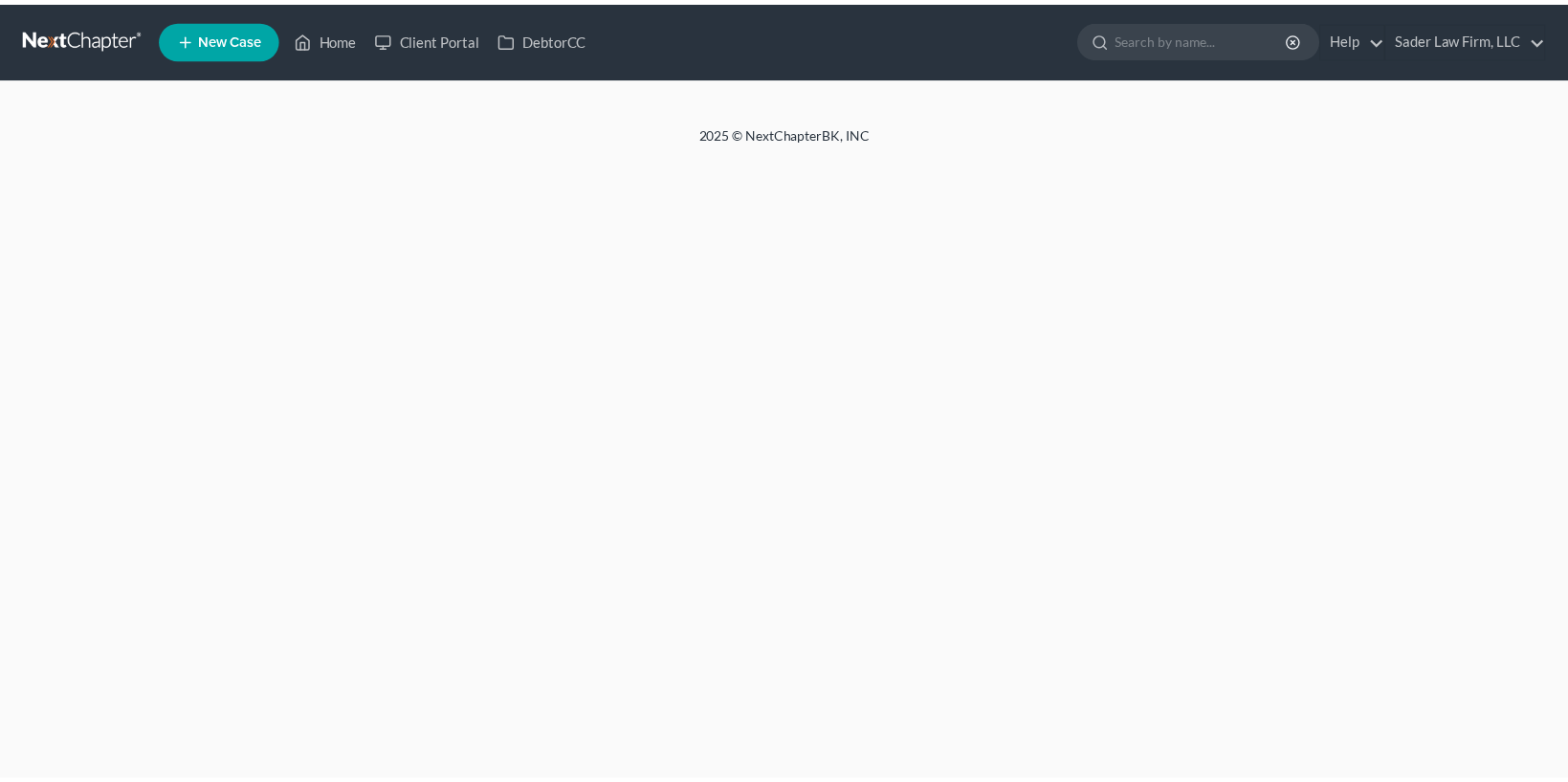 scroll, scrollTop: 0, scrollLeft: 0, axis: both 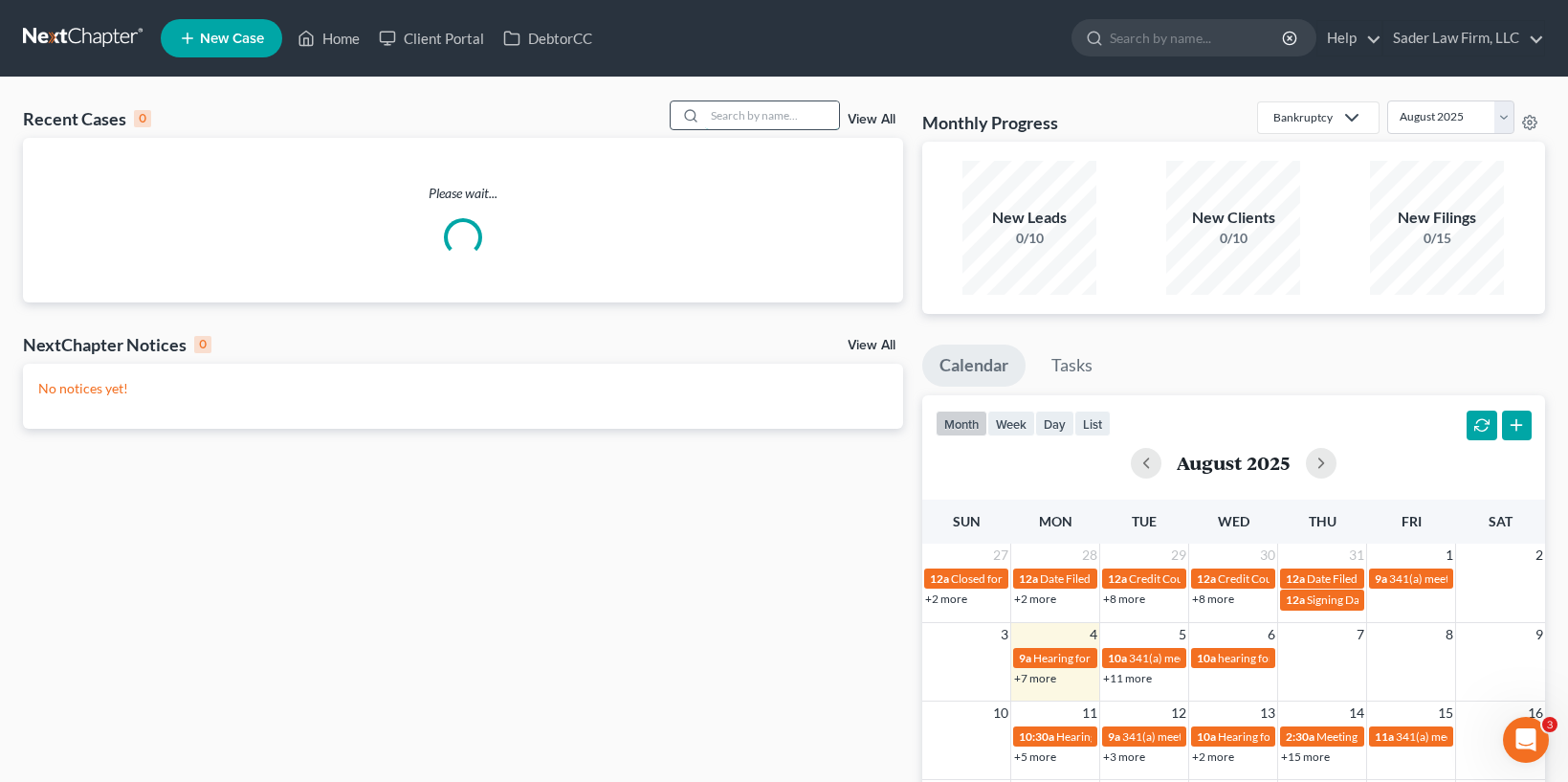 click at bounding box center (772, 115) 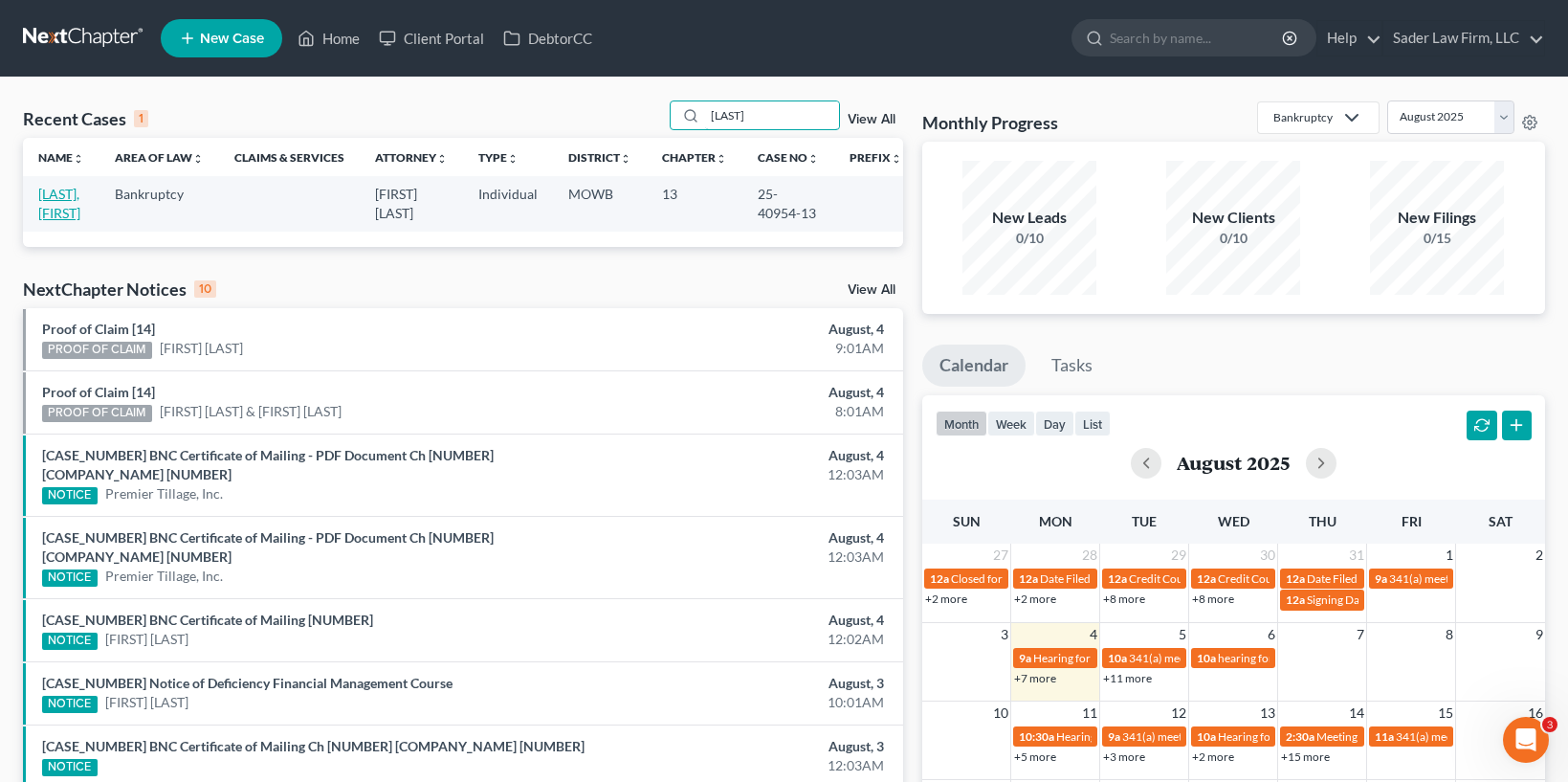 type on "[LAST]" 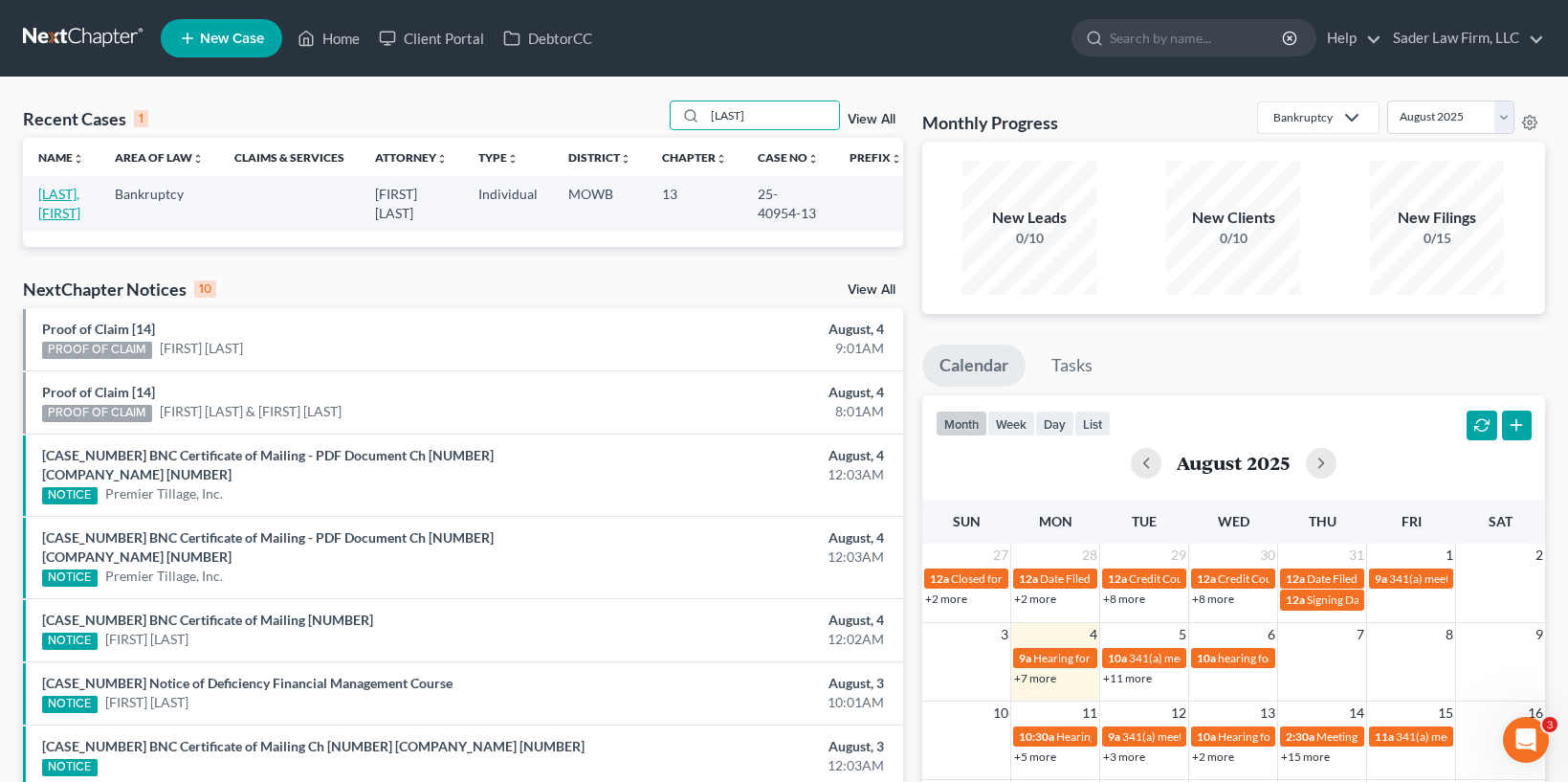 click on "[LAST], [FIRST]" at bounding box center [59, 203] 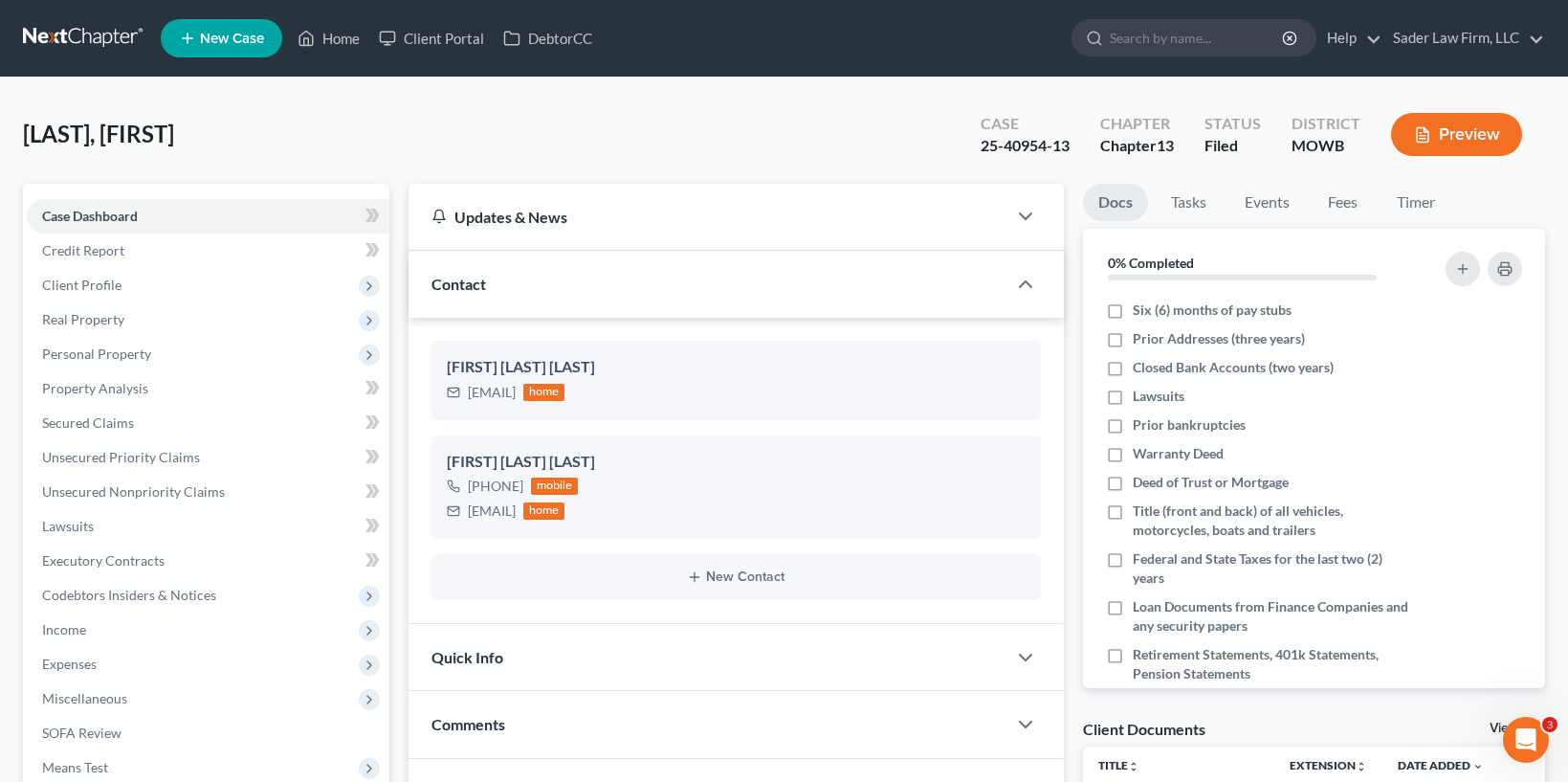 scroll, scrollTop: 882, scrollLeft: 0, axis: vertical 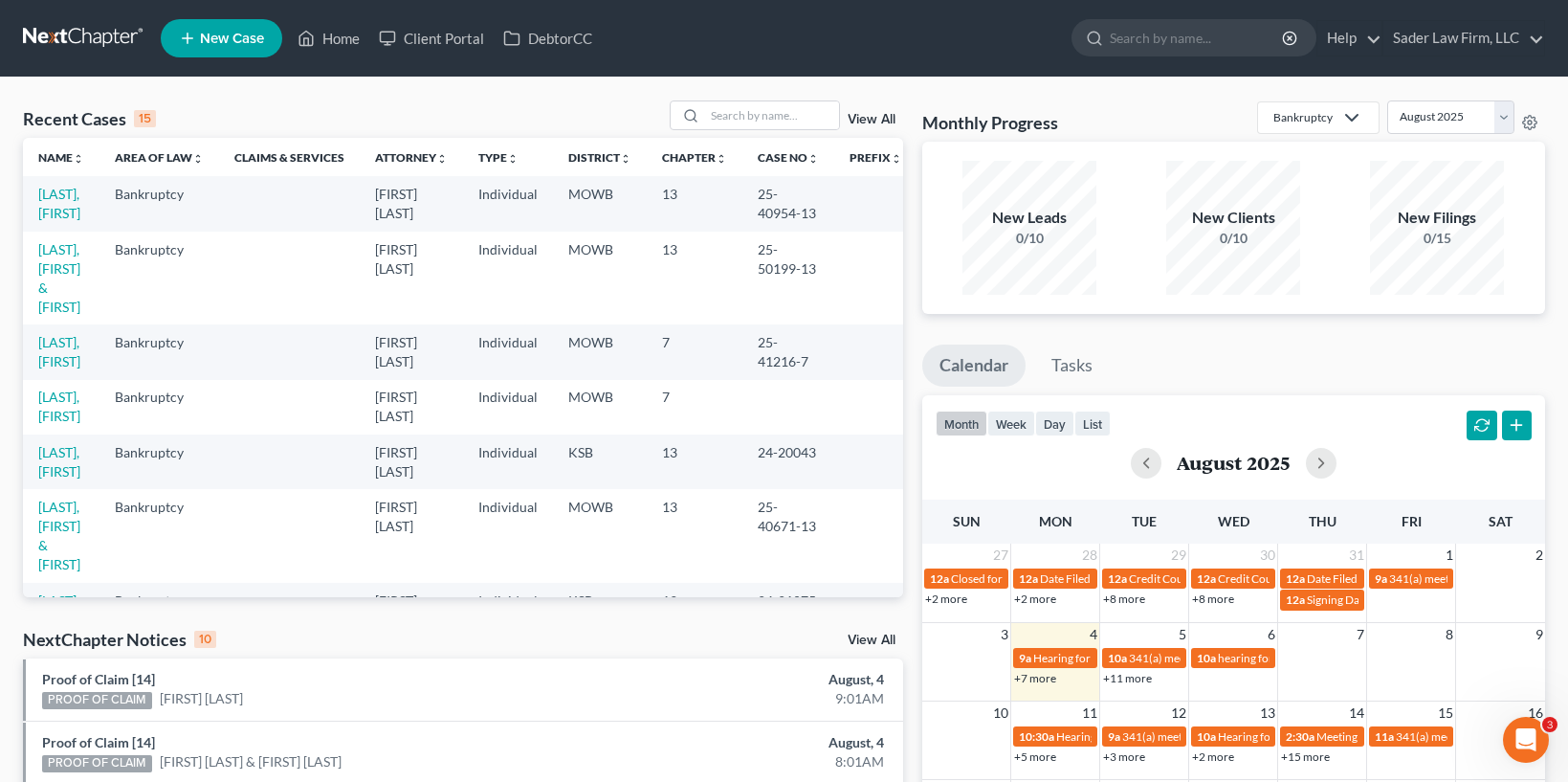 click on "Recent Cases 15         View All
Name
unfold_more
expand_more
expand_less
Area of Law
unfold_more
expand_more
expand_less
Claims & Services
Attorney
unfold_more
expand_more
expand_less
Type
unfold_more
expand_more
expand_less
District
unfold_more
expand_more
expand_less
Chapter
unfold_more
expand_more
expand_less
Case No
unfold_more
expand_more
expand_less
Prefix
unfold_more
expand_more
expand_less
[LAST], [FIRST] Bankruptcy [FIRST] [LAST] Individual MOWB 13 25-40954-13 [LAST], [FIRST] Bankruptcy [FIRST] [LAST] Individual MOWB 13 25-50199-13 [LAST], [FIRST] Bankruptcy [FIRST] [LAST] Individual MOWB 7 25-41216-7 [LAST], [FIRST] Bankruptcy [FIRST] [LAST] Individual KSB 13 24-20043 [LAST], [FIRST] Bankruptcy [FIRST] [LAST] Individual MOWB 13 25-40671-13 [LAST], [FIRST] Bankruptcy [FIRST] [LAST] Individual KSB 13 24-21075 [LAST], [FIRST]" at bounding box center (784, 710) 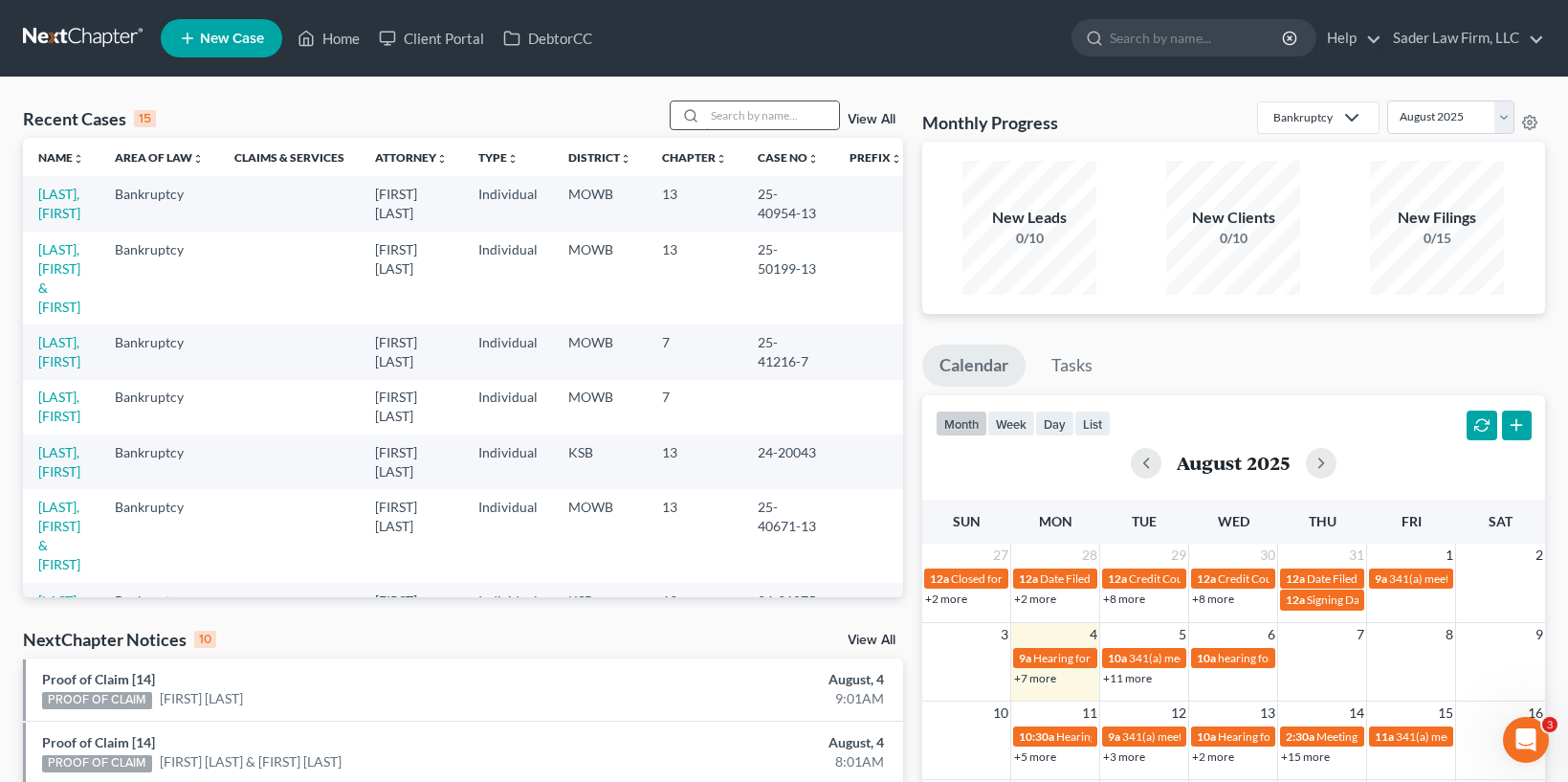 click at bounding box center [772, 115] 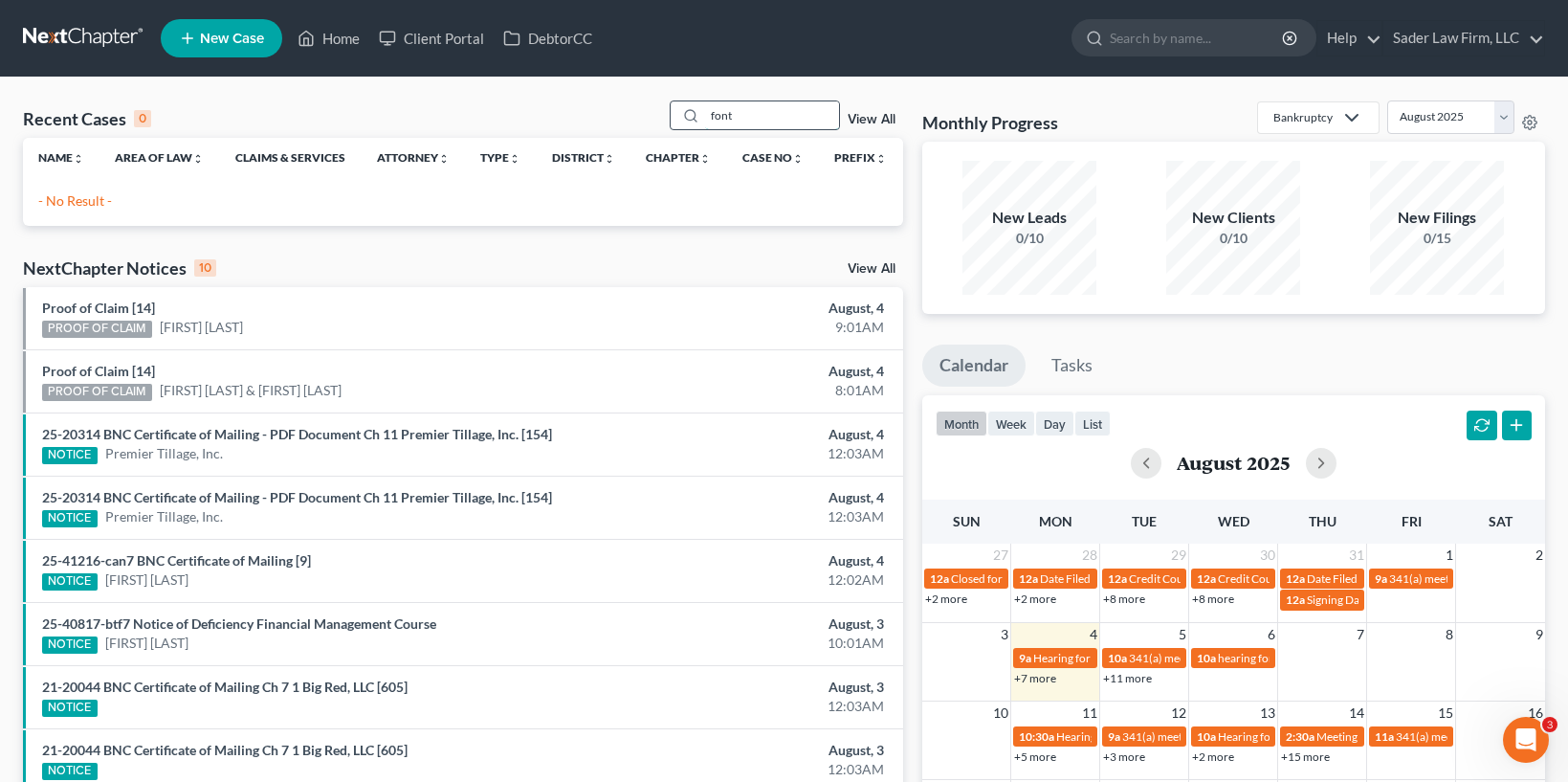 click on "font" at bounding box center [772, 115] 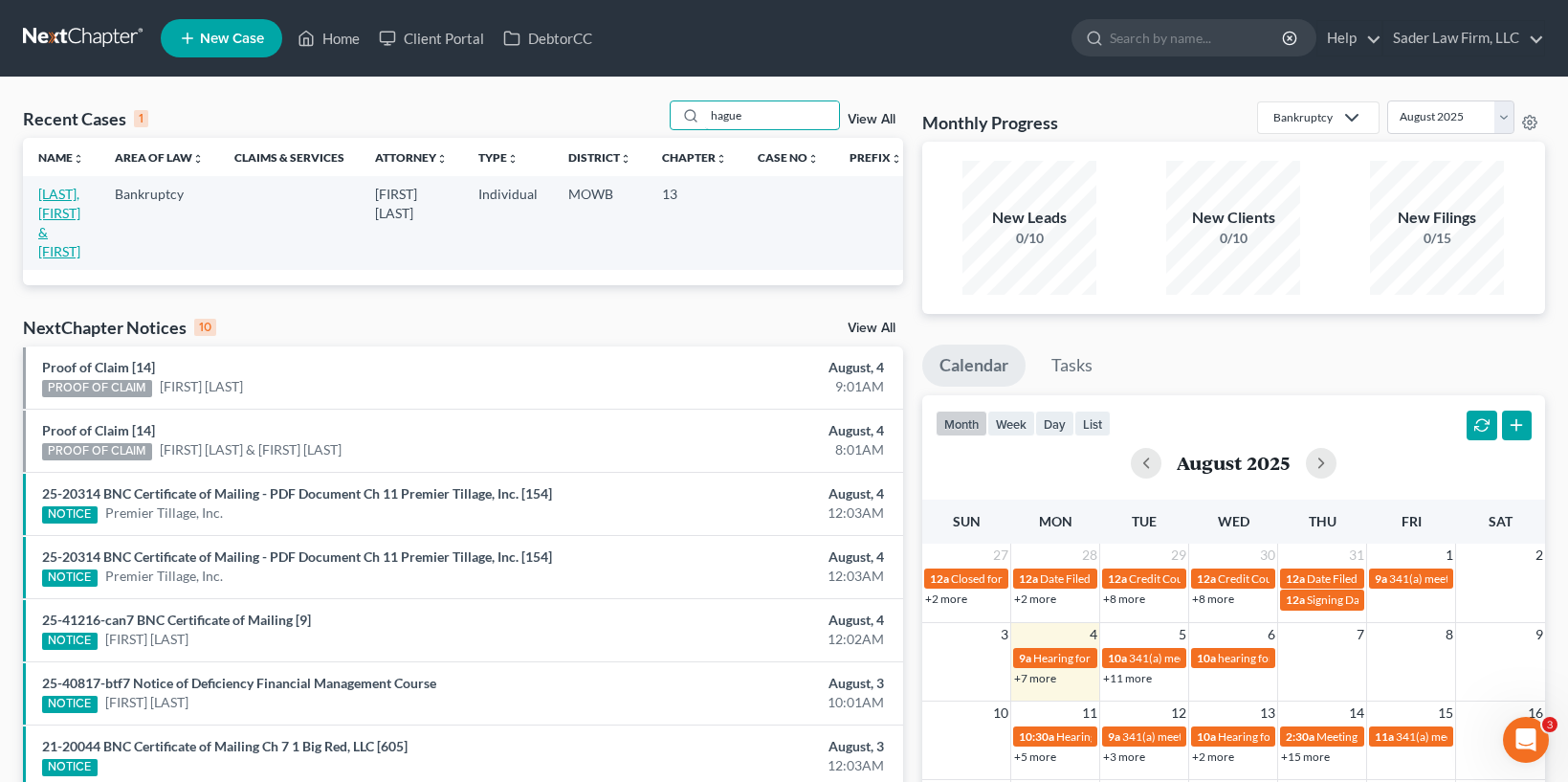 type on "hague" 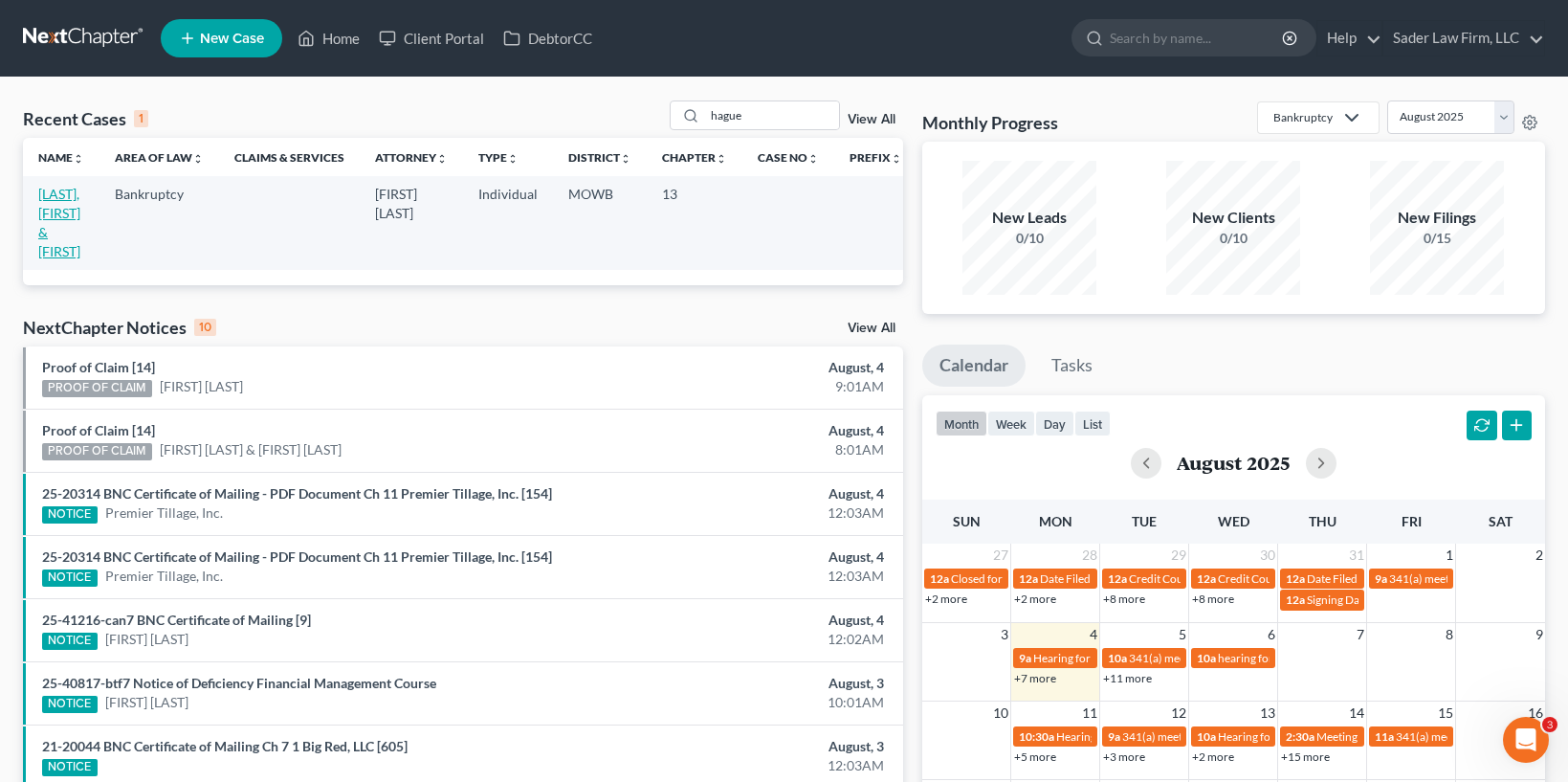 click on "[LAST], [FIRST] & [FIRST]" at bounding box center (59, 222) 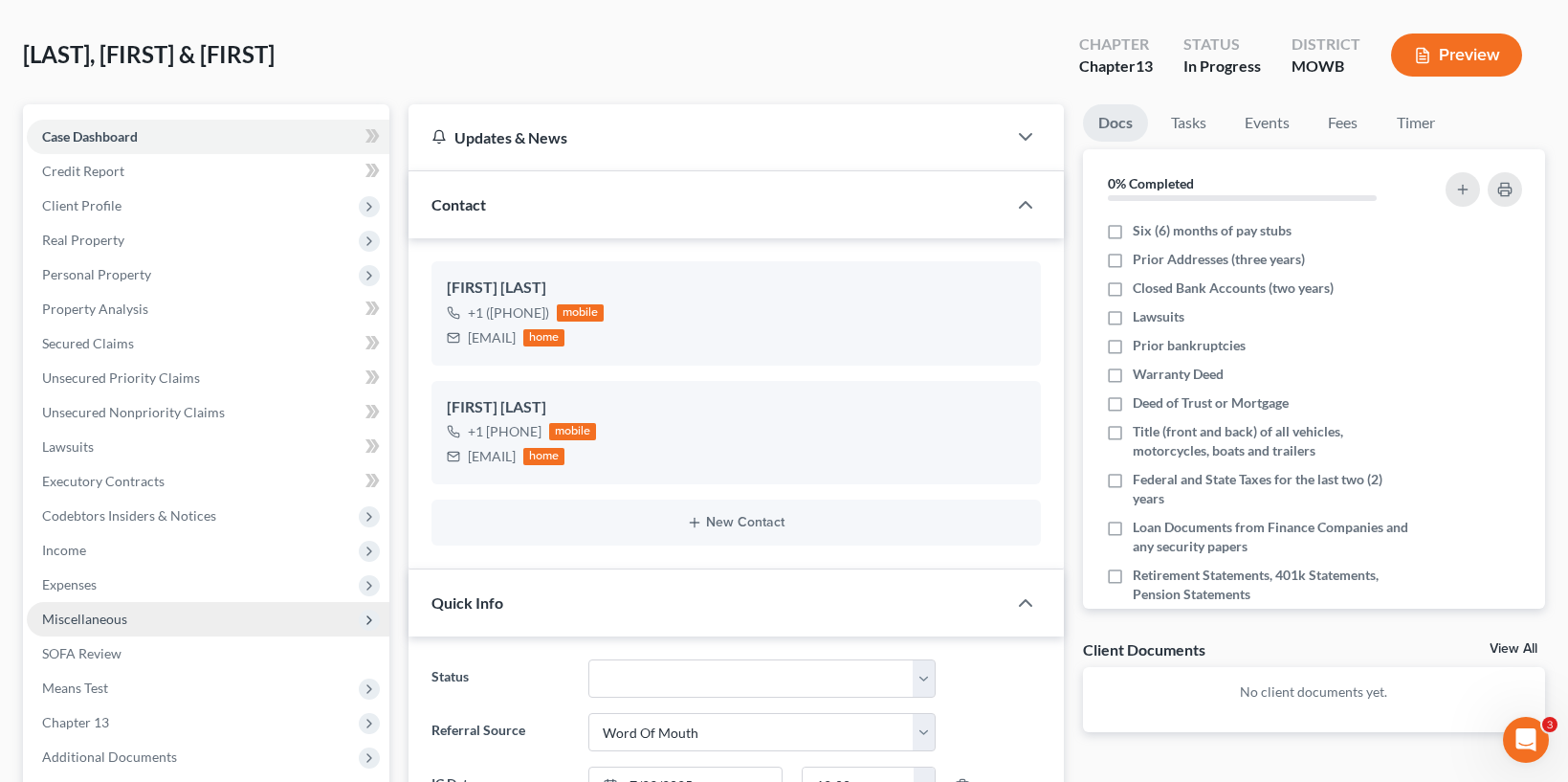 scroll, scrollTop: 120, scrollLeft: 0, axis: vertical 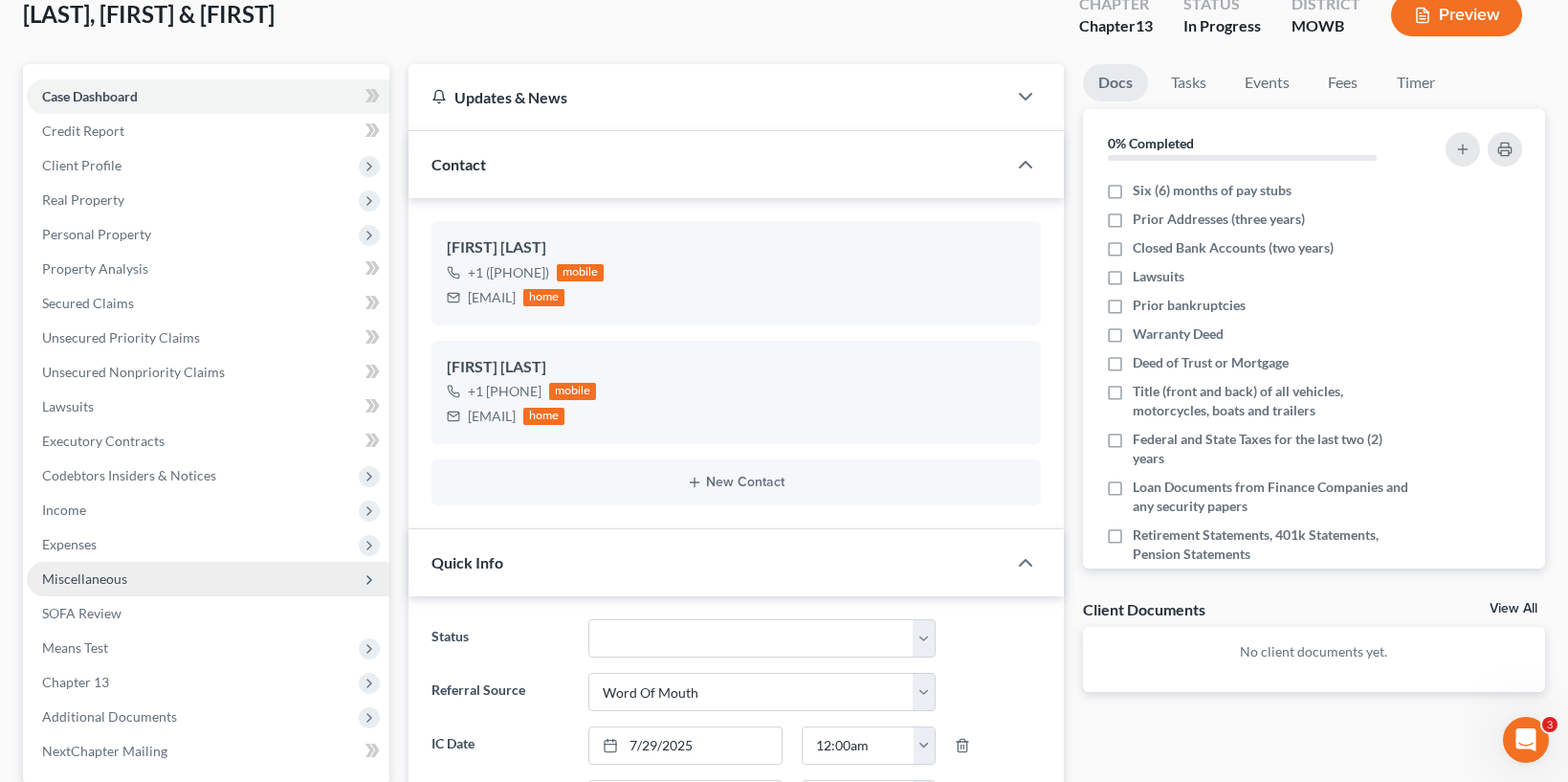 click on "Miscellaneous" at bounding box center (208, 579) 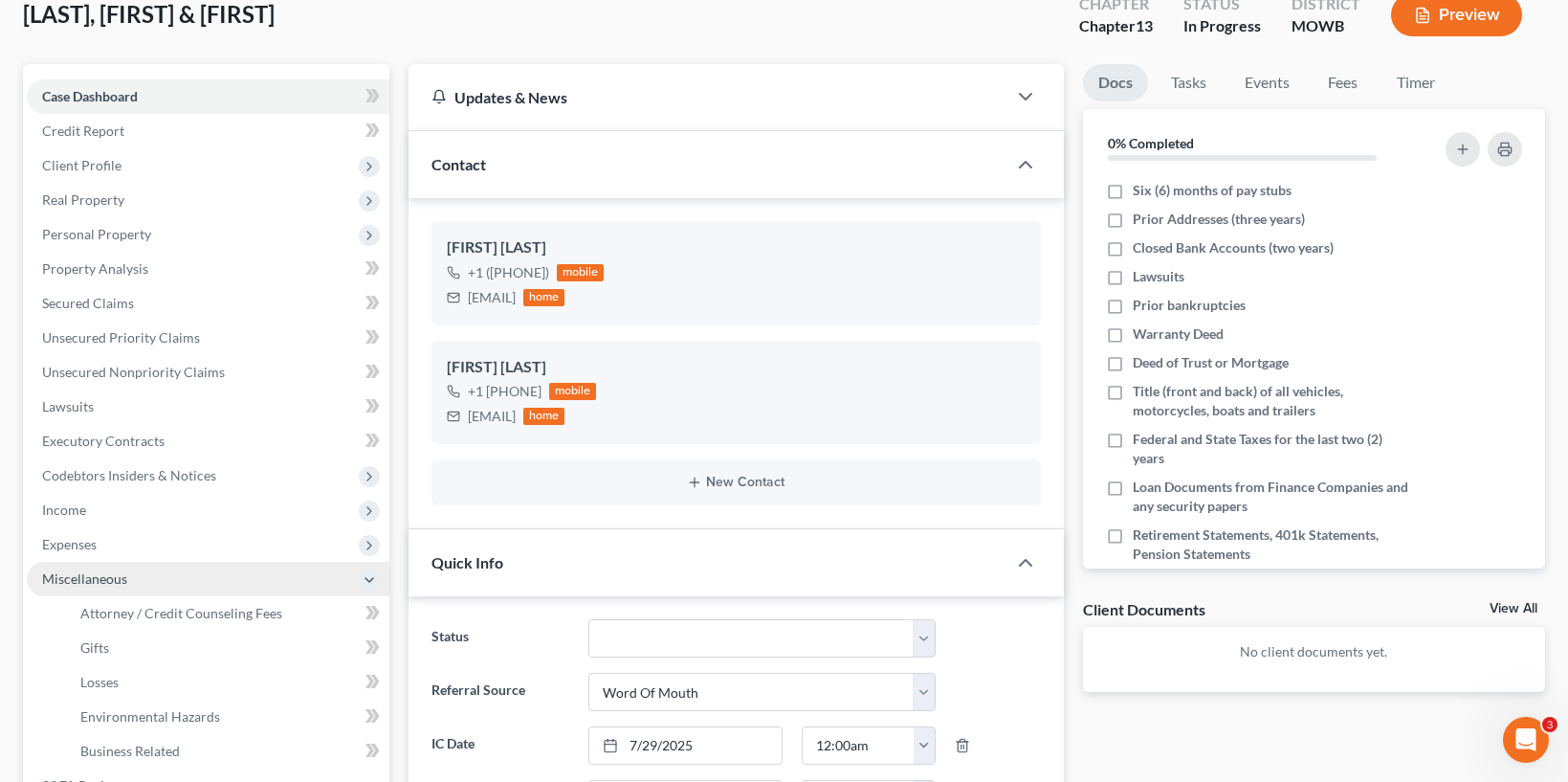 scroll, scrollTop: 660, scrollLeft: 0, axis: vertical 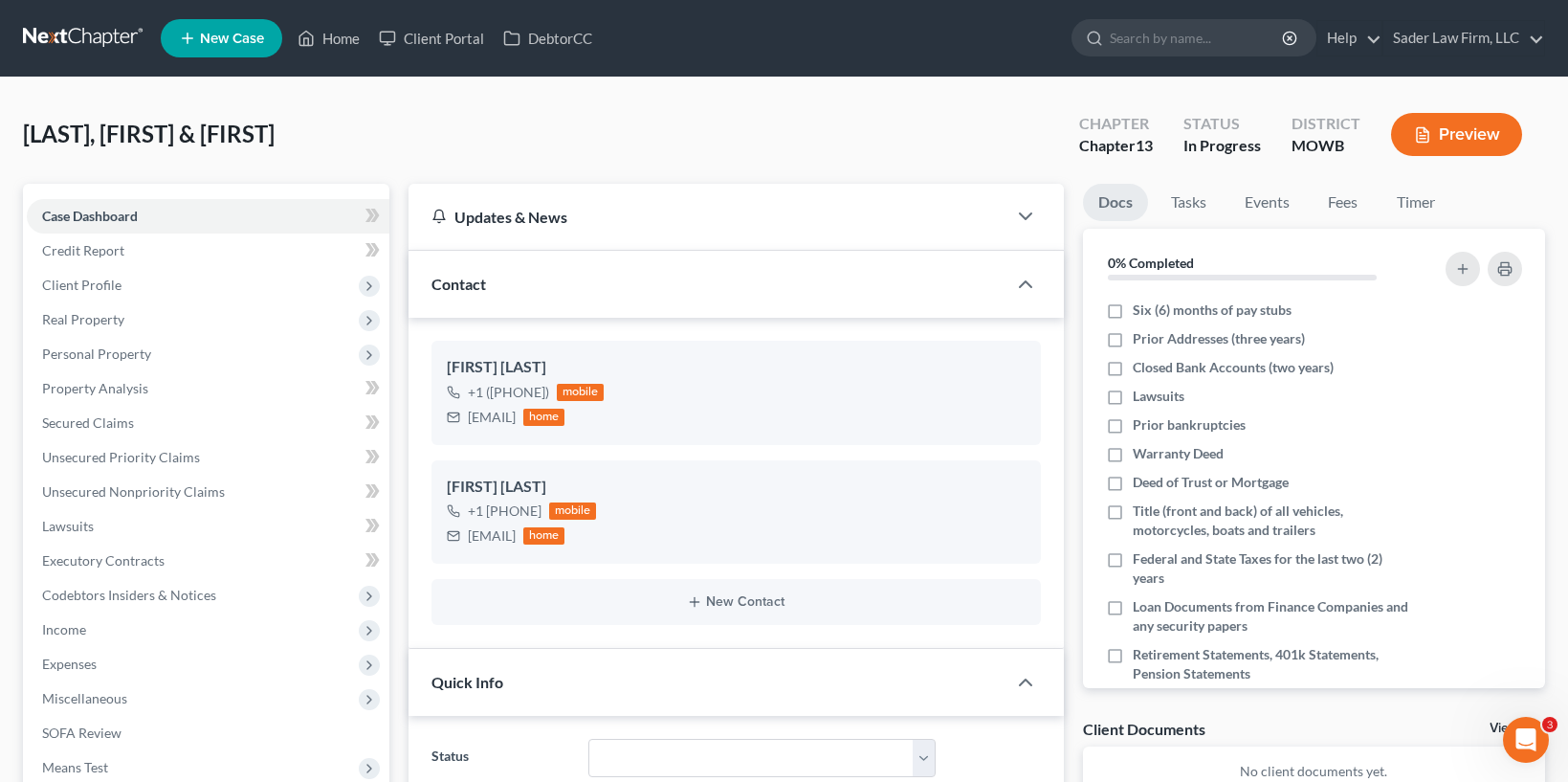 click on "Preview" at bounding box center [1460, 136] 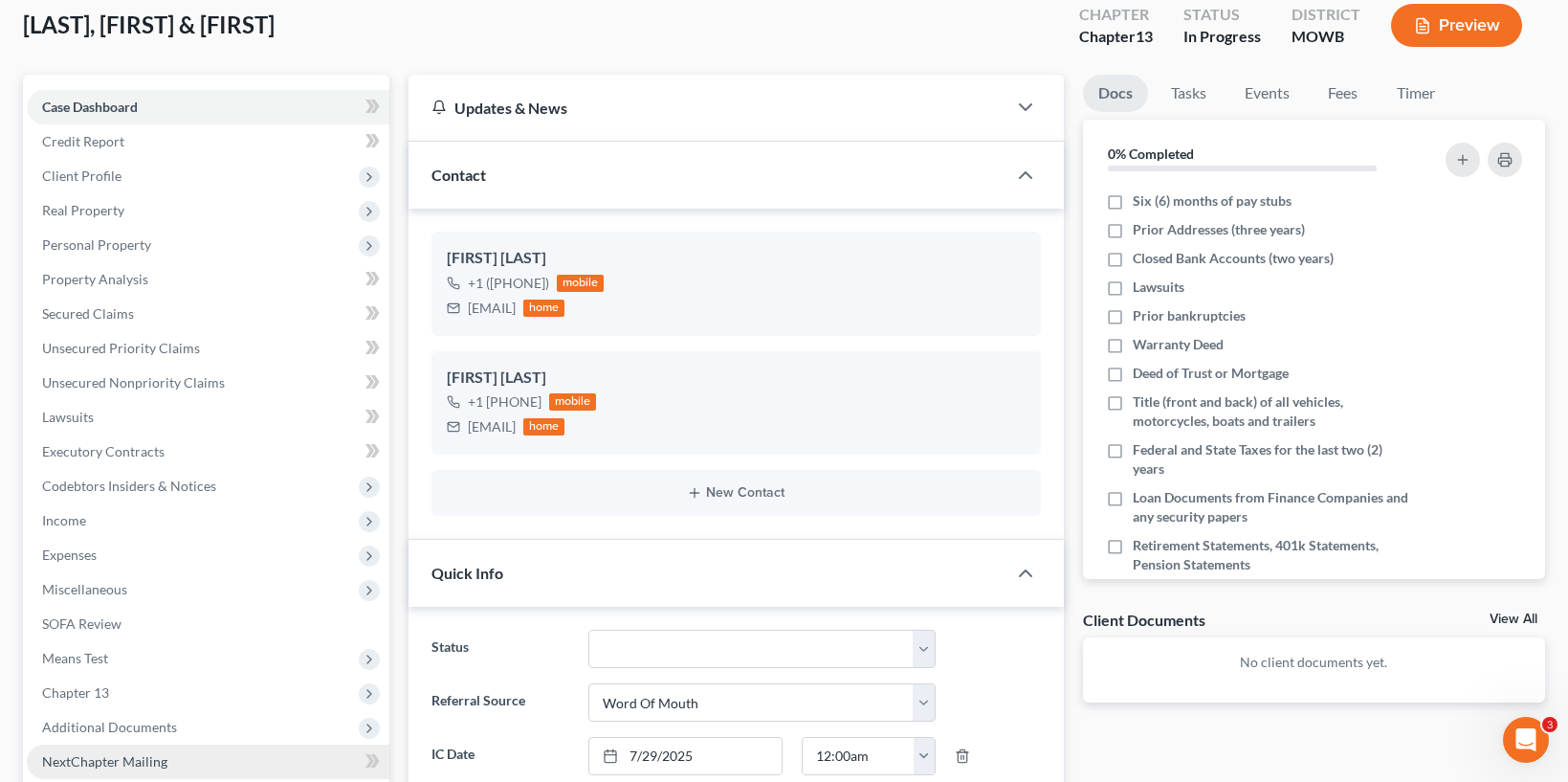 scroll, scrollTop: 239, scrollLeft: 0, axis: vertical 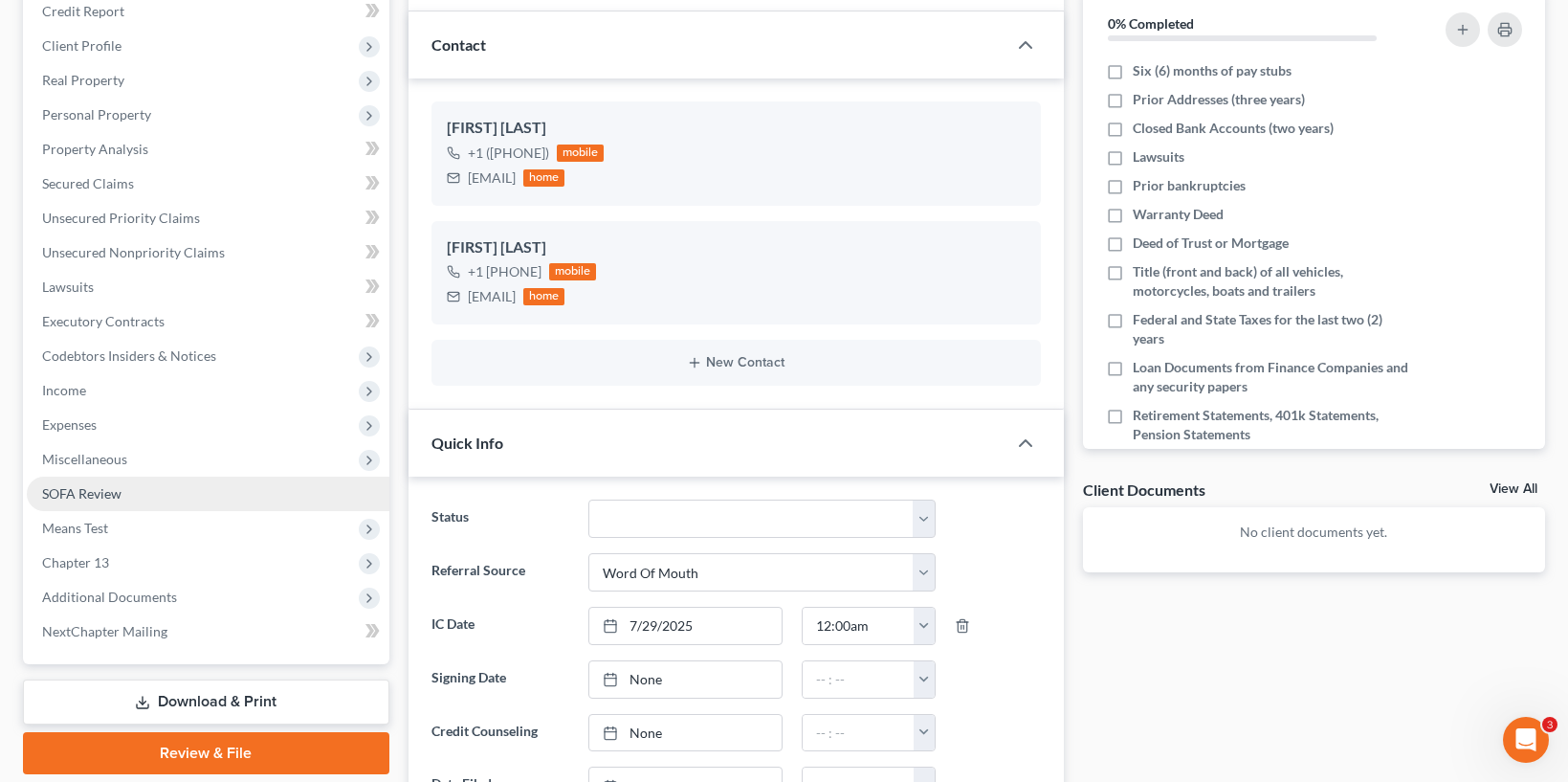 click on "SOFA Review" at bounding box center (81, 493) 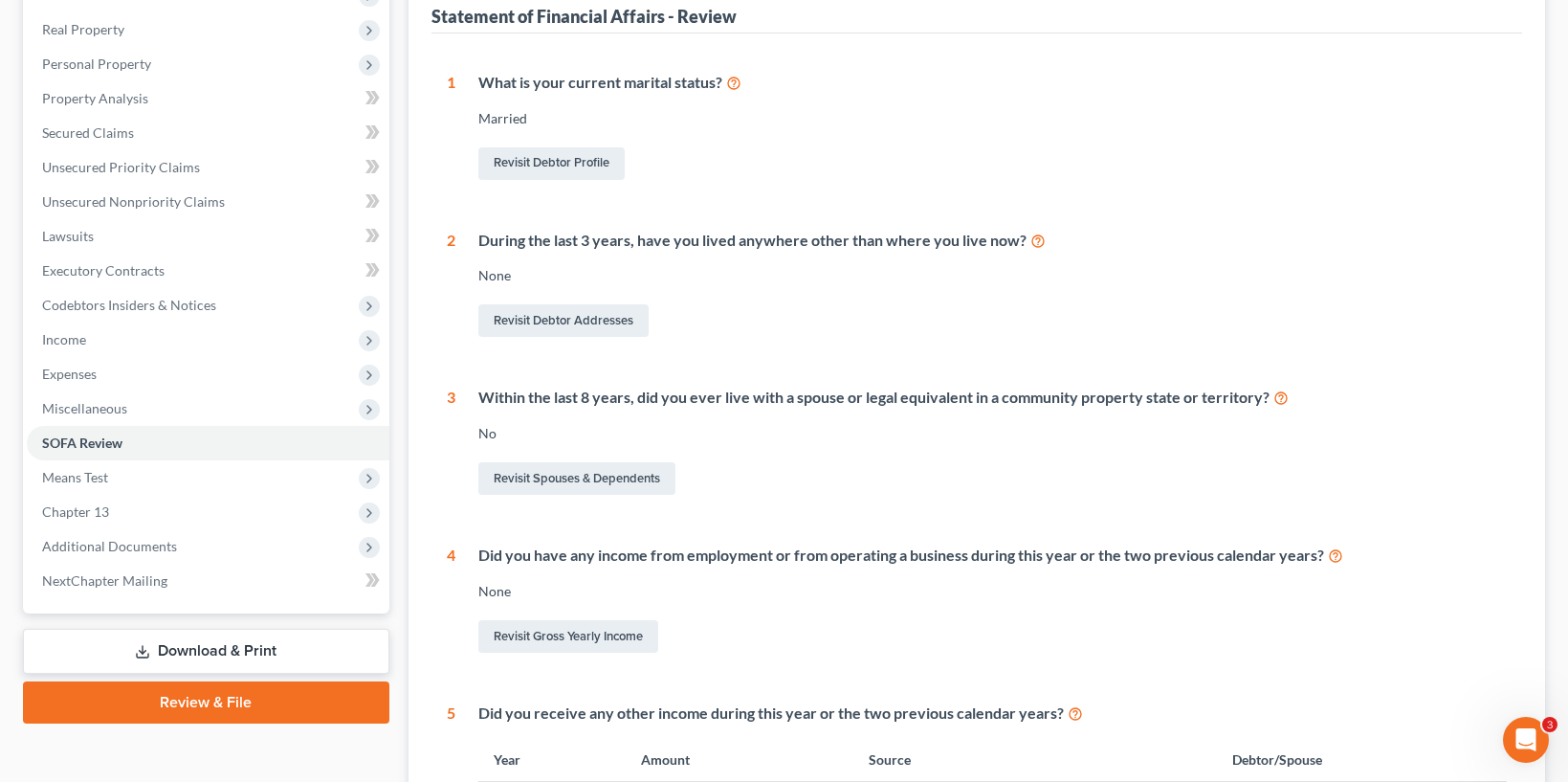 scroll, scrollTop: 169, scrollLeft: 0, axis: vertical 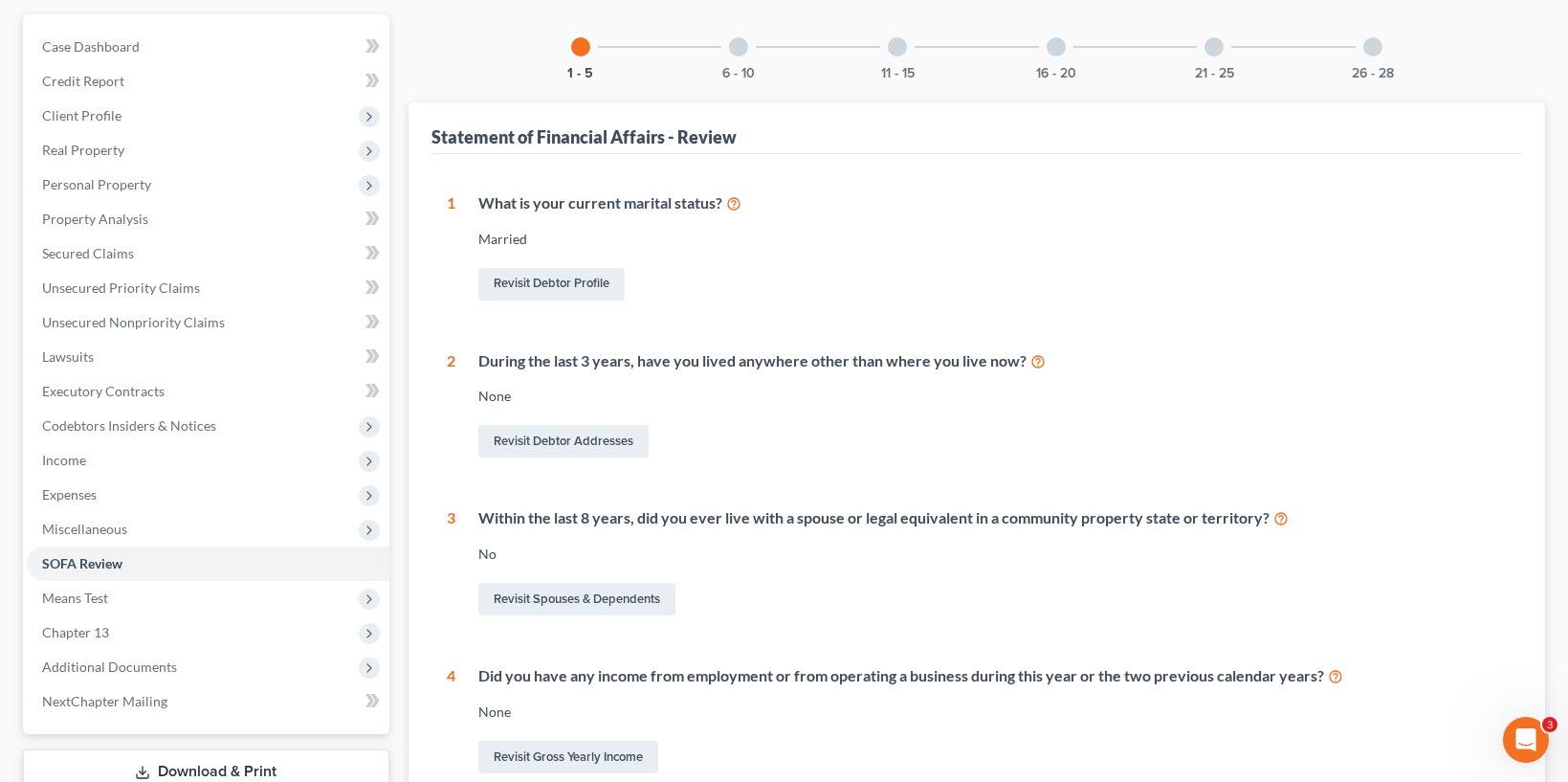 click on "6 - 10" at bounding box center (739, 47) 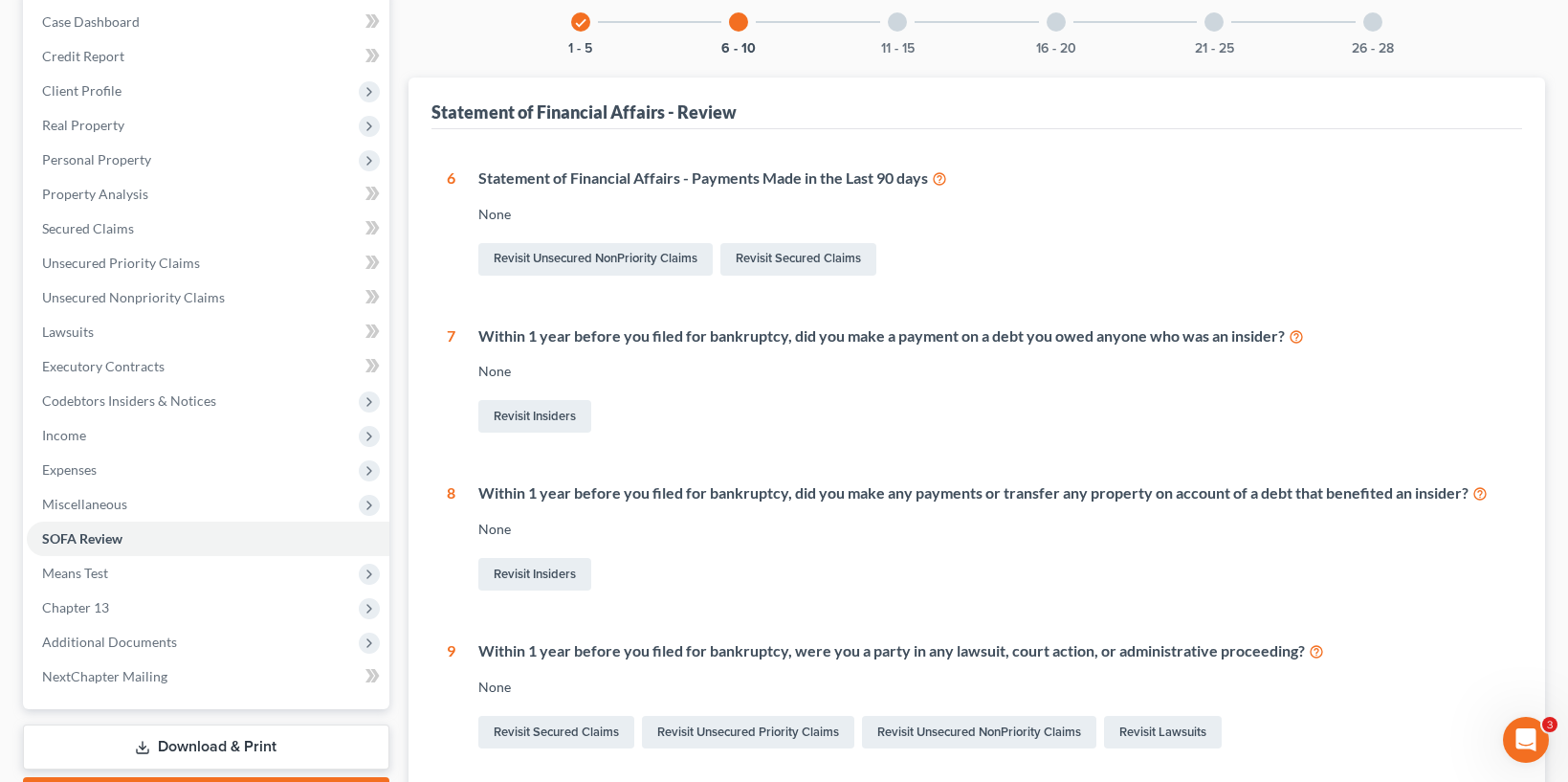 scroll, scrollTop: 0, scrollLeft: 0, axis: both 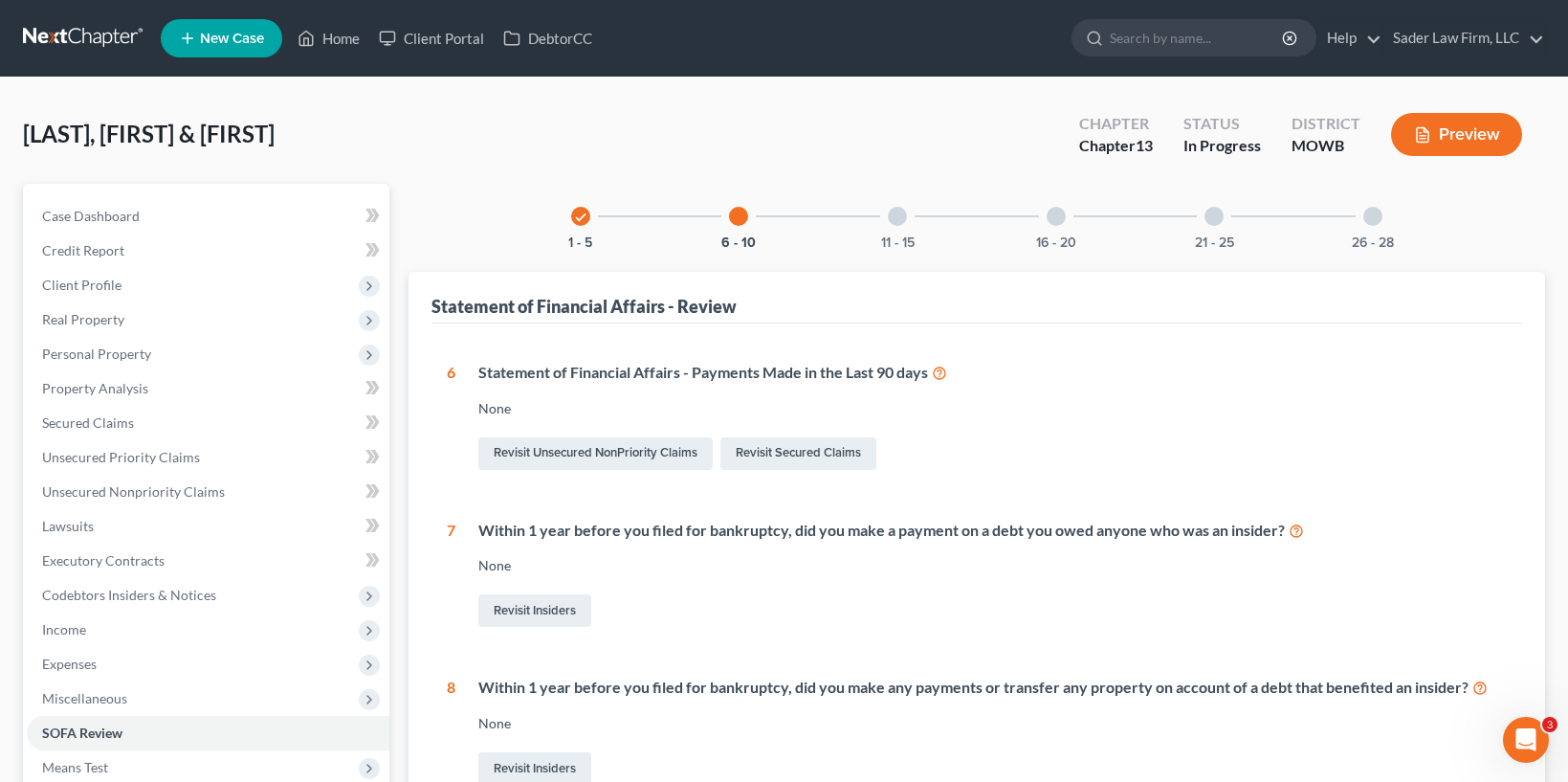 click on "11 - 15" at bounding box center [897, 216] 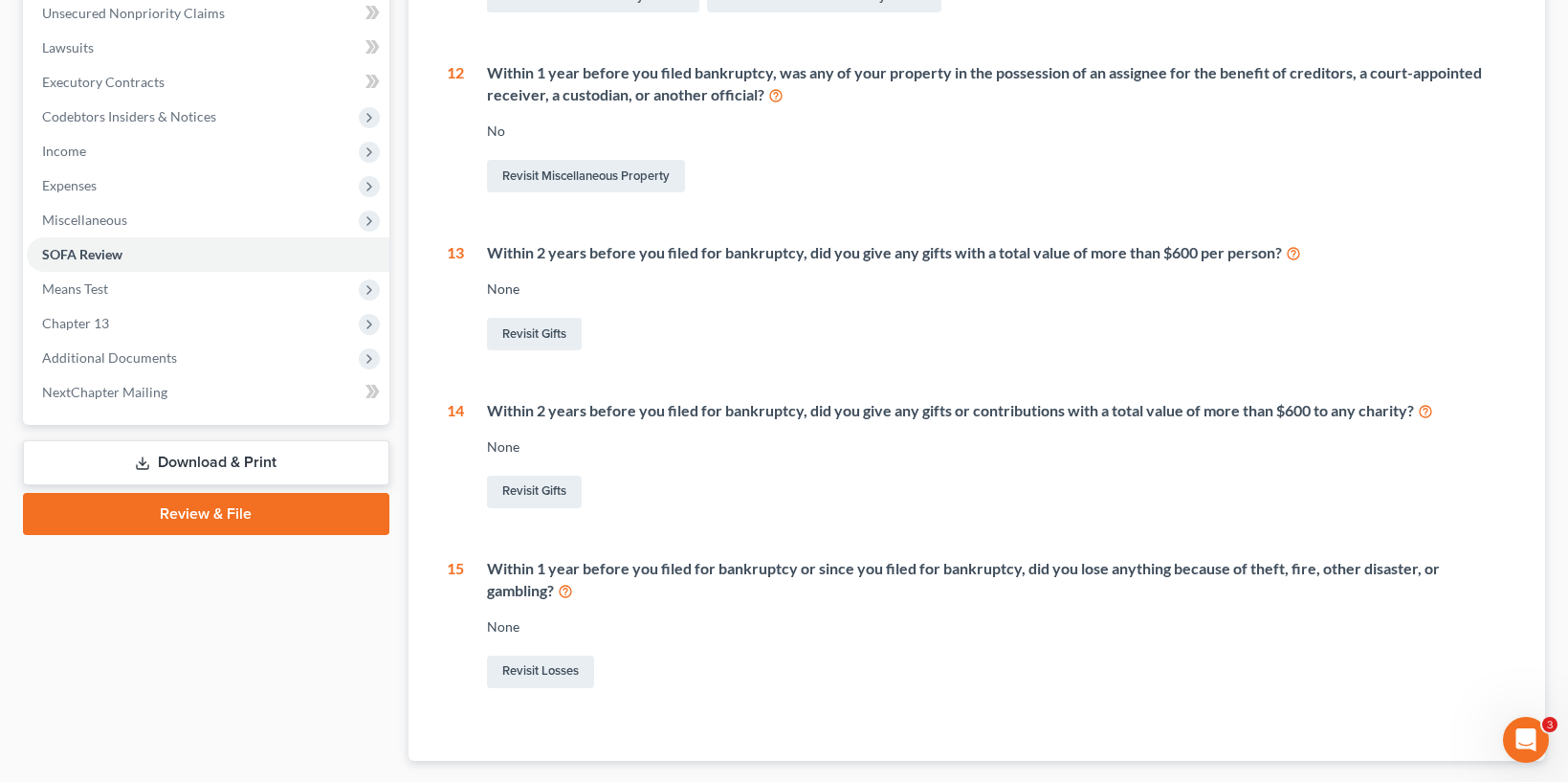 scroll, scrollTop: 0, scrollLeft: 0, axis: both 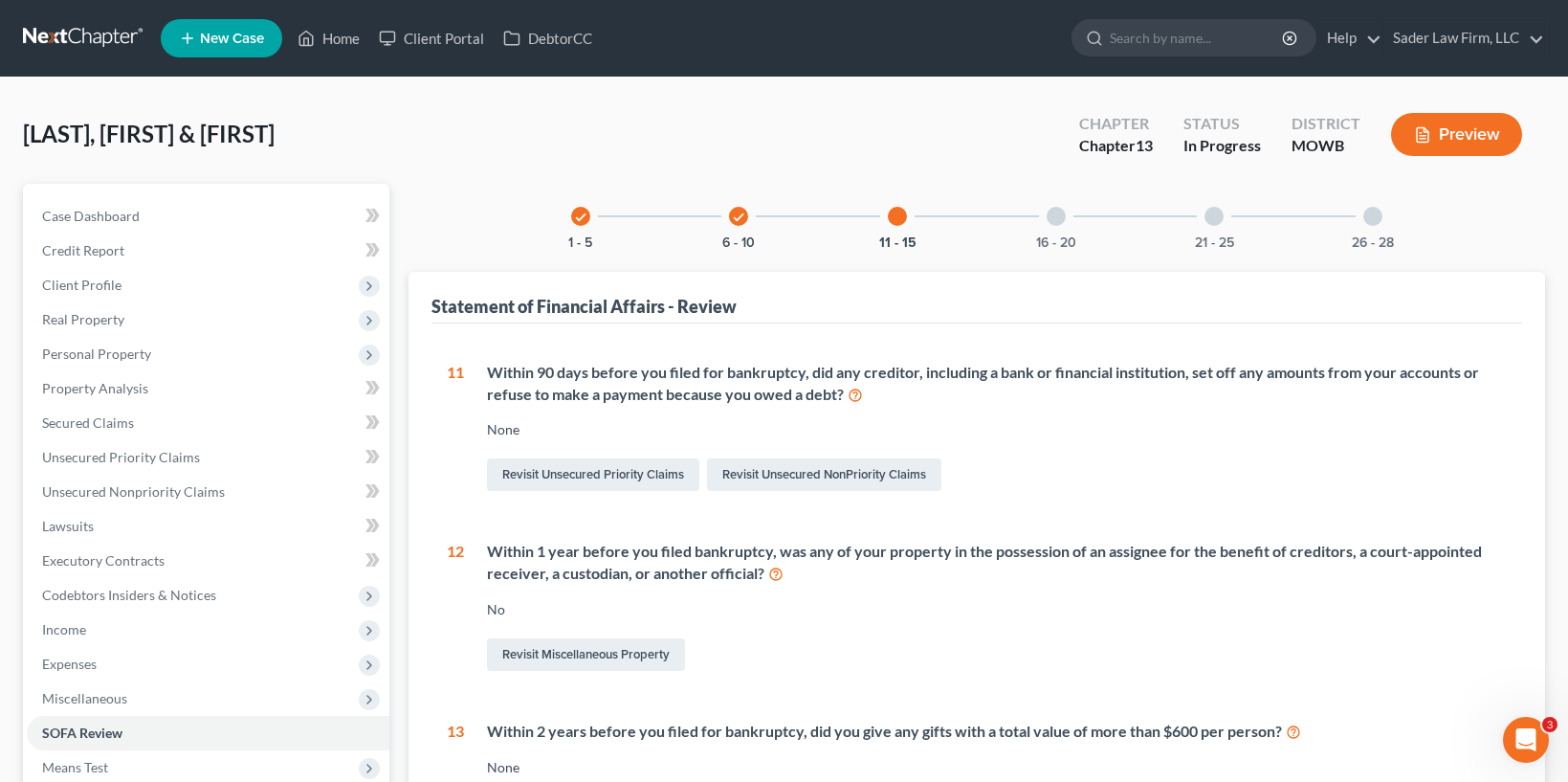 click on "16 - 20" at bounding box center [1056, 216] 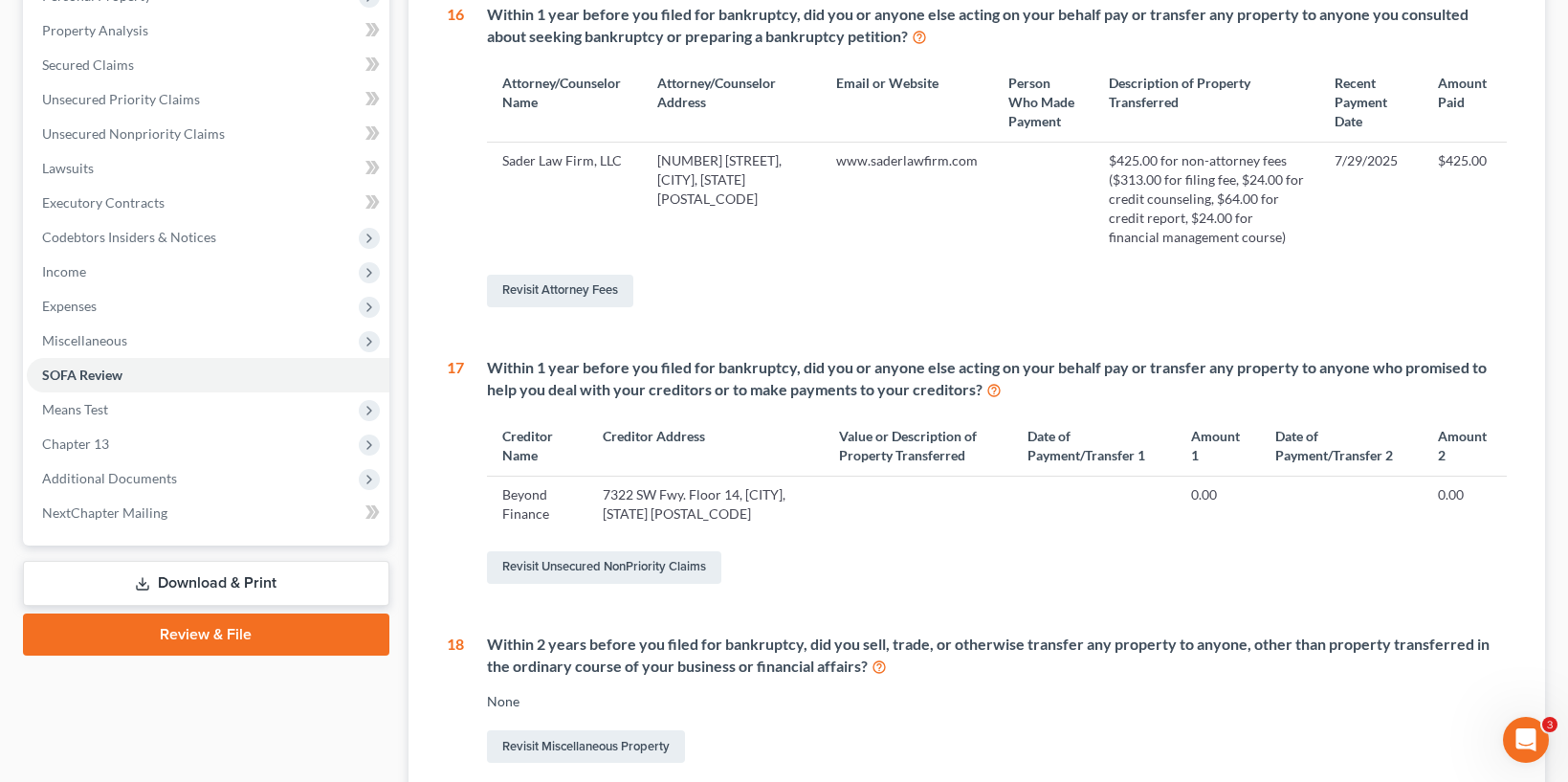scroll, scrollTop: 359, scrollLeft: 0, axis: vertical 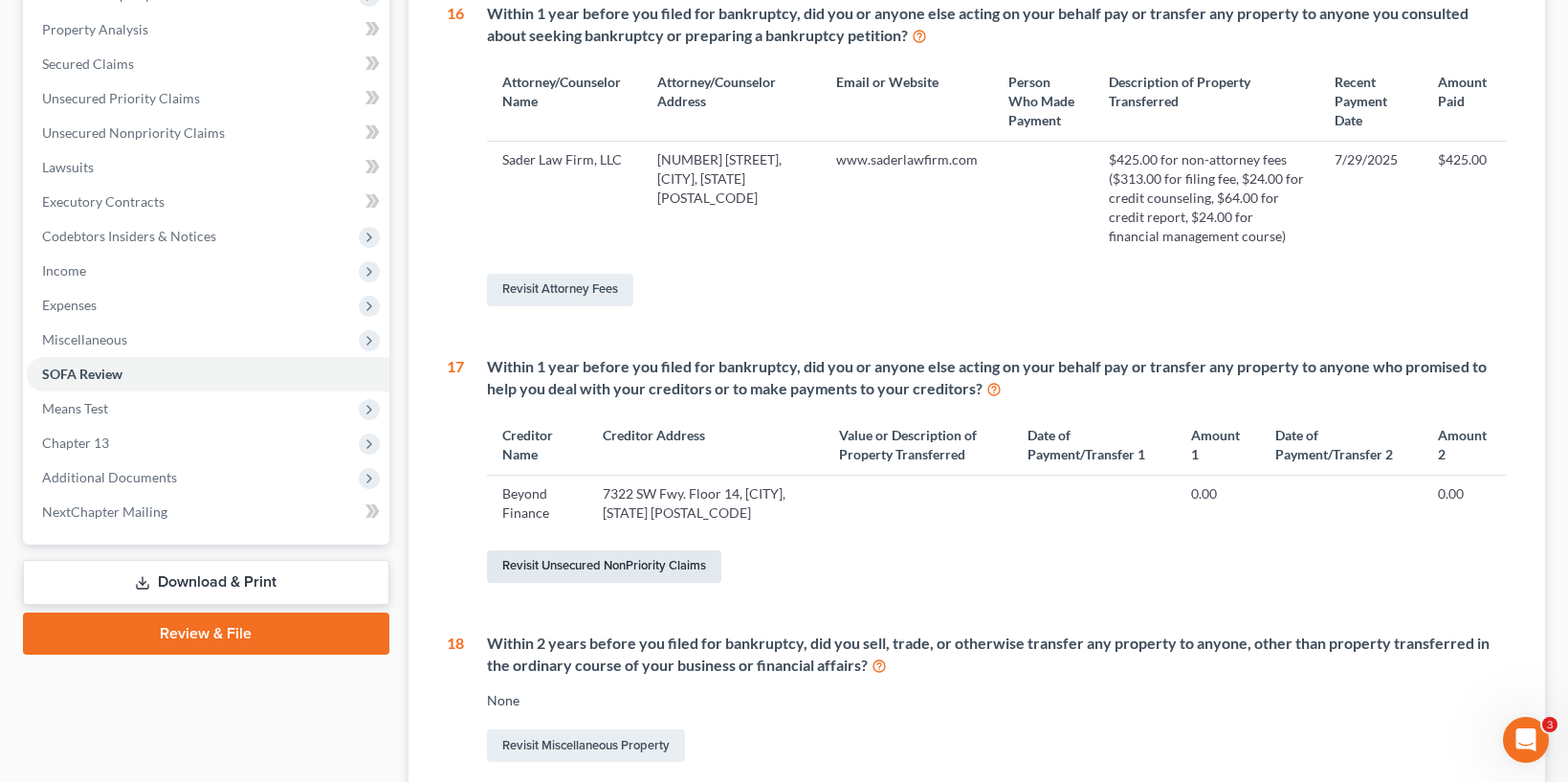 click on "Revisit Unsecured NonPriority Claims" at bounding box center [604, 567] 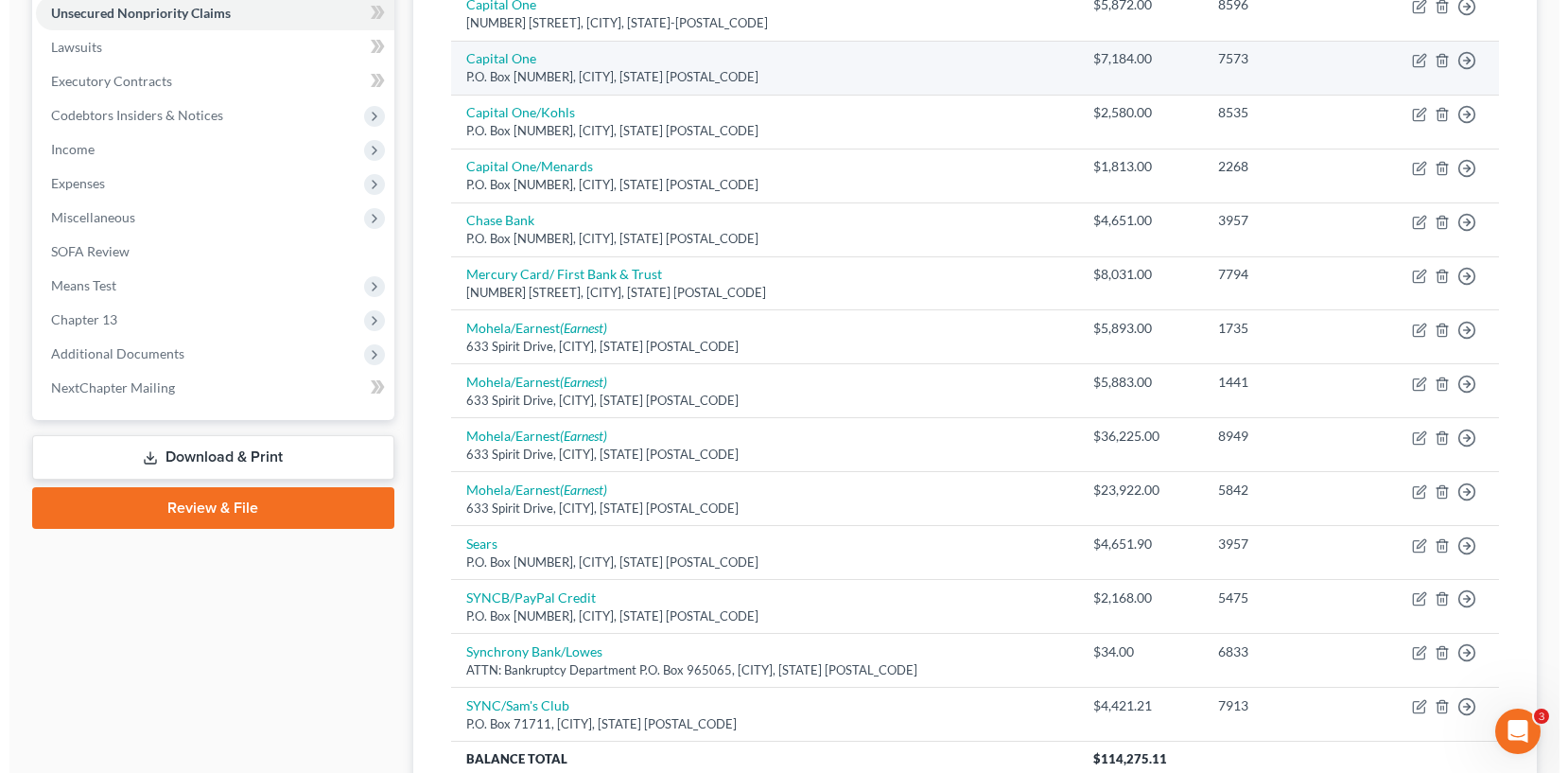 scroll, scrollTop: 0, scrollLeft: 0, axis: both 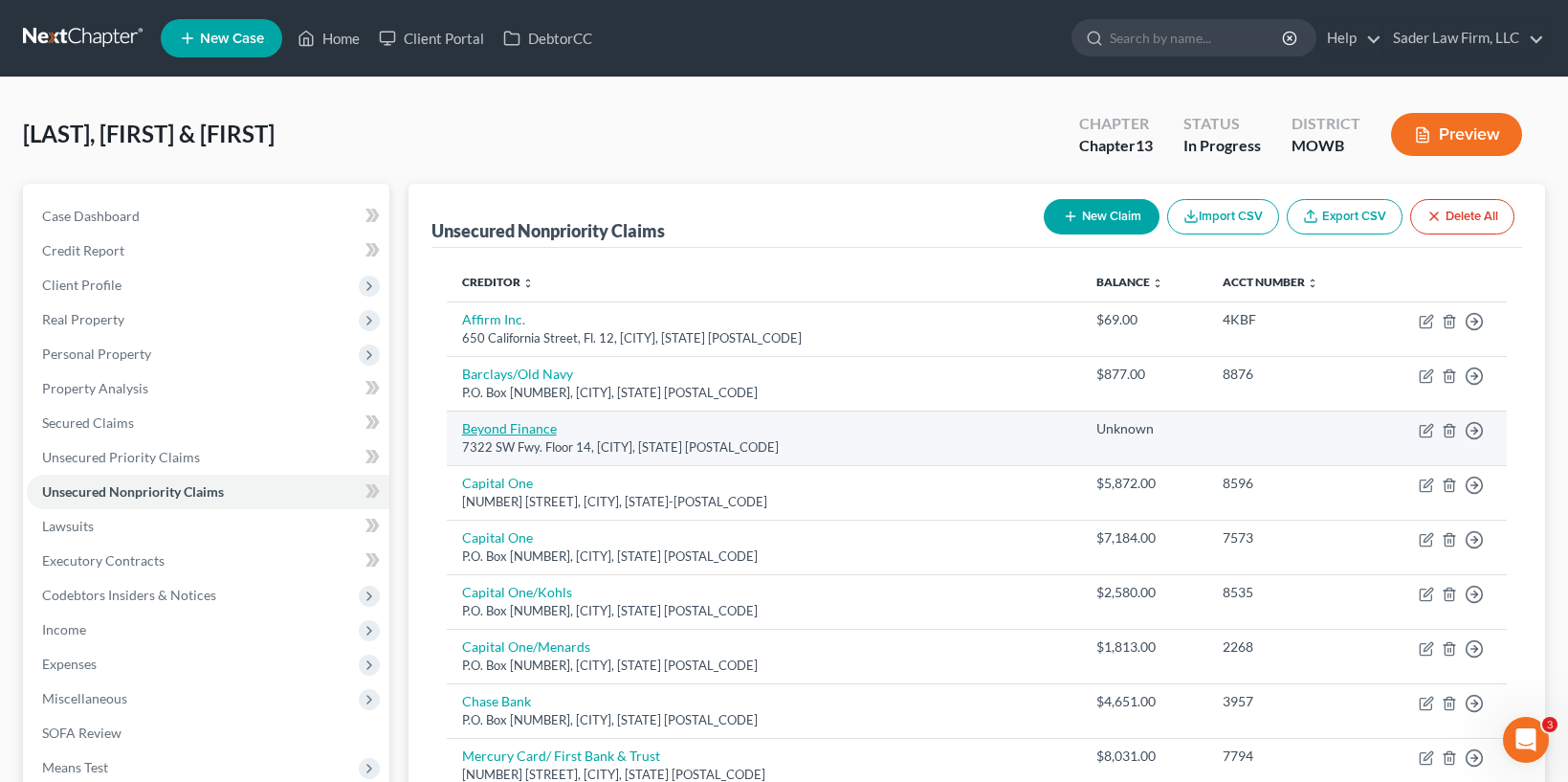click on "Beyond Finance" at bounding box center [509, 428] 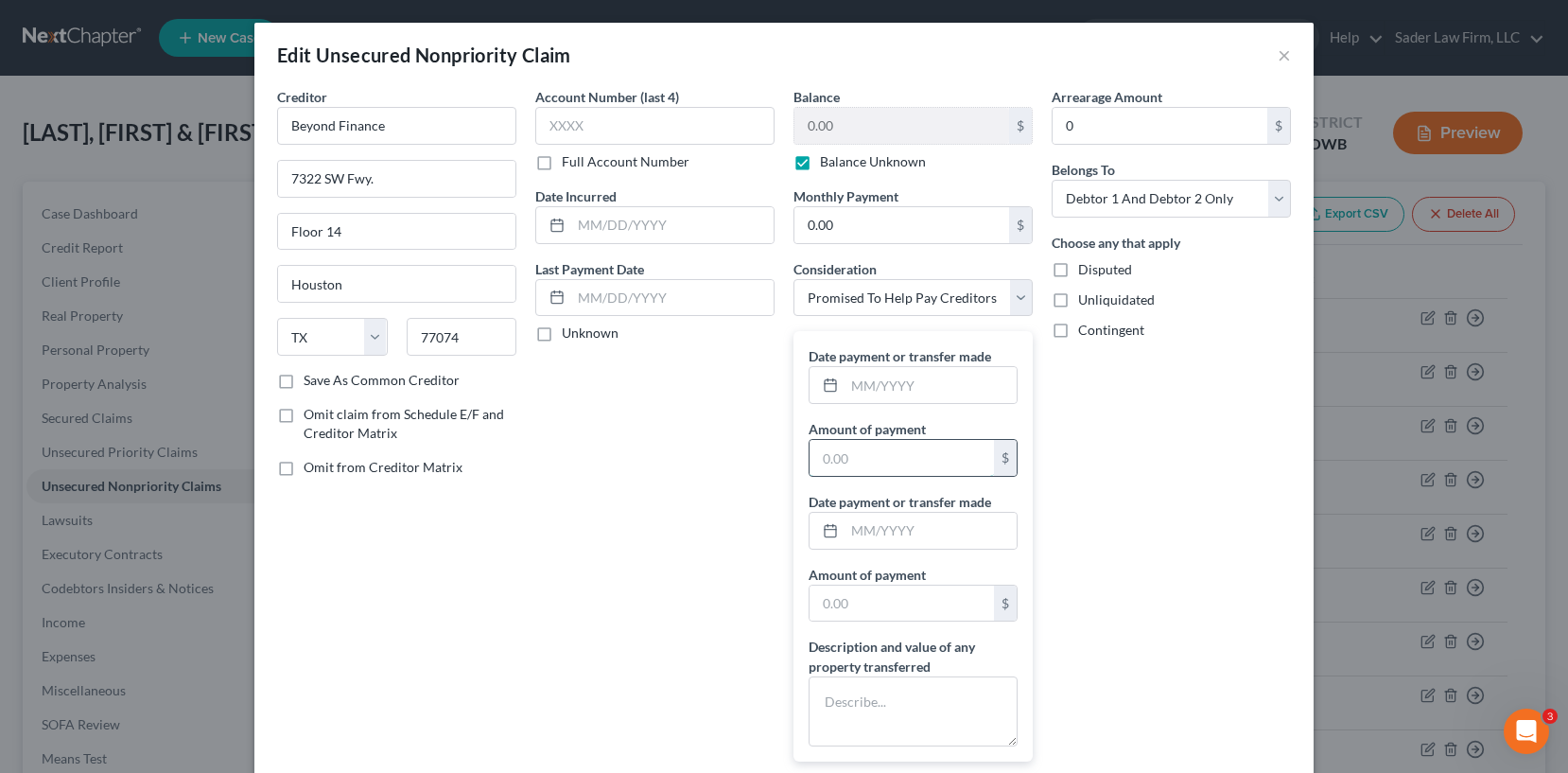 click at bounding box center [901, 458] 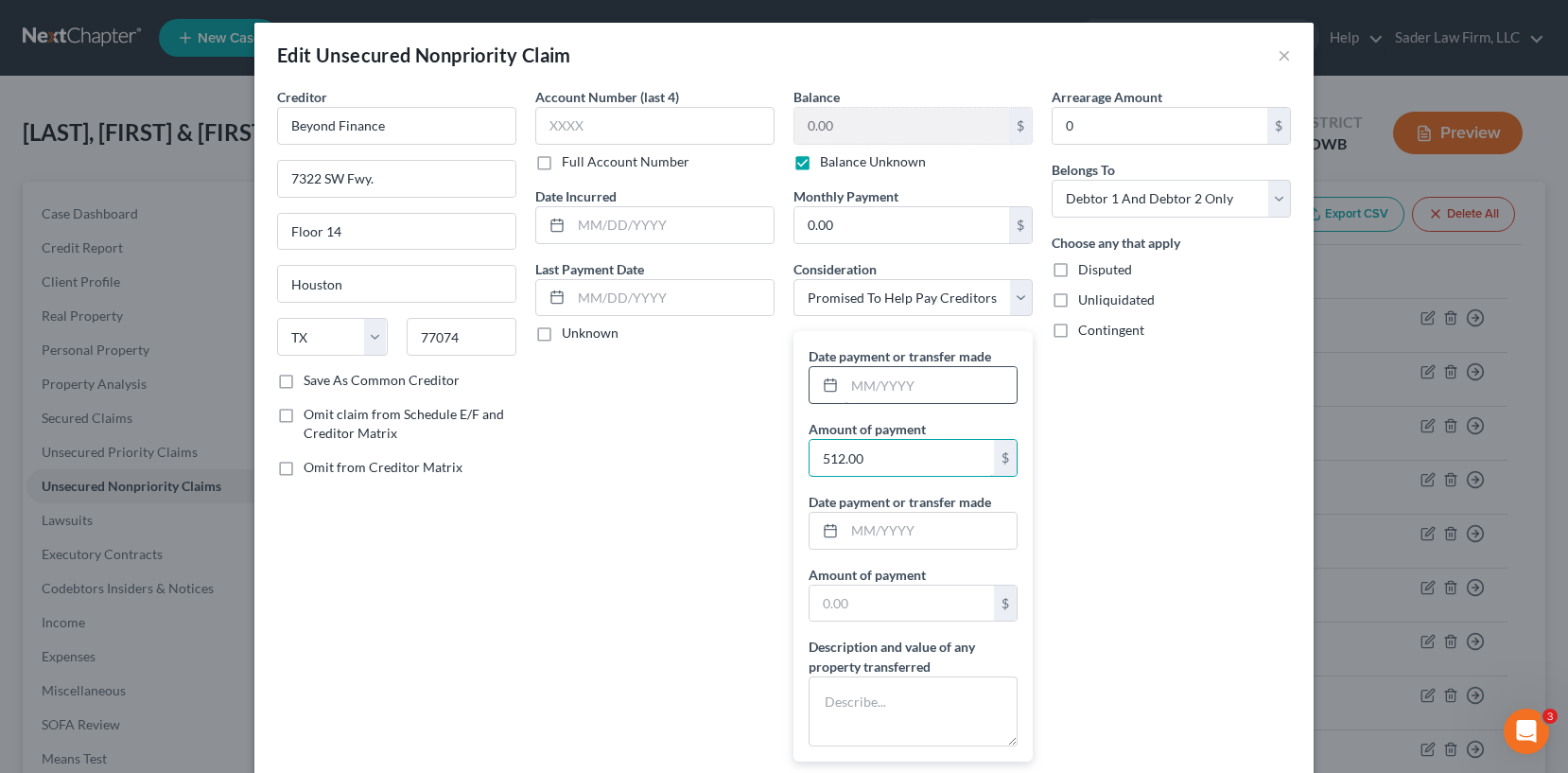 type on "512.00" 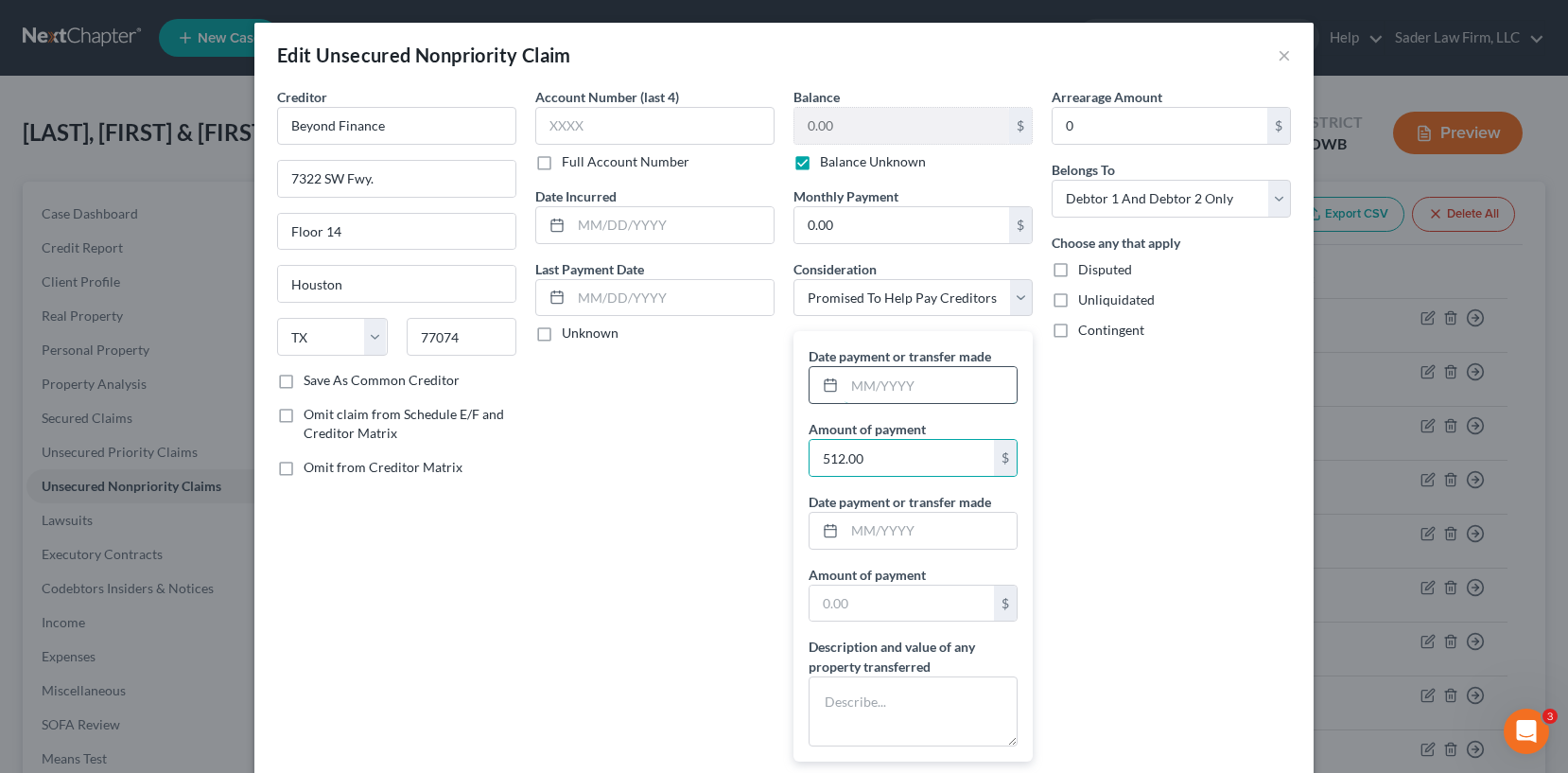 click at bounding box center (931, 385) 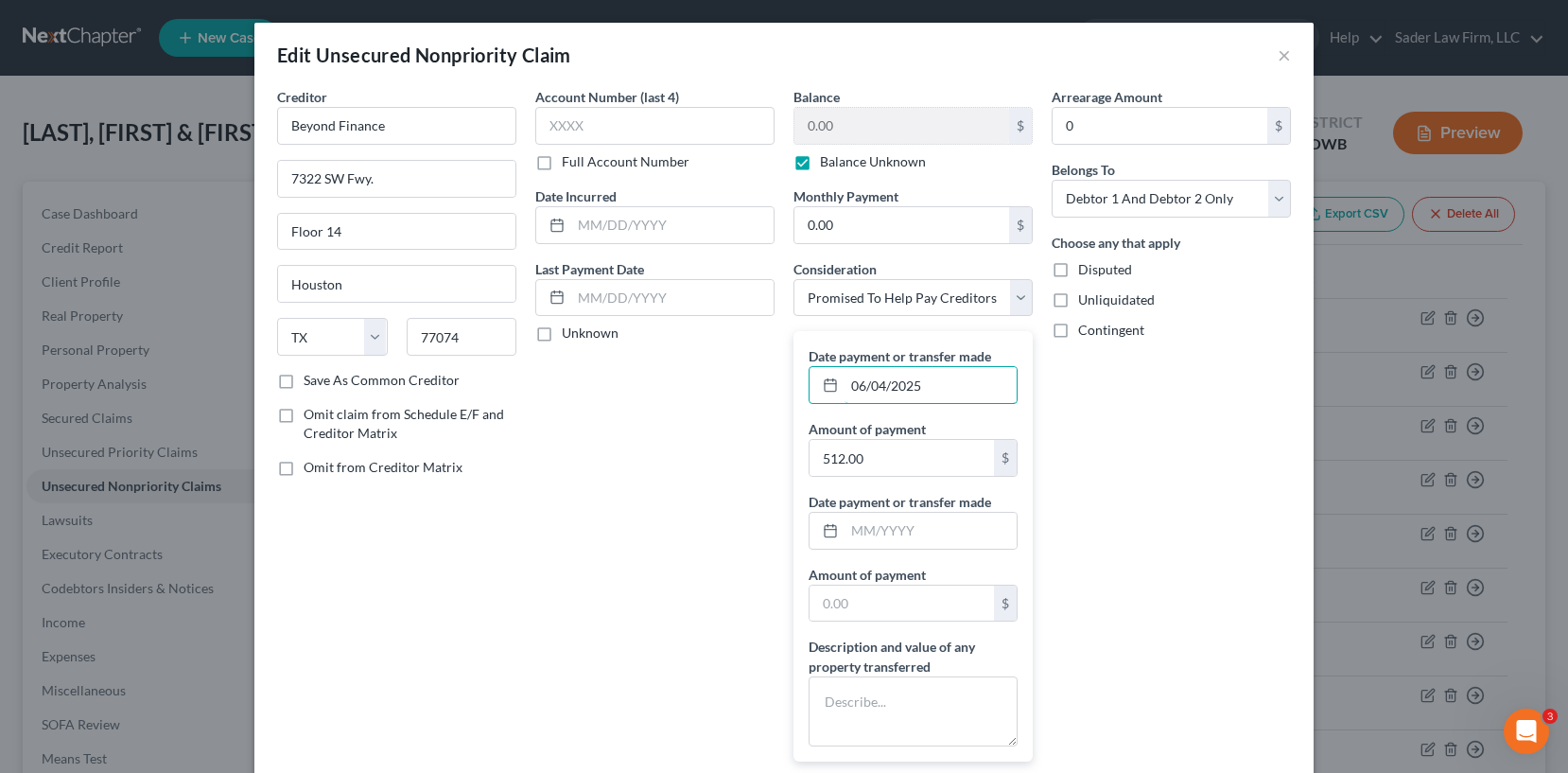 type on "06/04/2025" 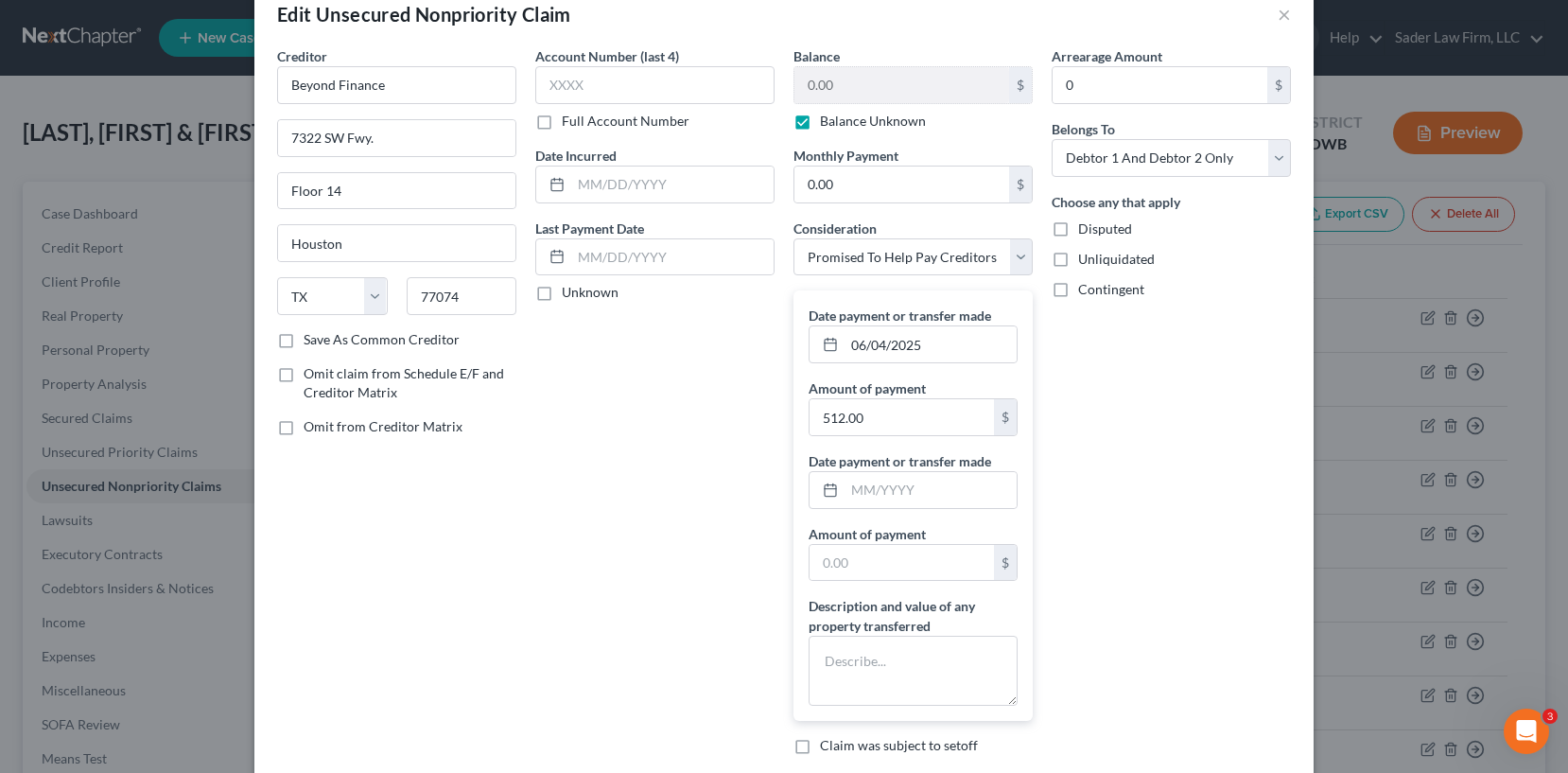 scroll, scrollTop: 0, scrollLeft: 0, axis: both 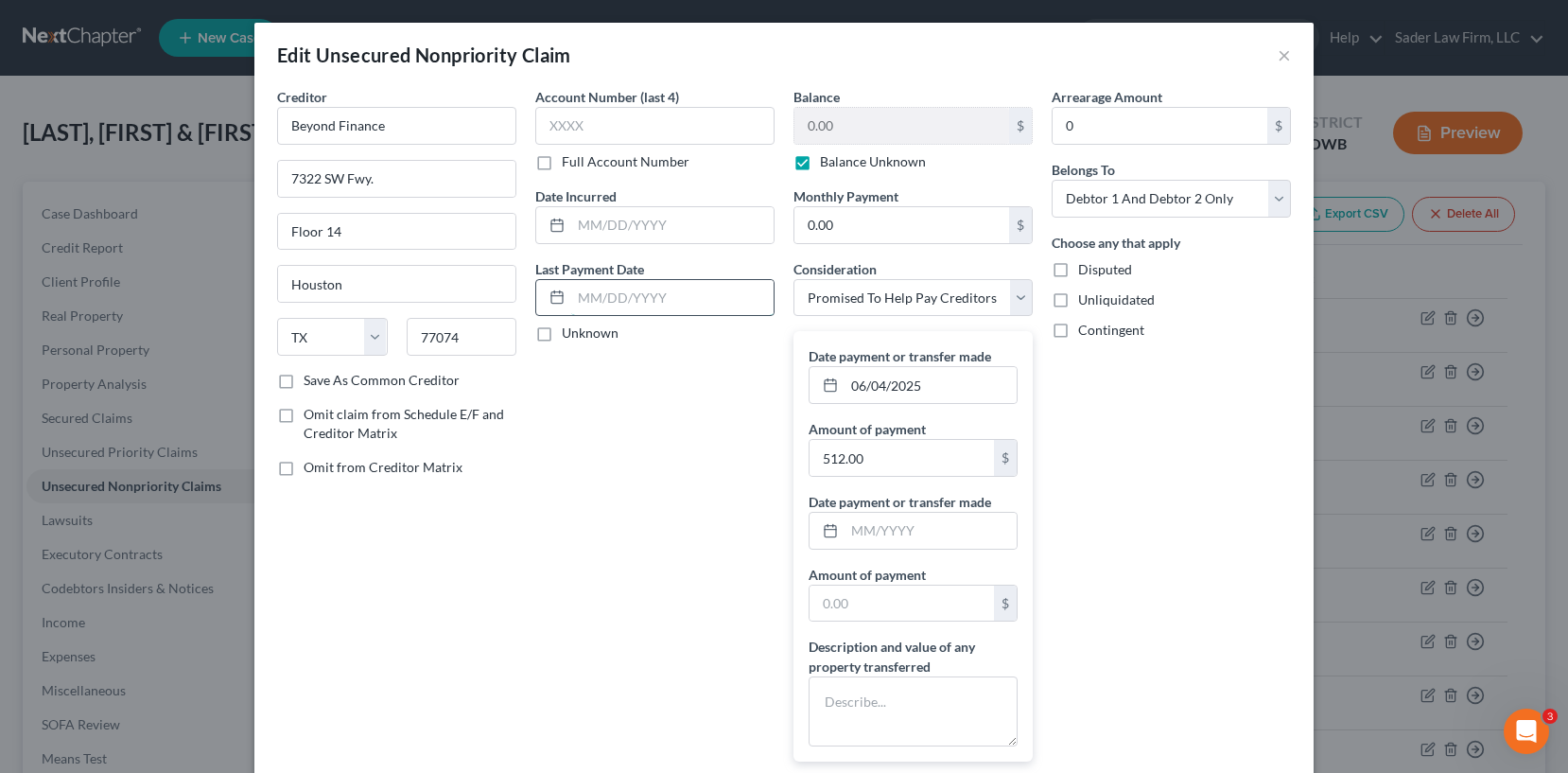click at bounding box center [672, 298] 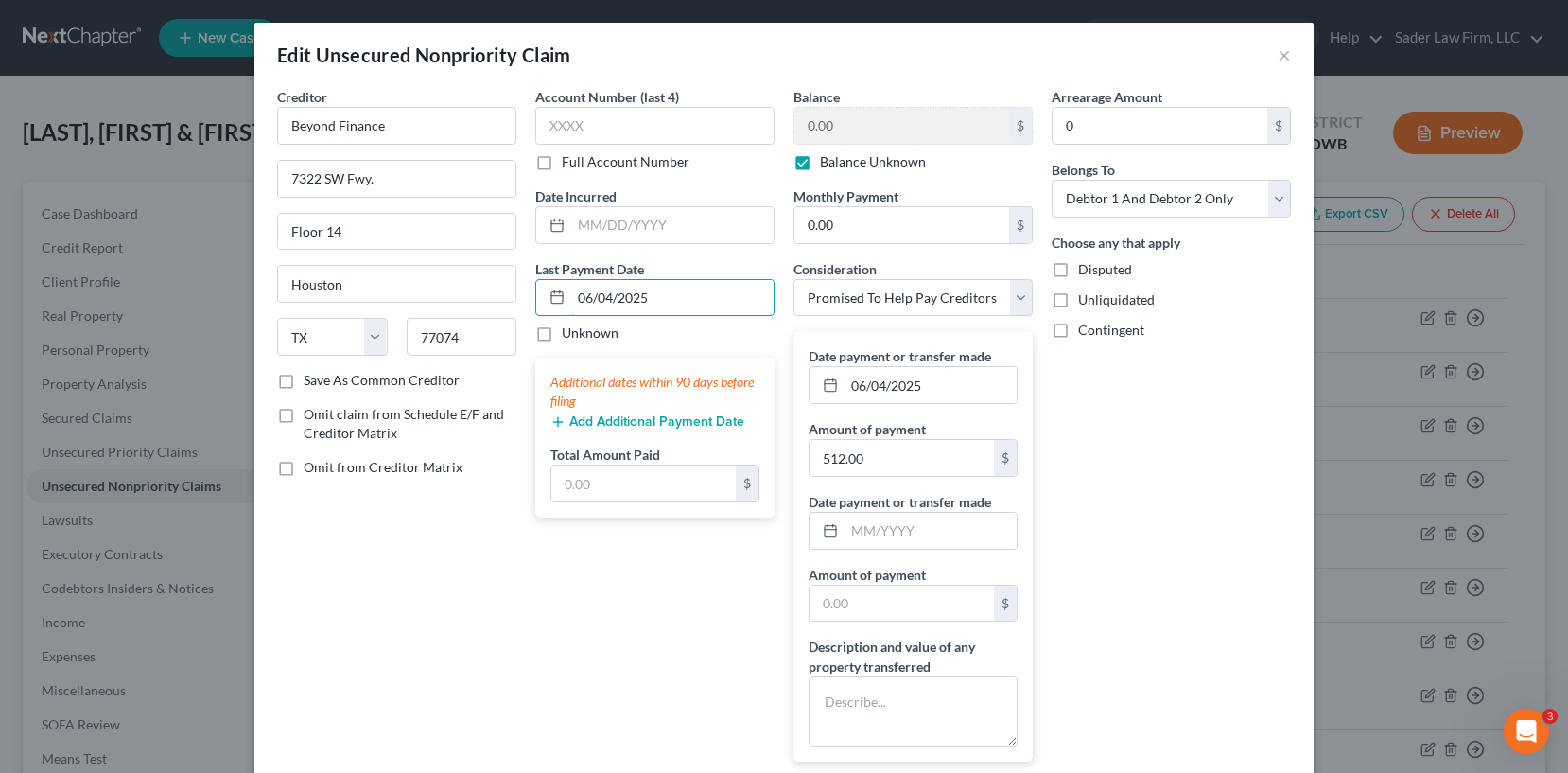 type on "06/04/2025" 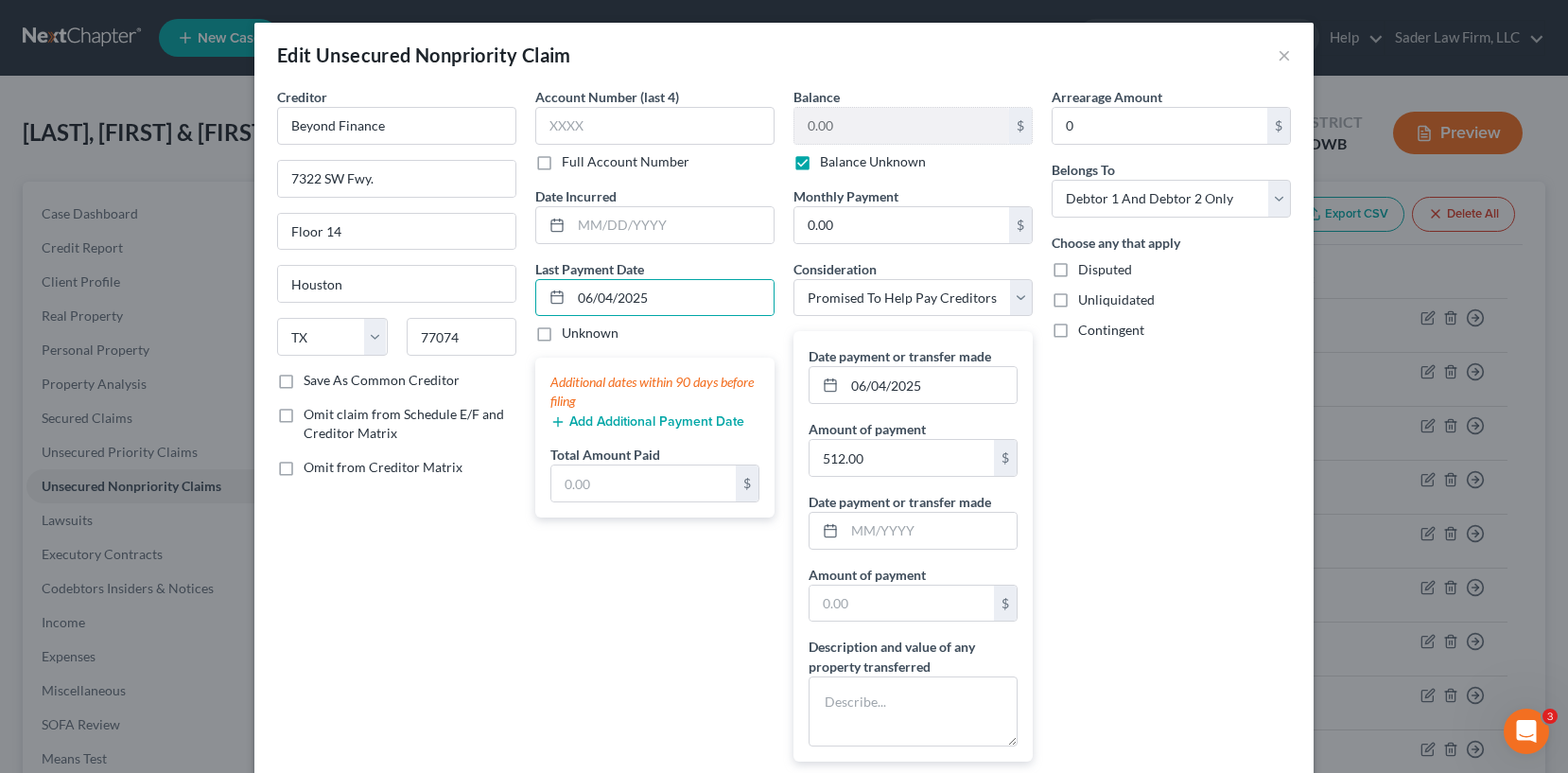 click on "Arrearage Amount 0 $
Belongs To
*
Select Debtor 1 Only Debtor 2 Only Debtor 1 And Debtor 2 Only At Least One Of The Debtors And Another Community Property Choose any that apply Disputed Unliquidated Contingent" at bounding box center [1171, 448] 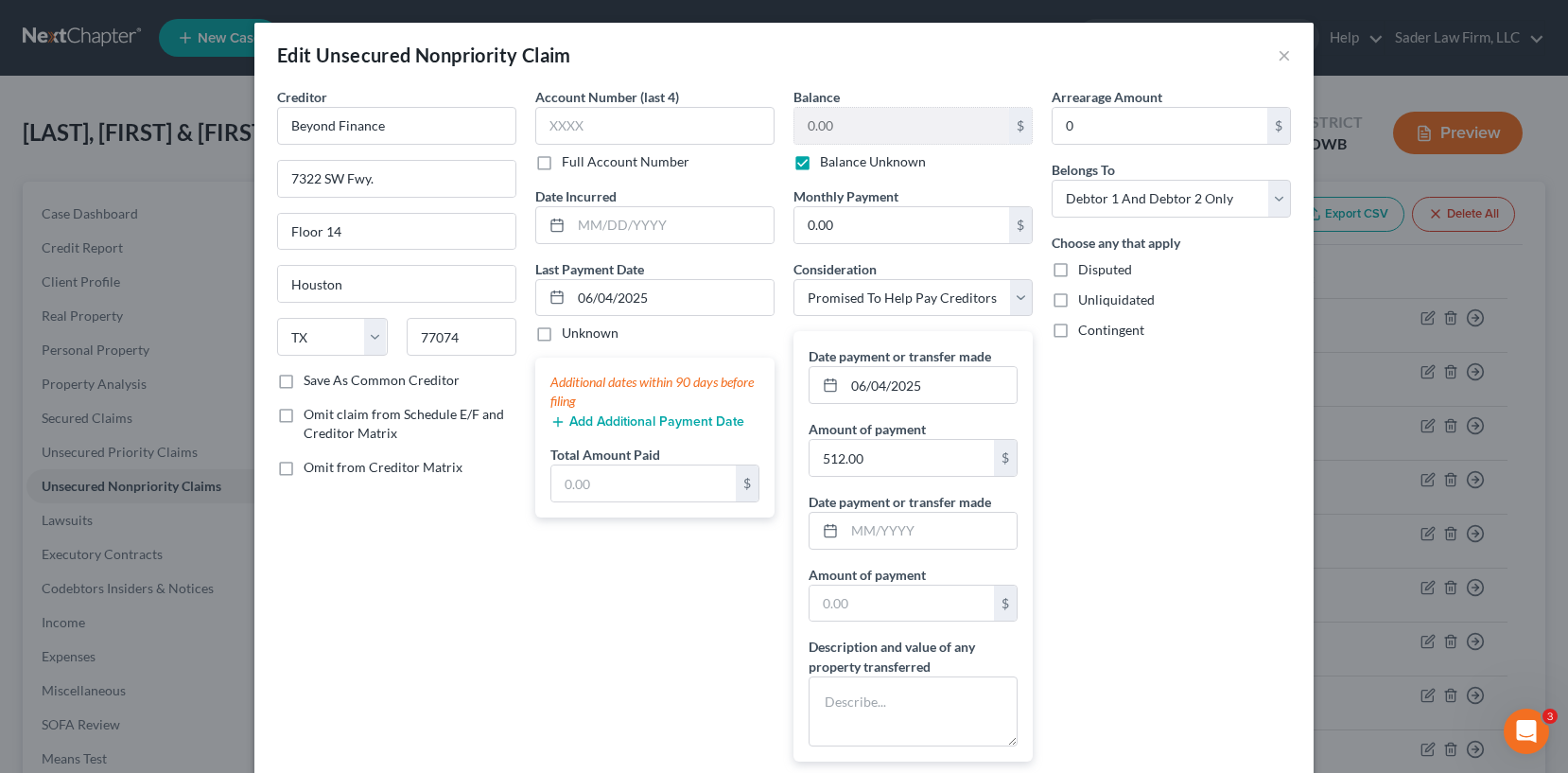 click on "Omit claim from Schedule E/F and Creditor Matrix" at bounding box center [404, 423] 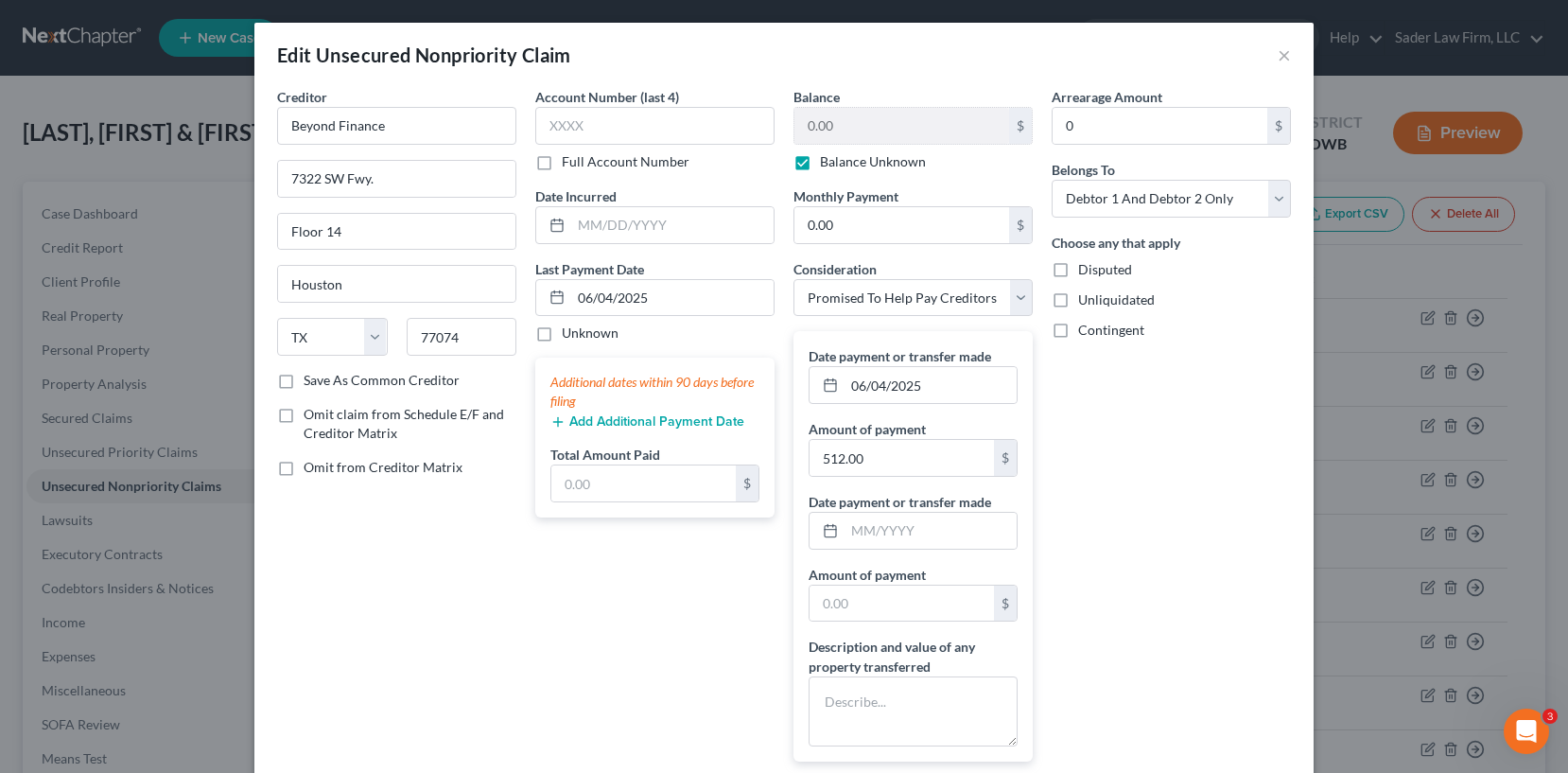 click on "Omit claim from Schedule E/F and Creditor Matrix" at bounding box center (317, 411) 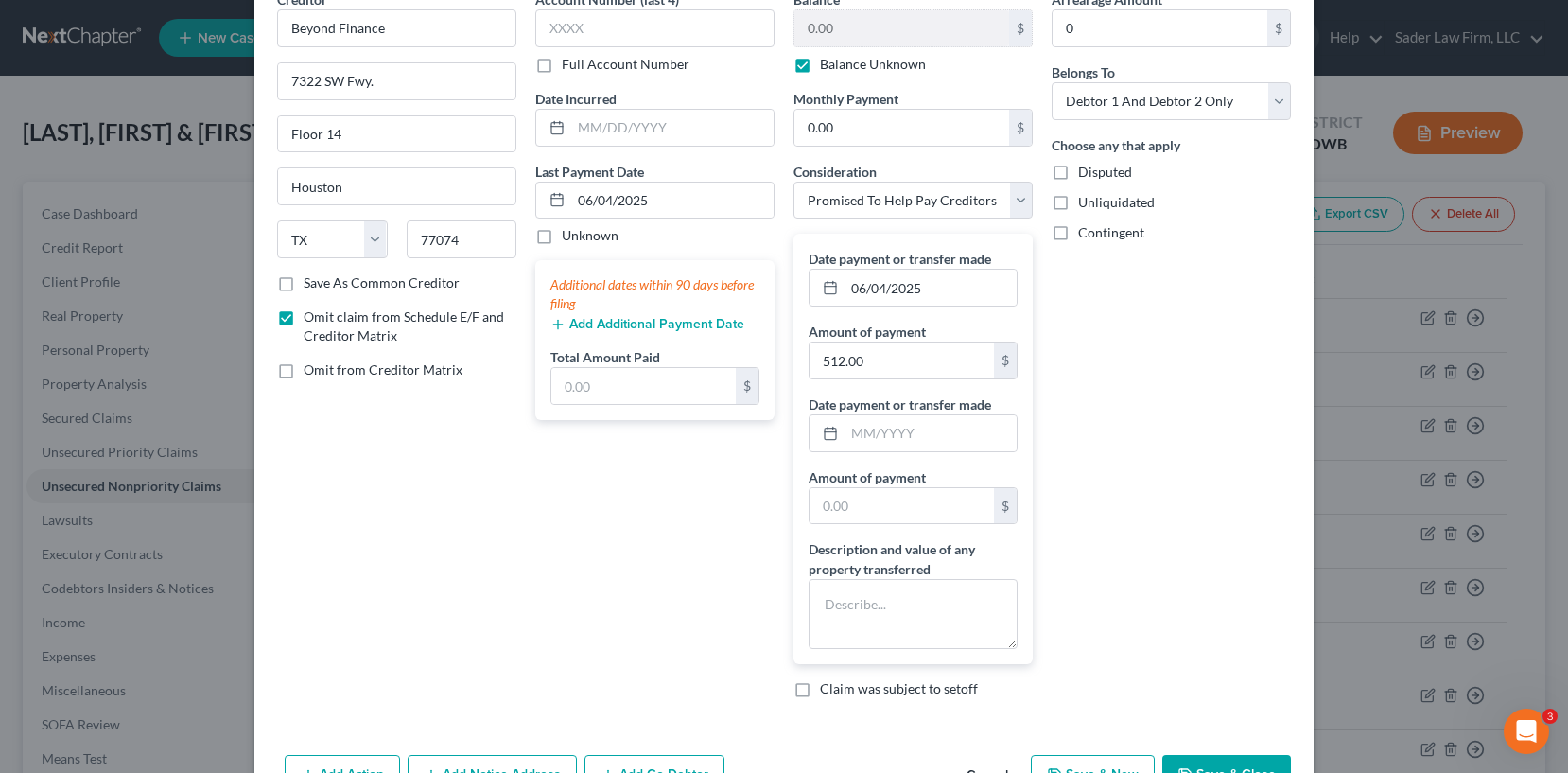 scroll, scrollTop: 212, scrollLeft: 0, axis: vertical 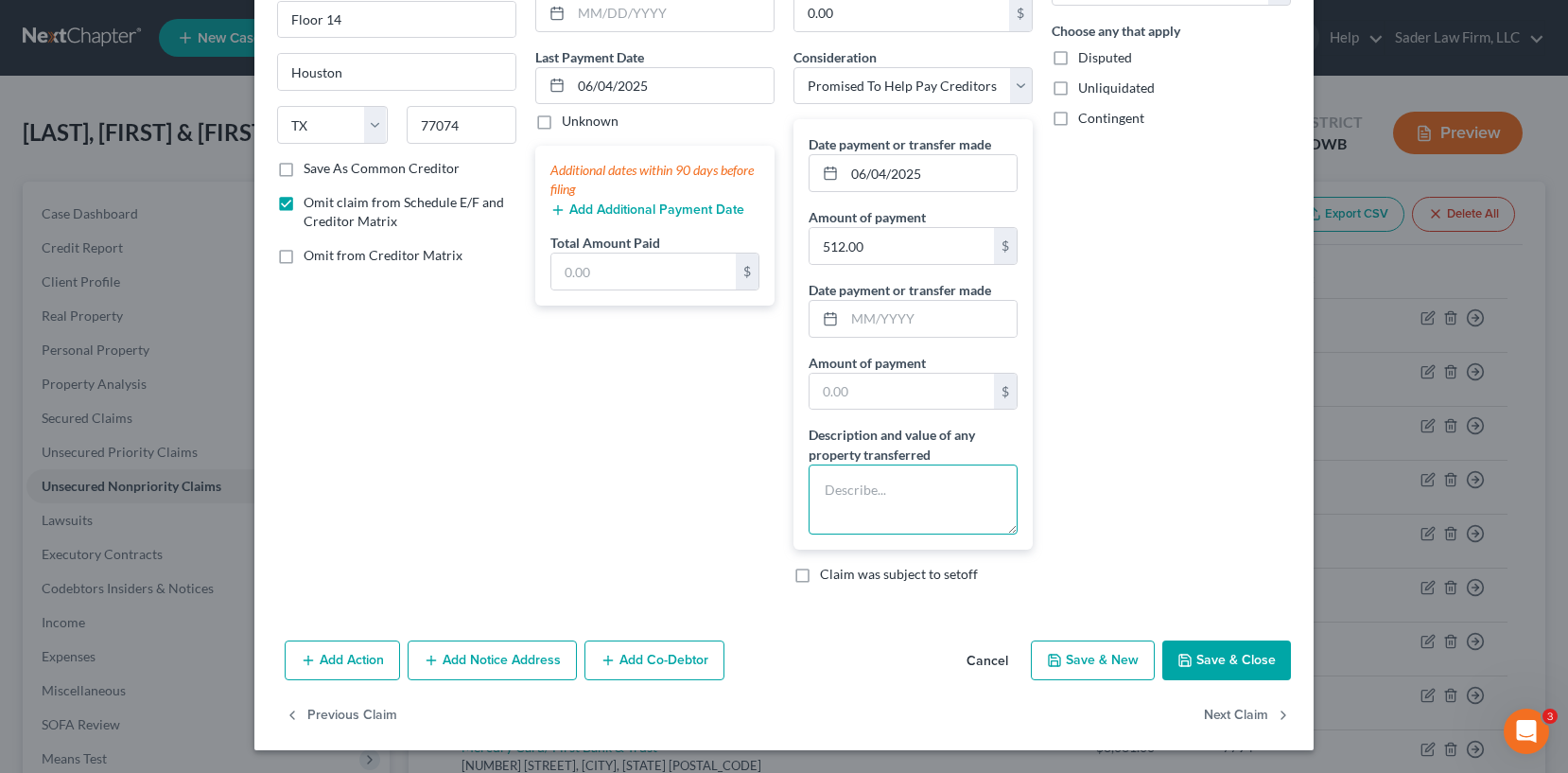 click at bounding box center [913, 500] 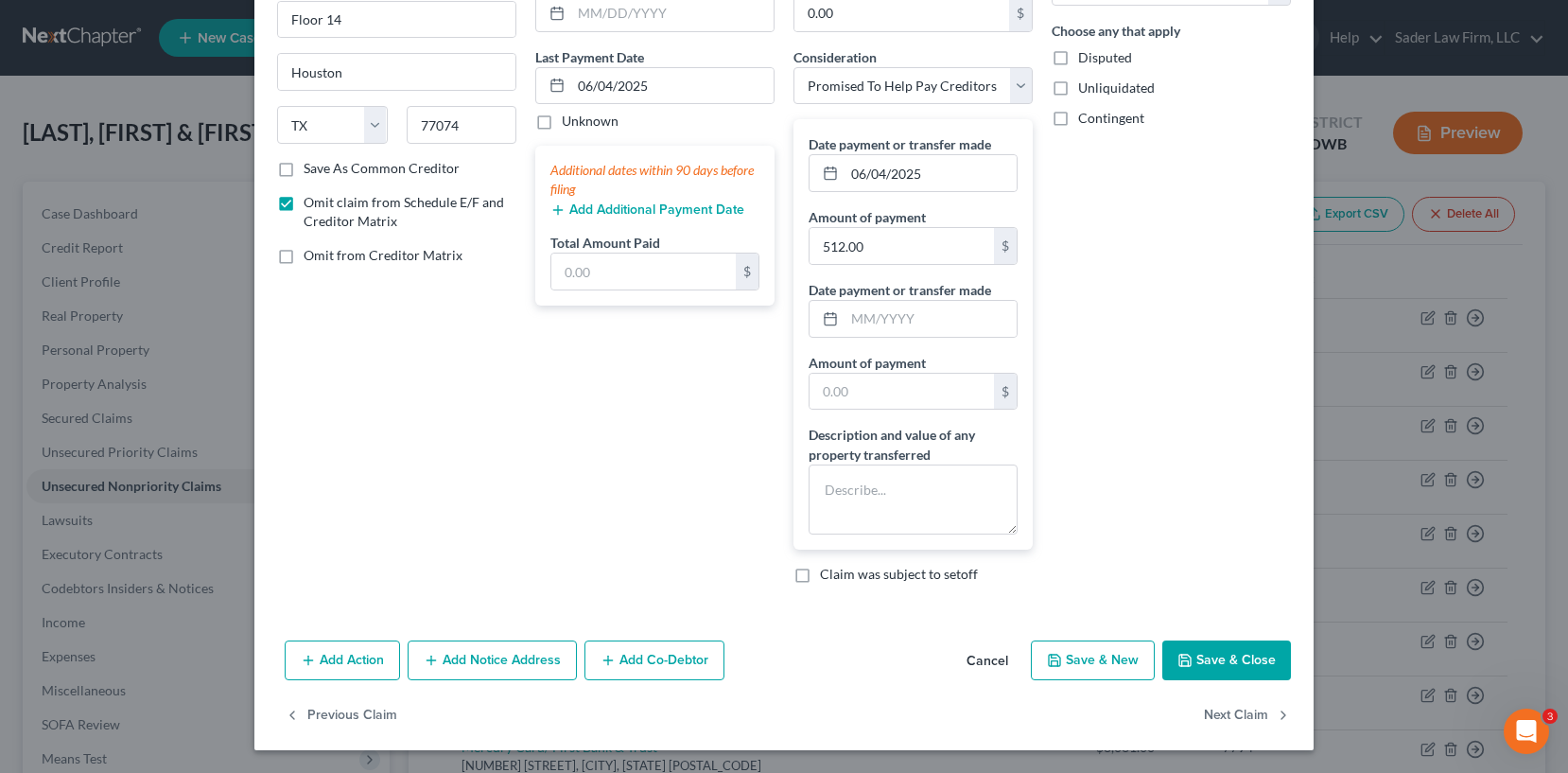 click on "Date payment or transfer made         06/04/2025 Amount of payment 512.00 $ Date payment or transfer made         Amount of payment $ Description and value of any property transferred" at bounding box center (913, 334) 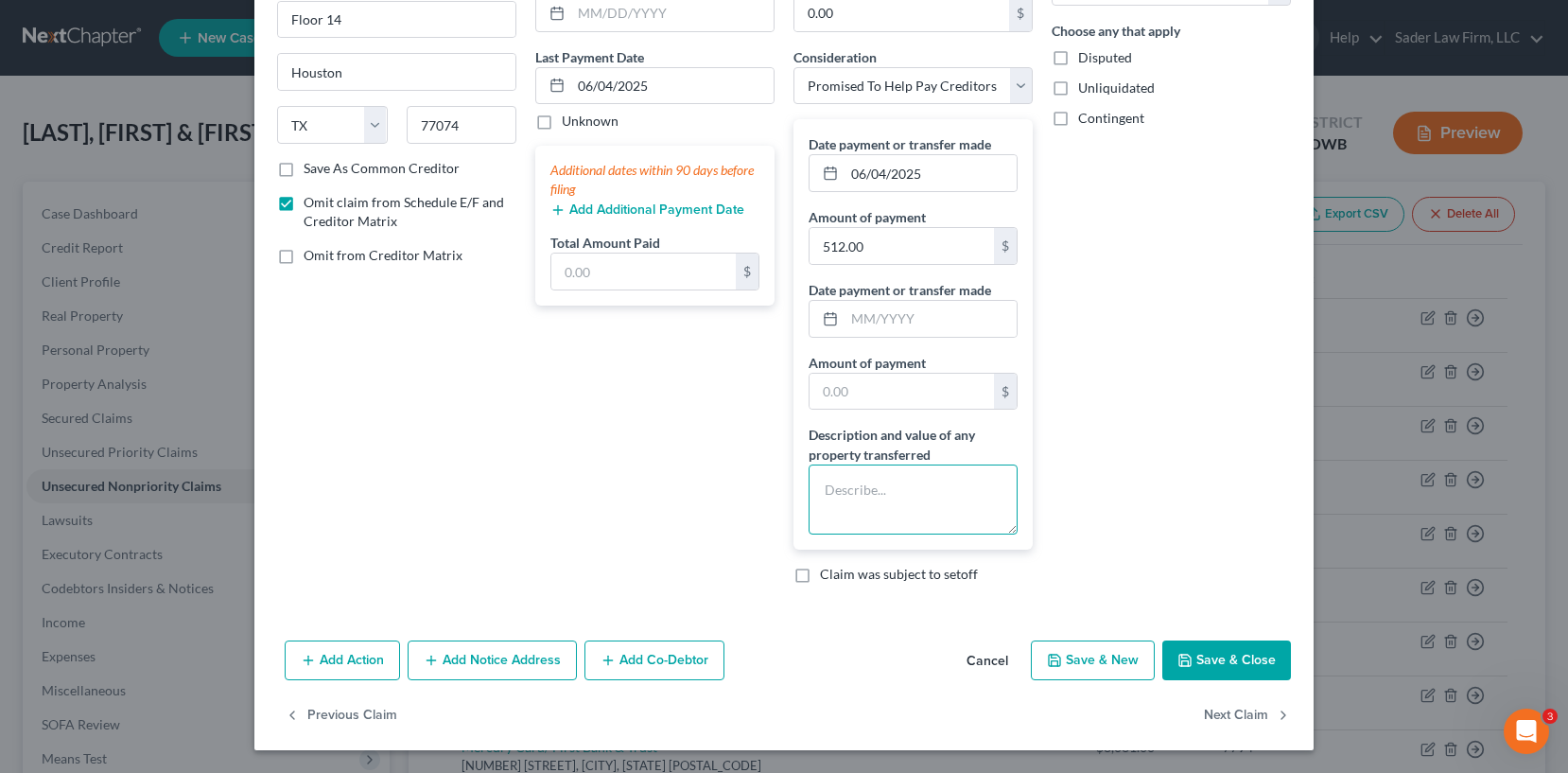 click at bounding box center (913, 500) 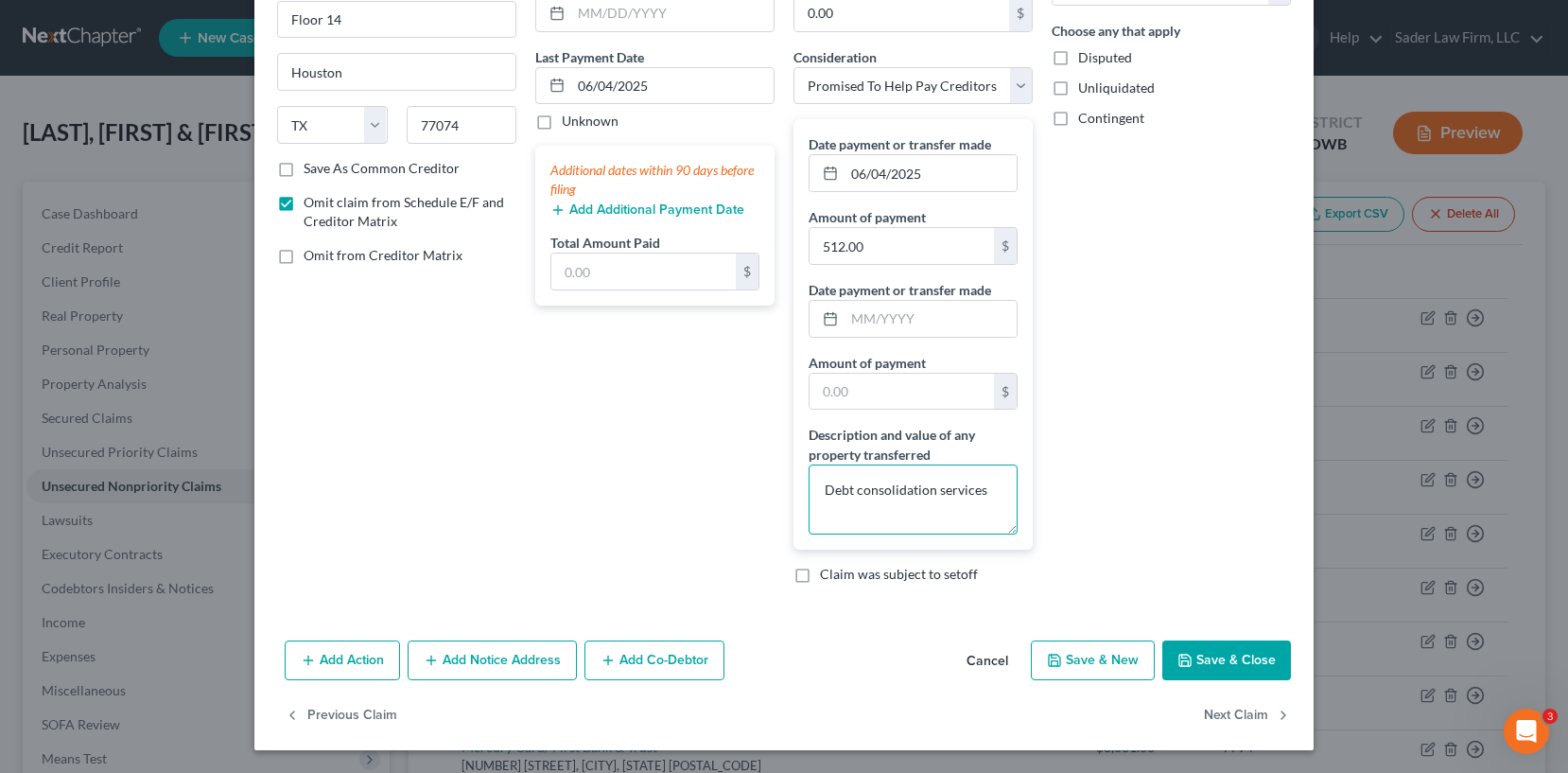 type on "Debt consolidation services" 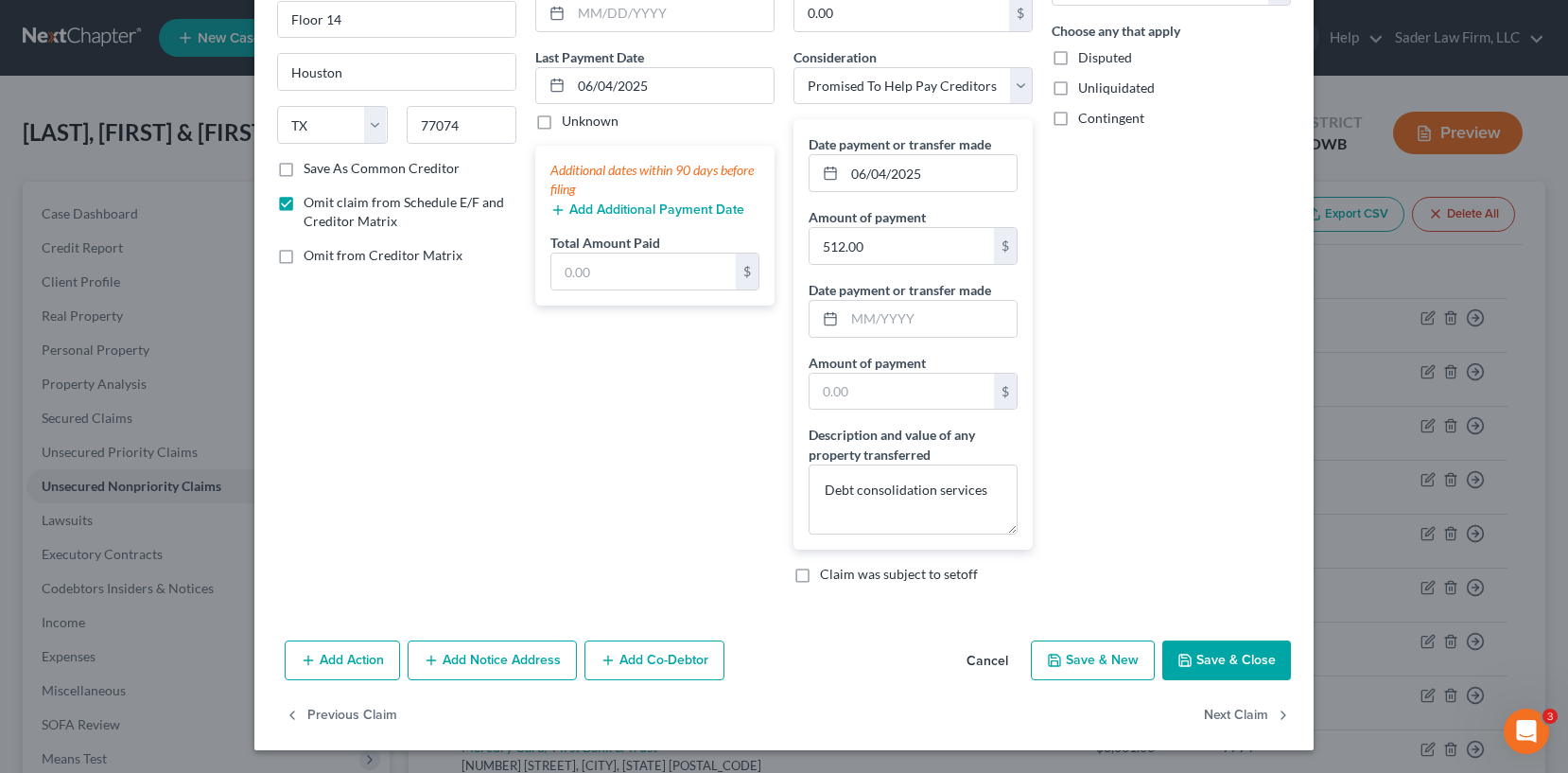 click on "Save & Close" at bounding box center [1227, 660] 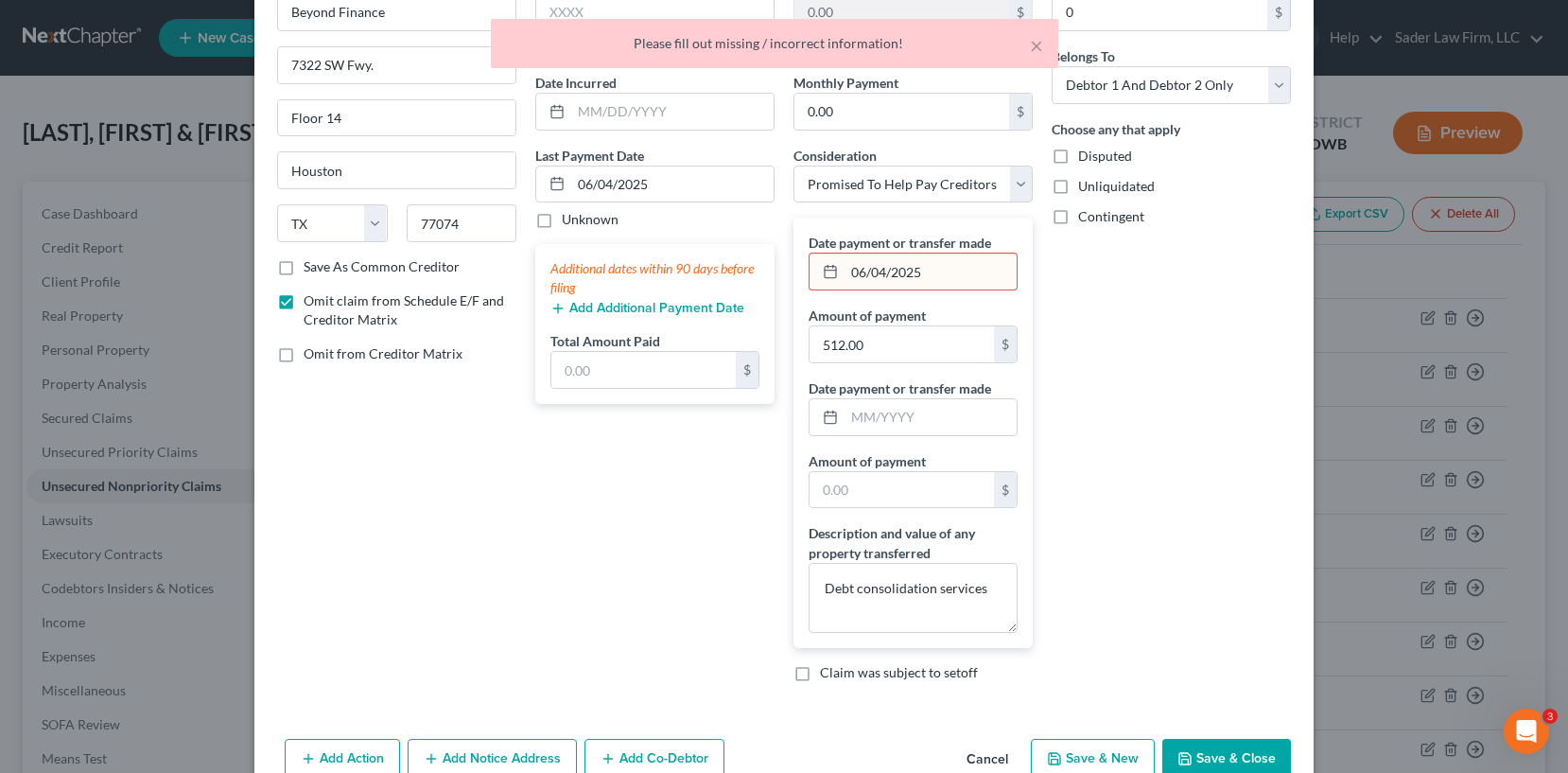 scroll, scrollTop: 0, scrollLeft: 0, axis: both 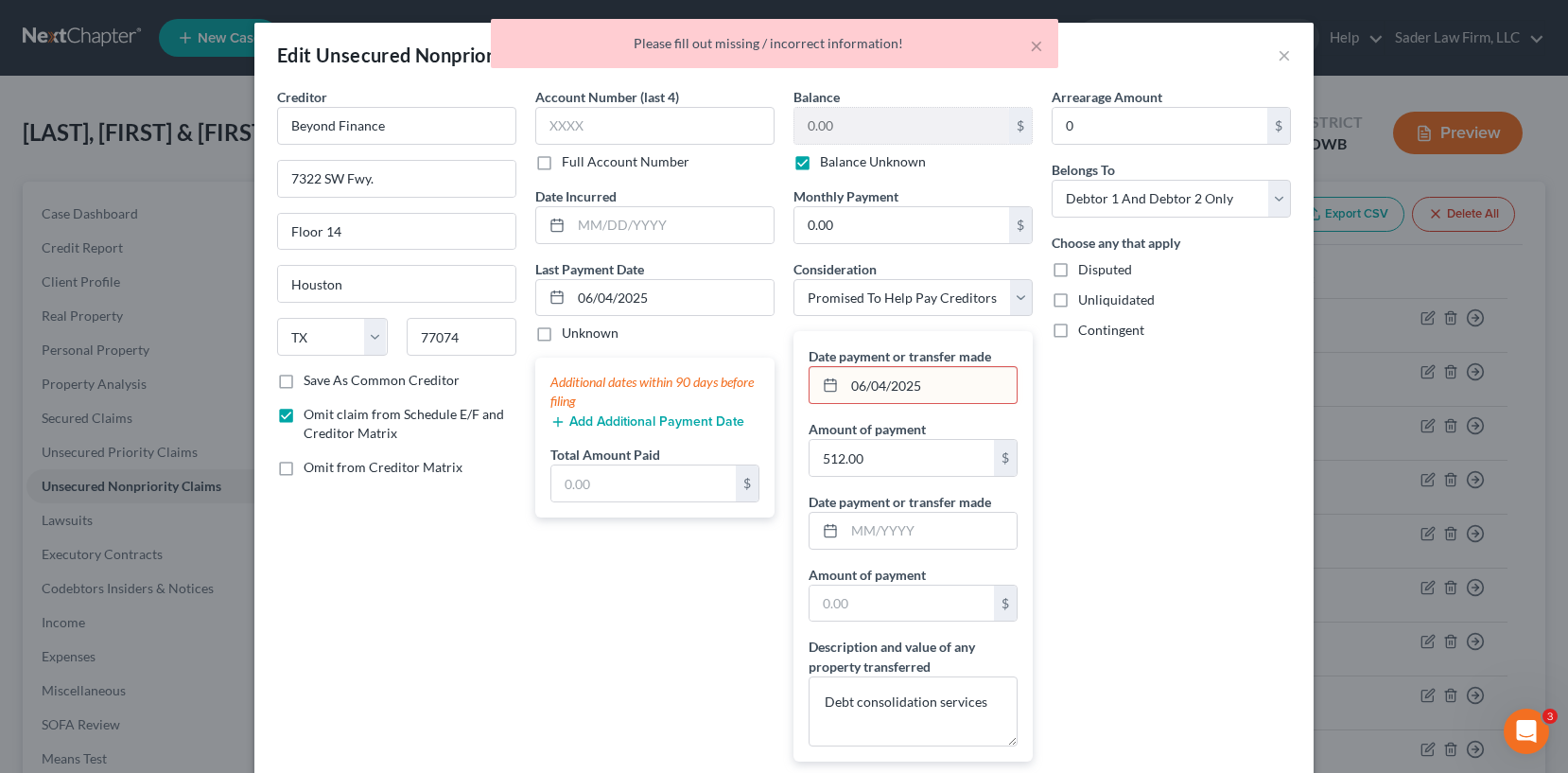 click on "06/04/2025" at bounding box center [931, 385] 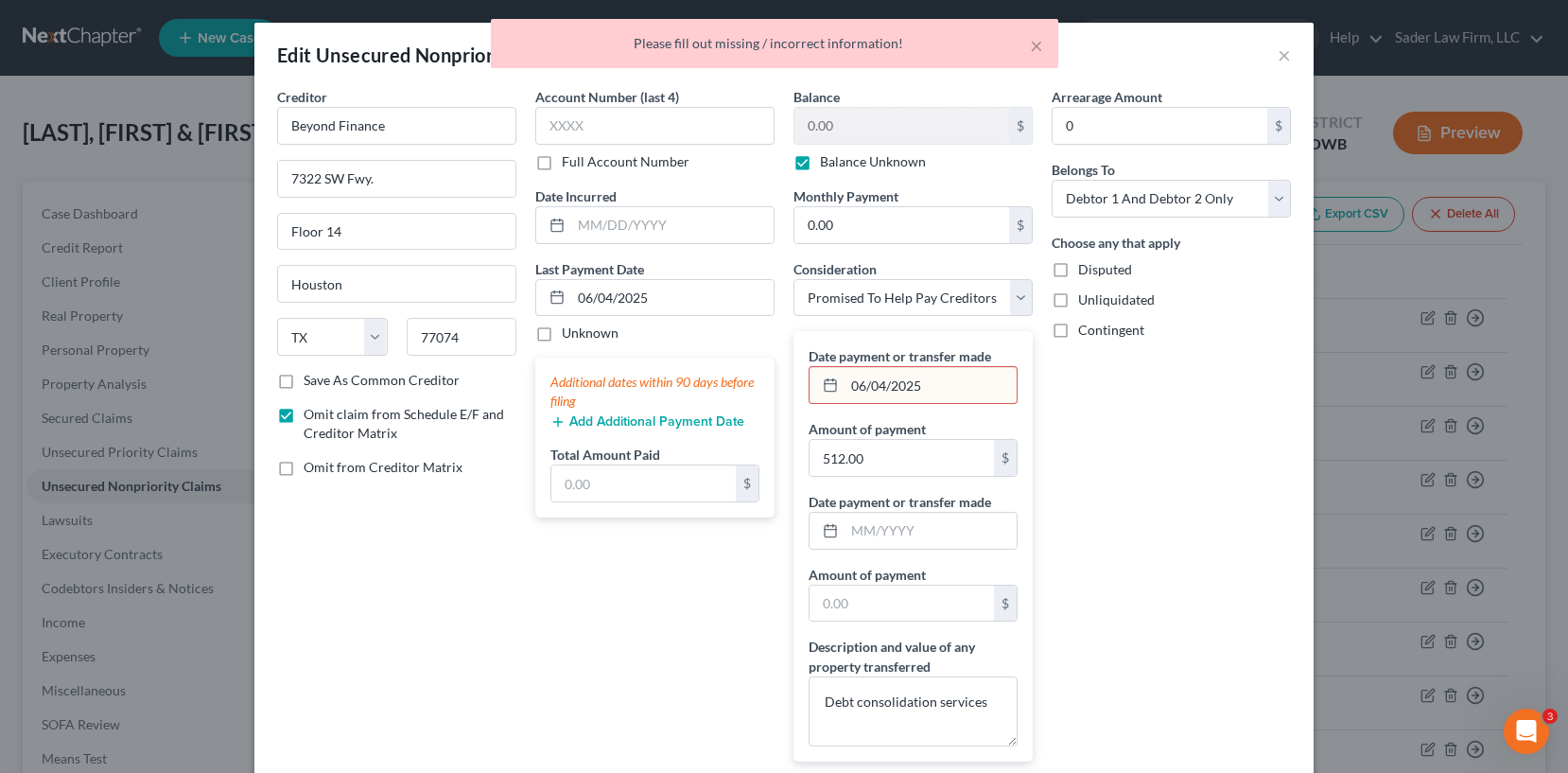 click on "Arrearage Amount 0 $
Belongs To
*
Select Debtor 1 Only Debtor 2 Only Debtor 1 And Debtor 2 Only At Least One Of The Debtors And Another Community Property Choose any that apply Disputed Unliquidated Contingent" at bounding box center [1171, 448] 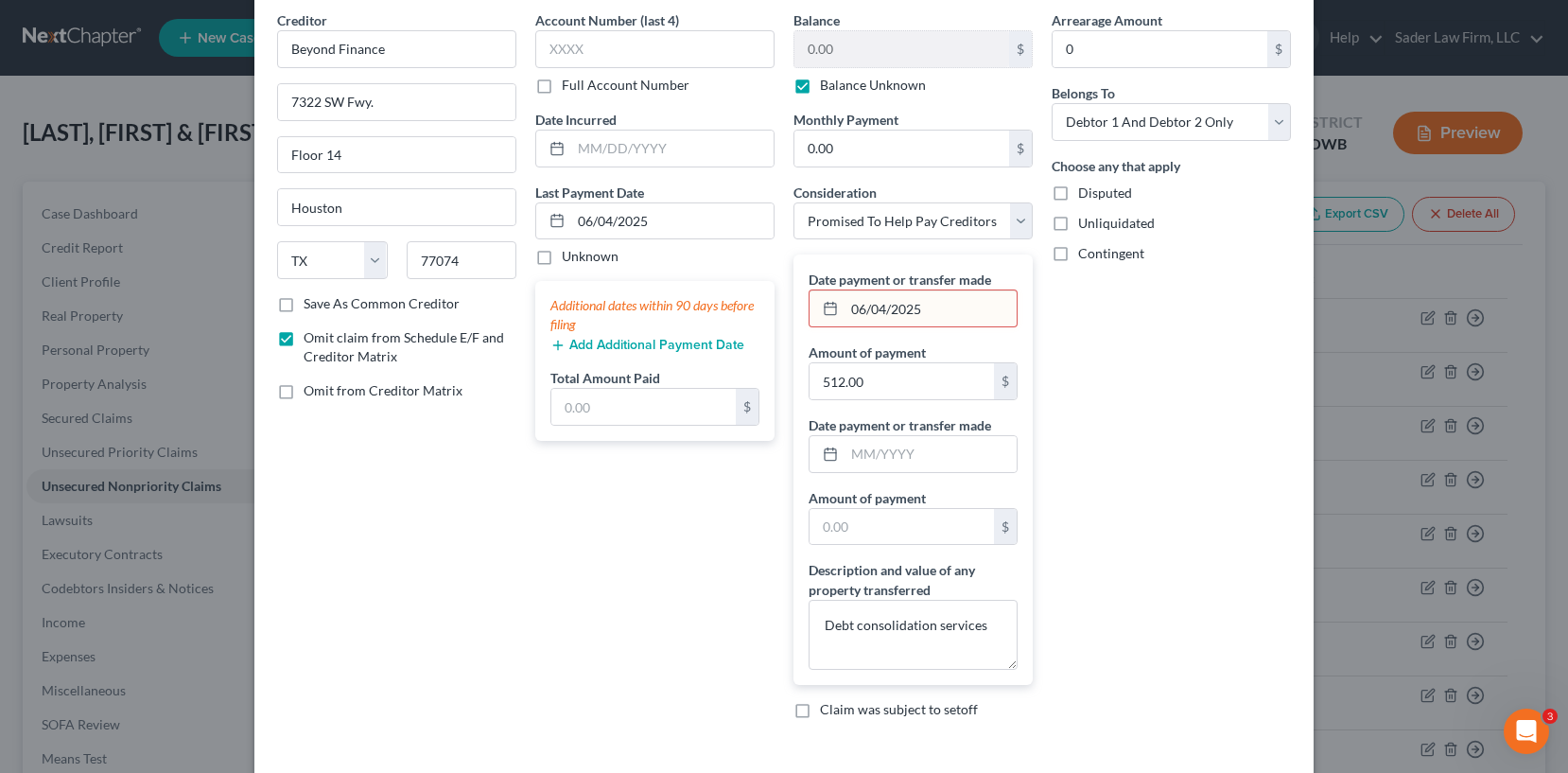 scroll, scrollTop: 118, scrollLeft: 0, axis: vertical 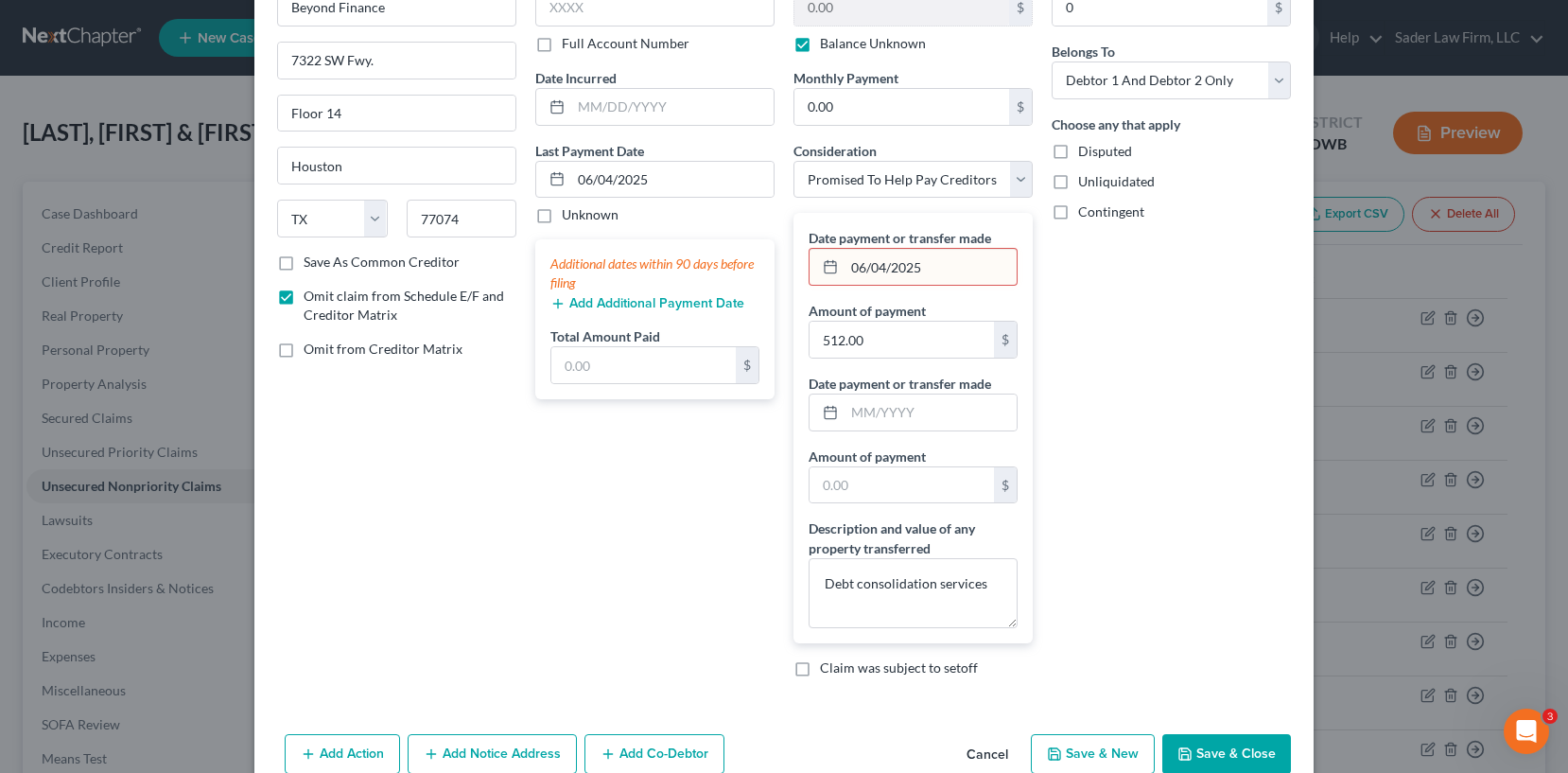 click on "Save & Close" at bounding box center (1227, 754) 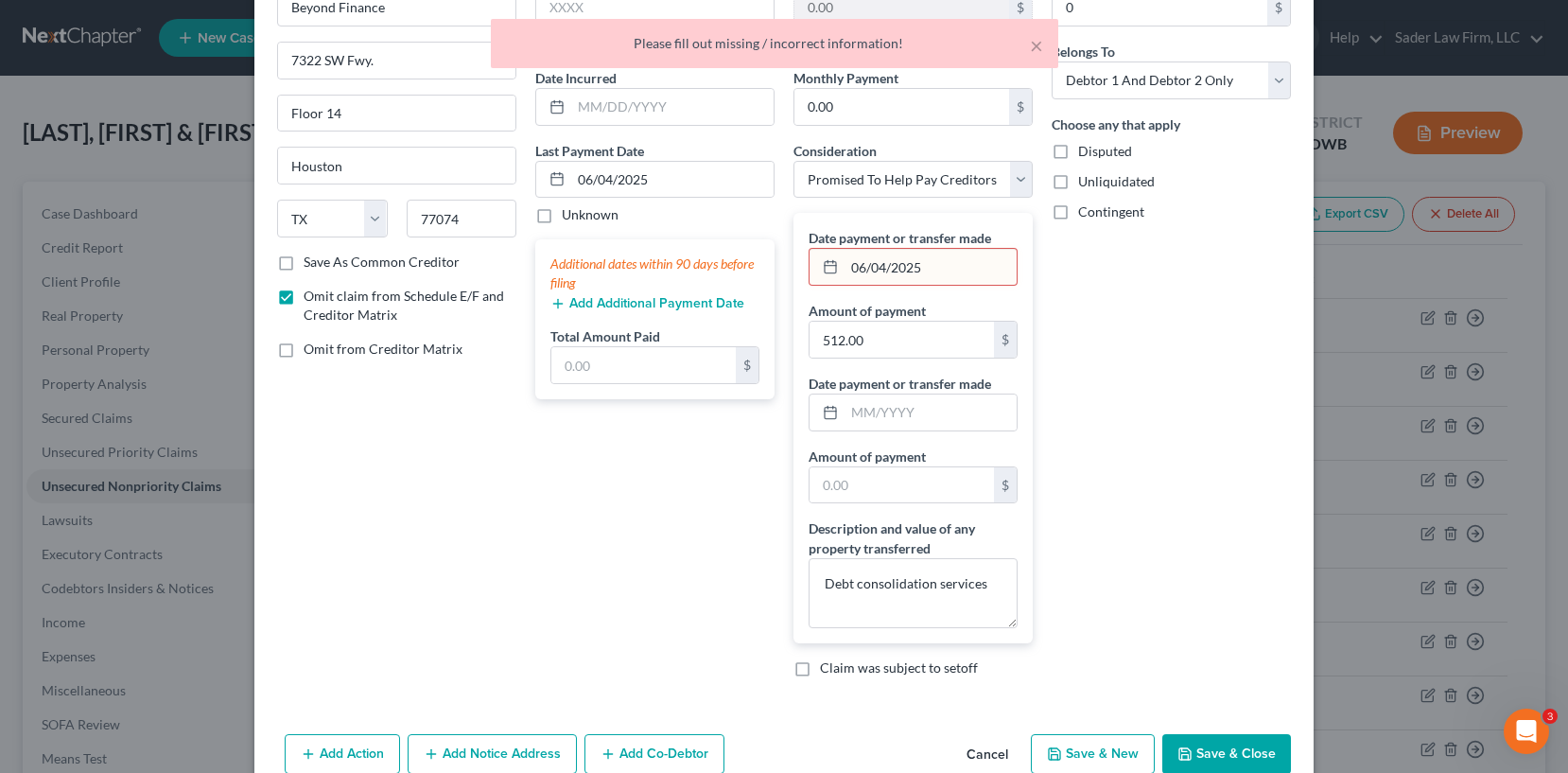 scroll, scrollTop: 0, scrollLeft: 0, axis: both 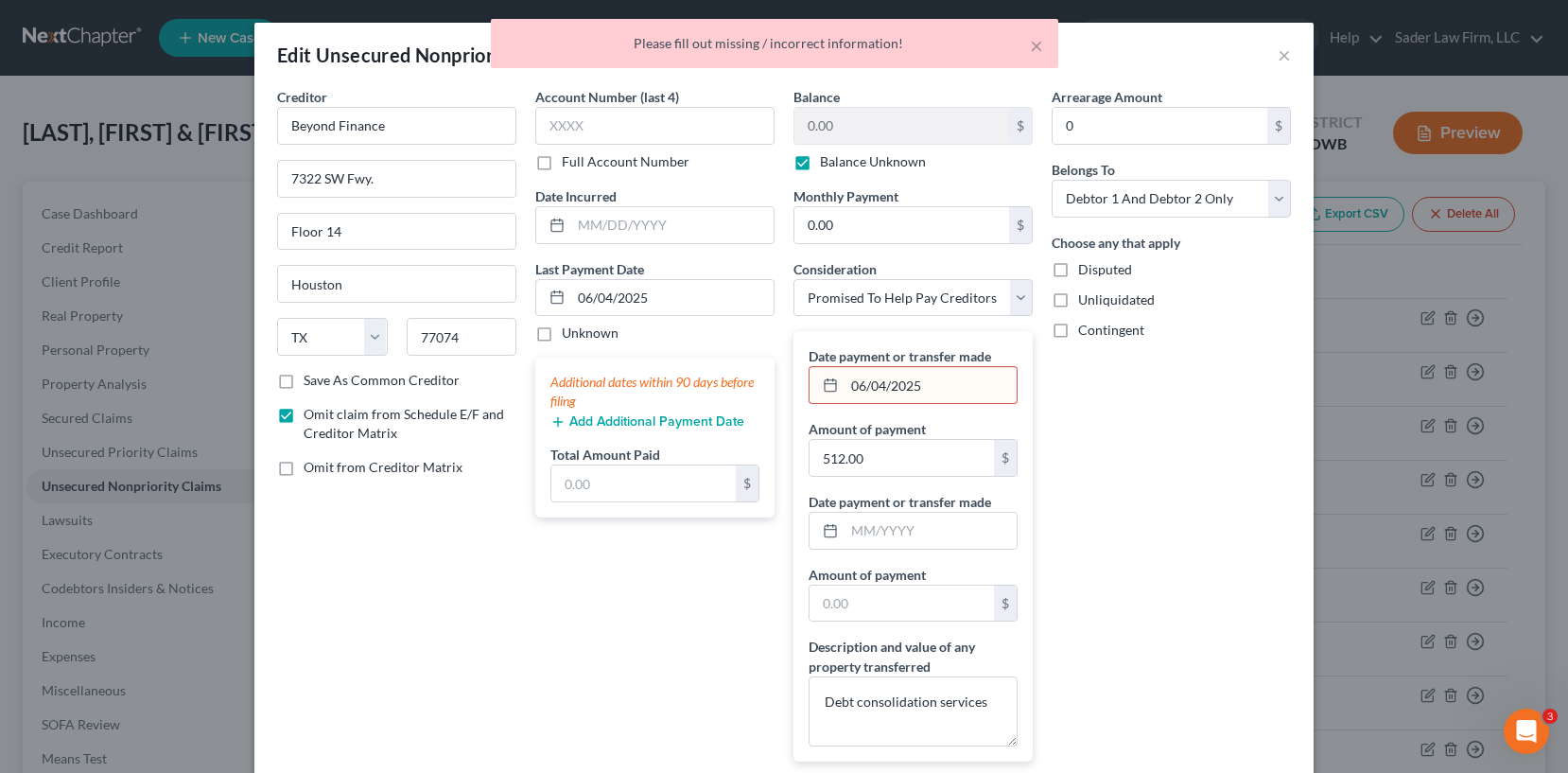 click on "06/04/2025" at bounding box center (931, 385) 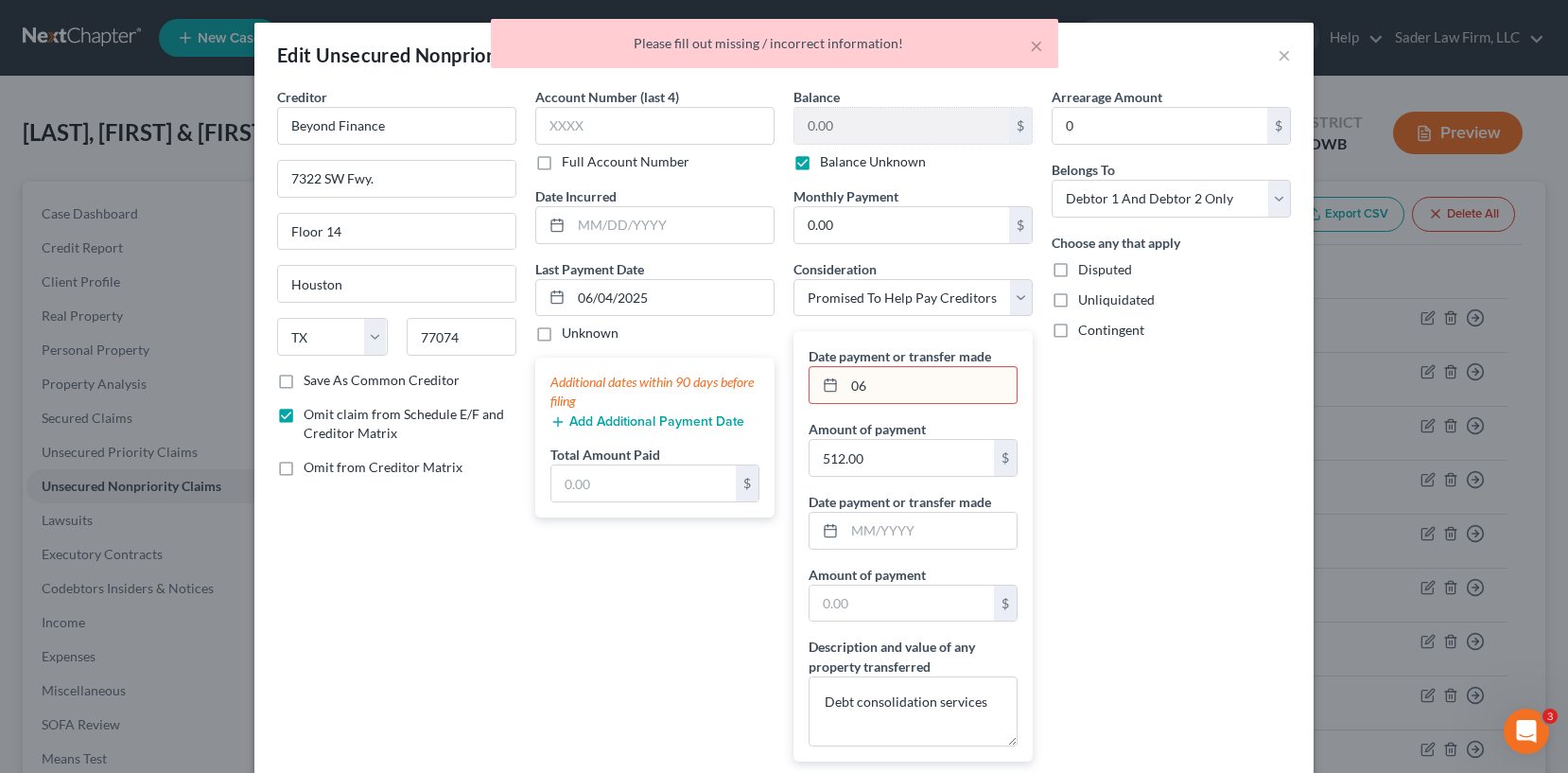 type on "0" 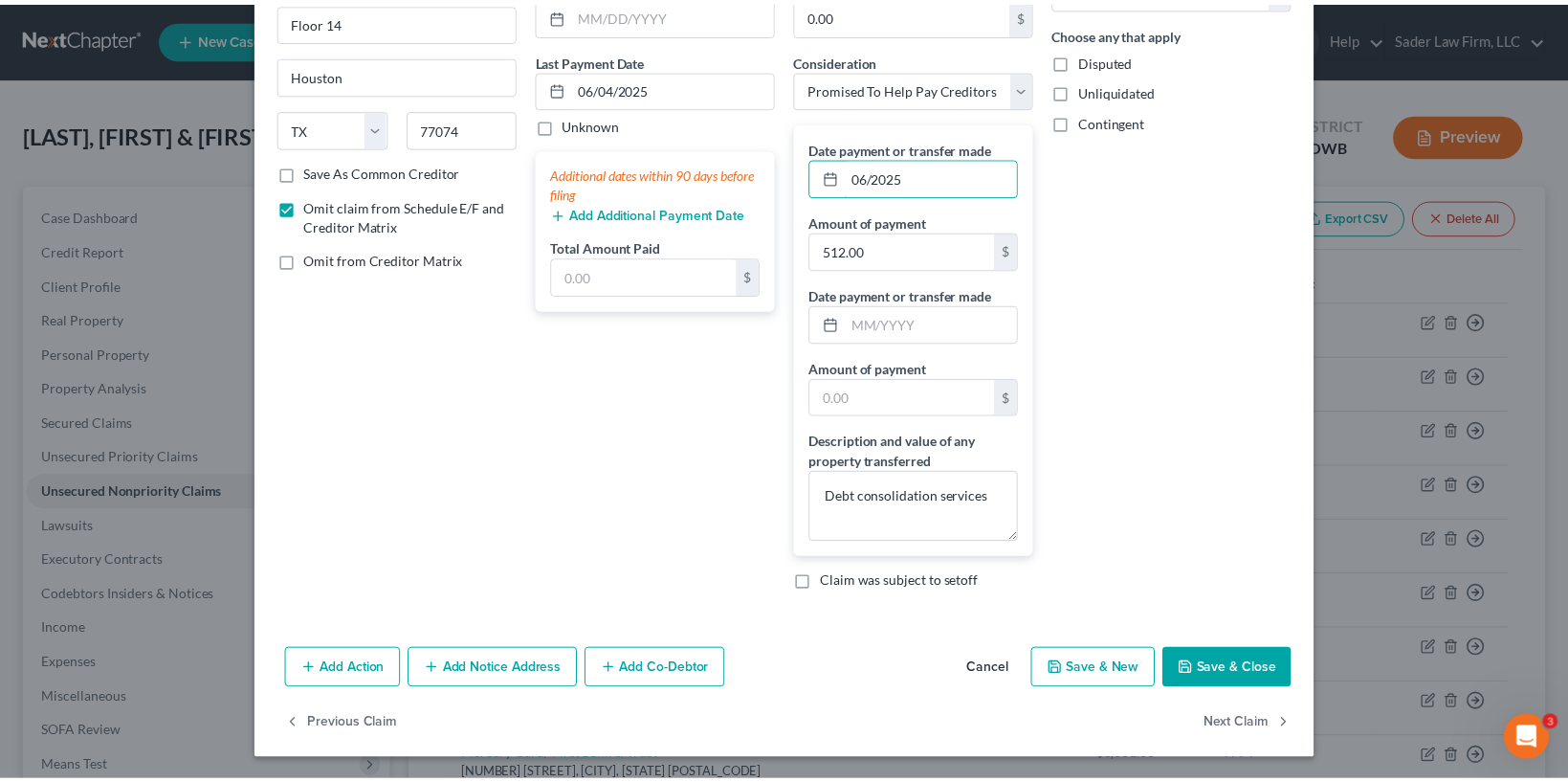 scroll, scrollTop: 214, scrollLeft: 0, axis: vertical 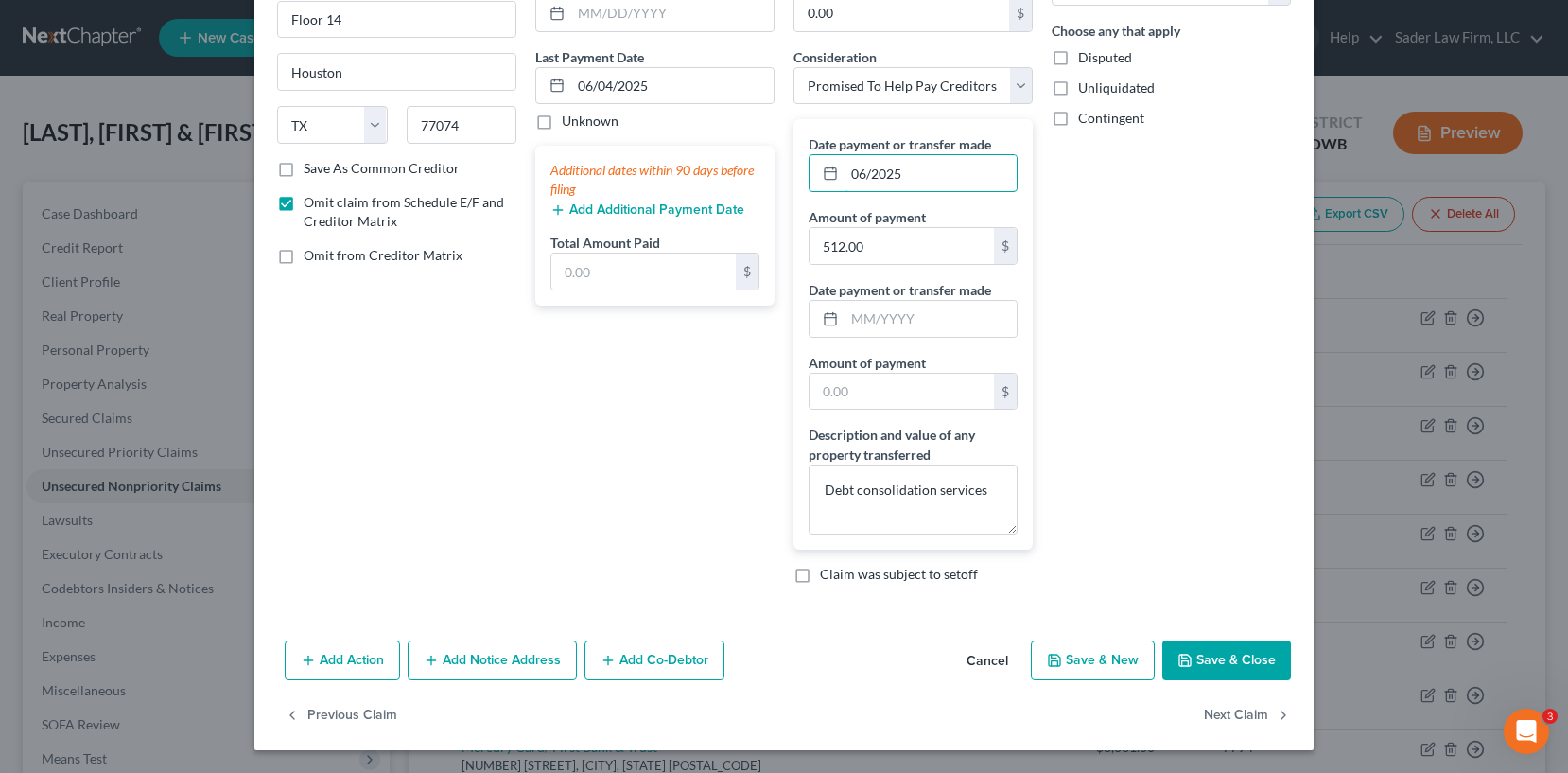 type on "06/2025" 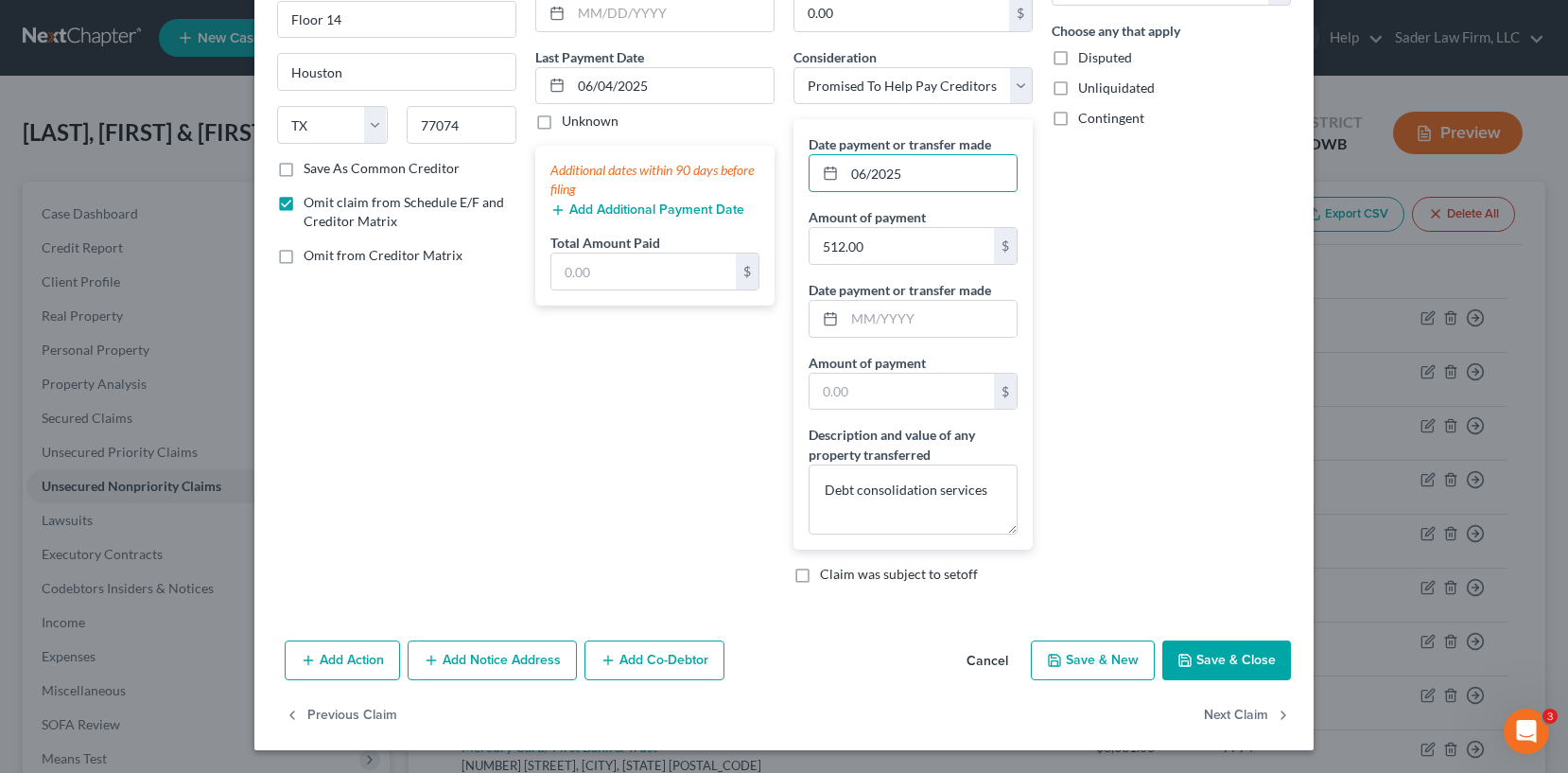 click on "Save & Close" at bounding box center [1227, 660] 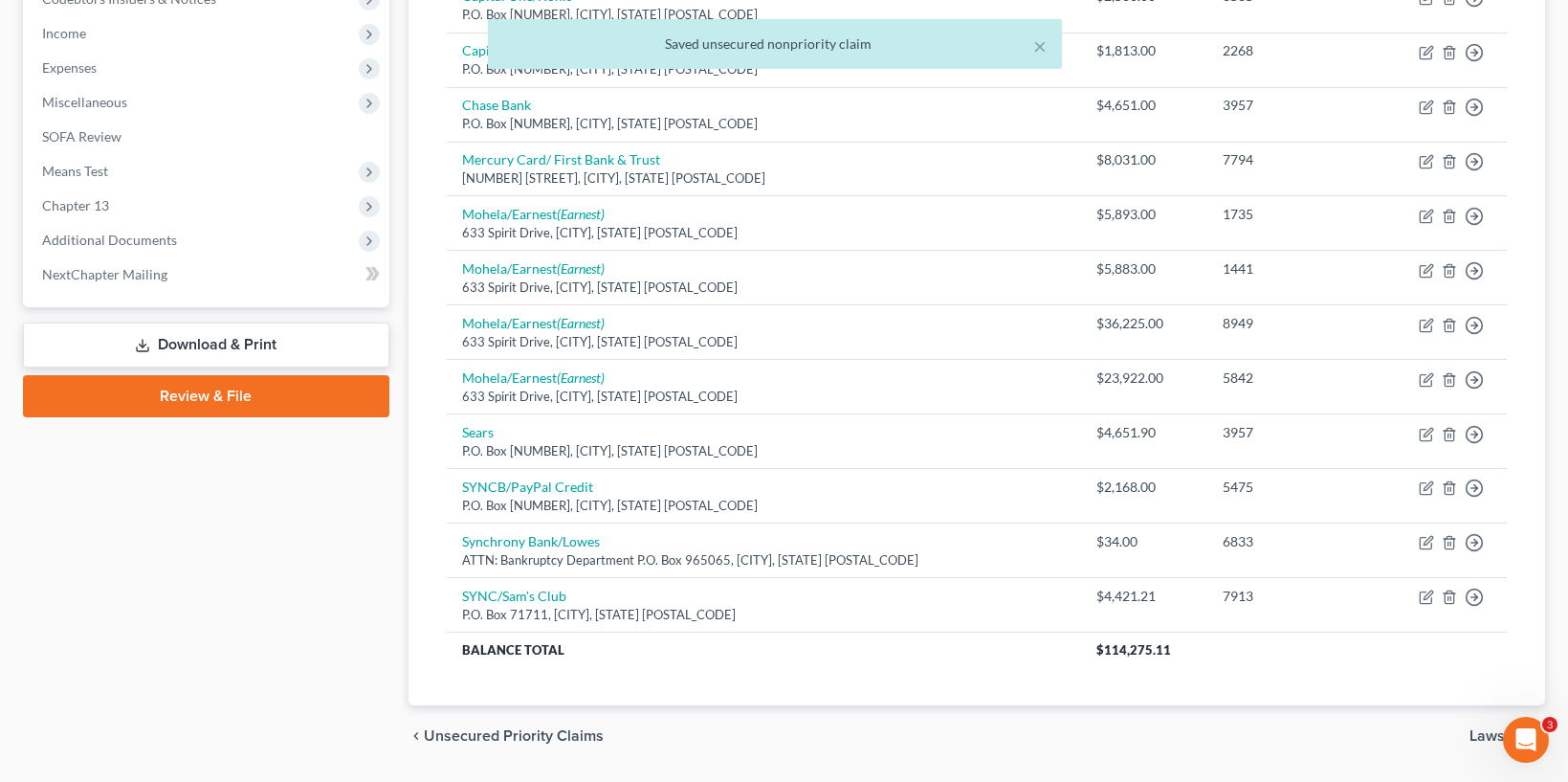 scroll, scrollTop: 598, scrollLeft: 0, axis: vertical 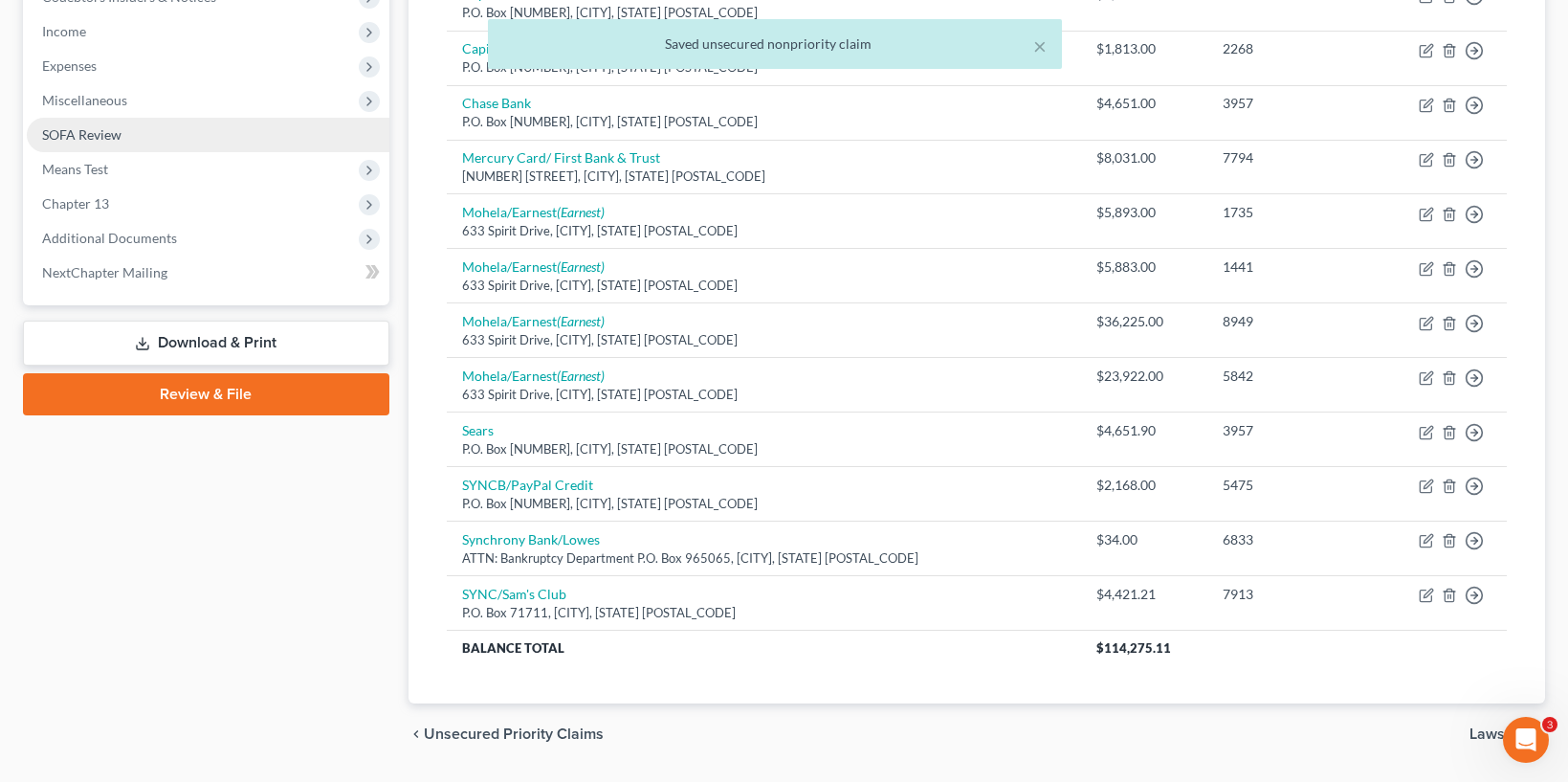 click on "SOFA Review" at bounding box center [208, 135] 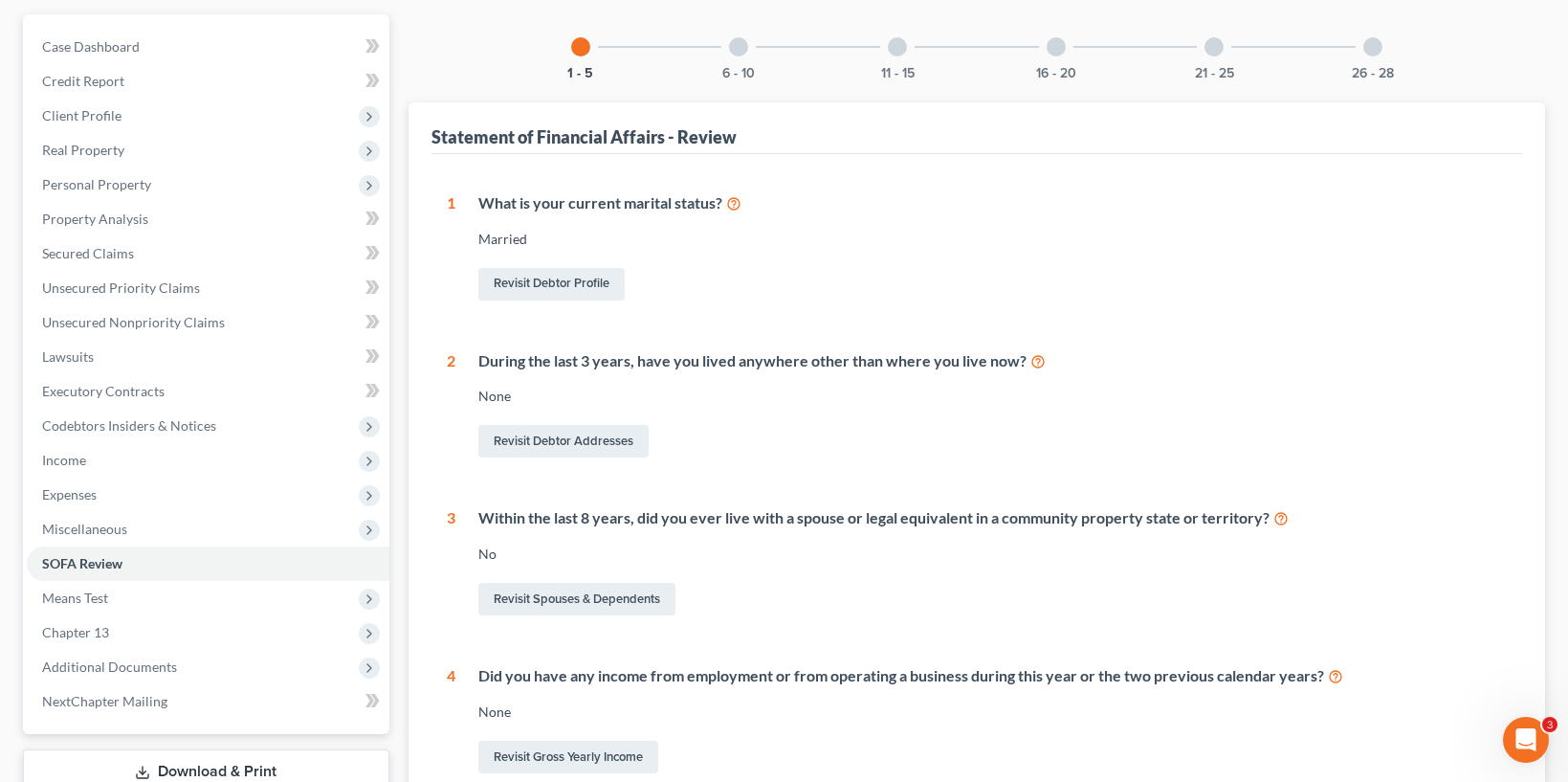 scroll, scrollTop: 0, scrollLeft: 0, axis: both 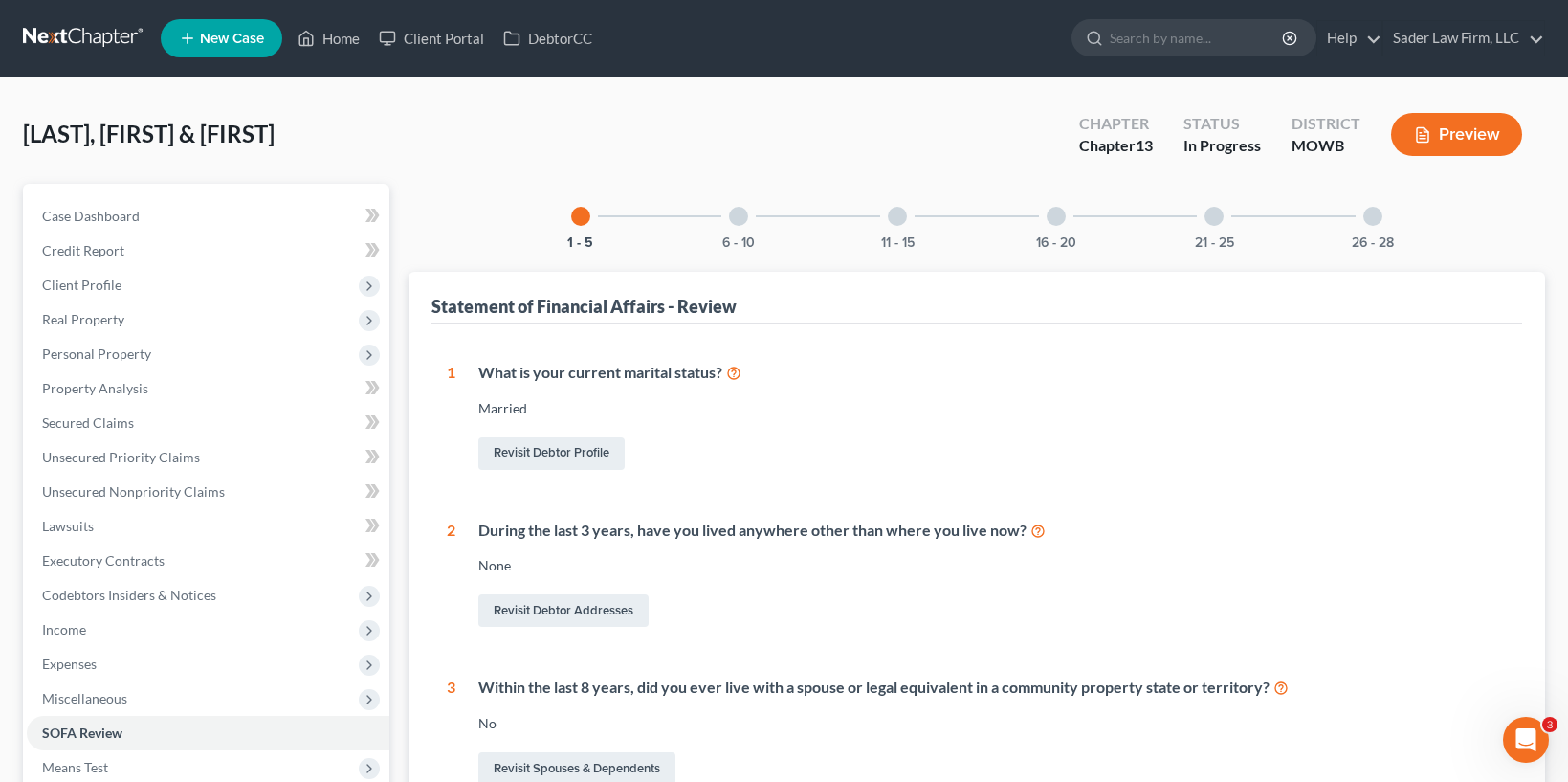 click at bounding box center (739, 216) 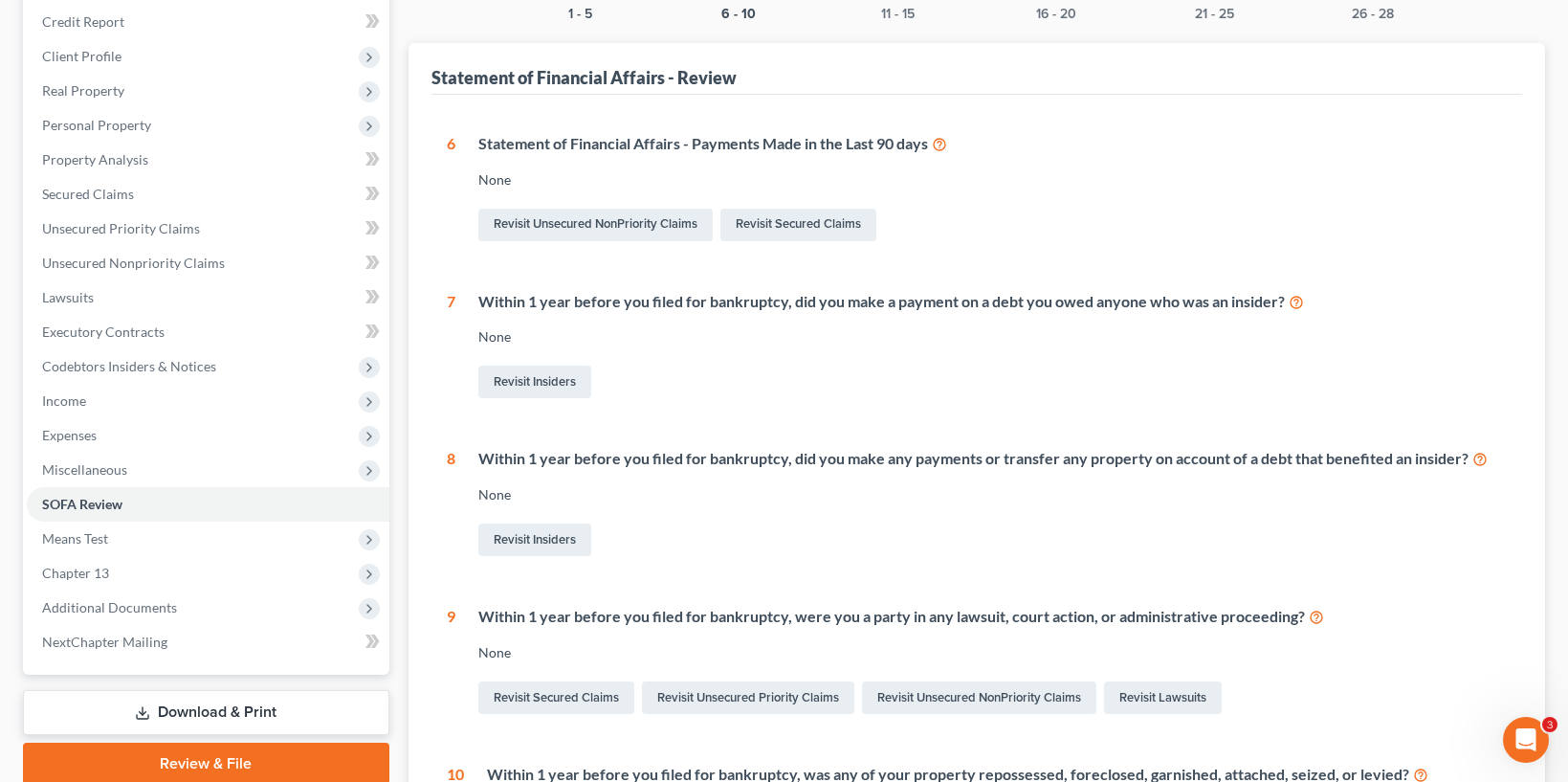 scroll, scrollTop: 0, scrollLeft: 0, axis: both 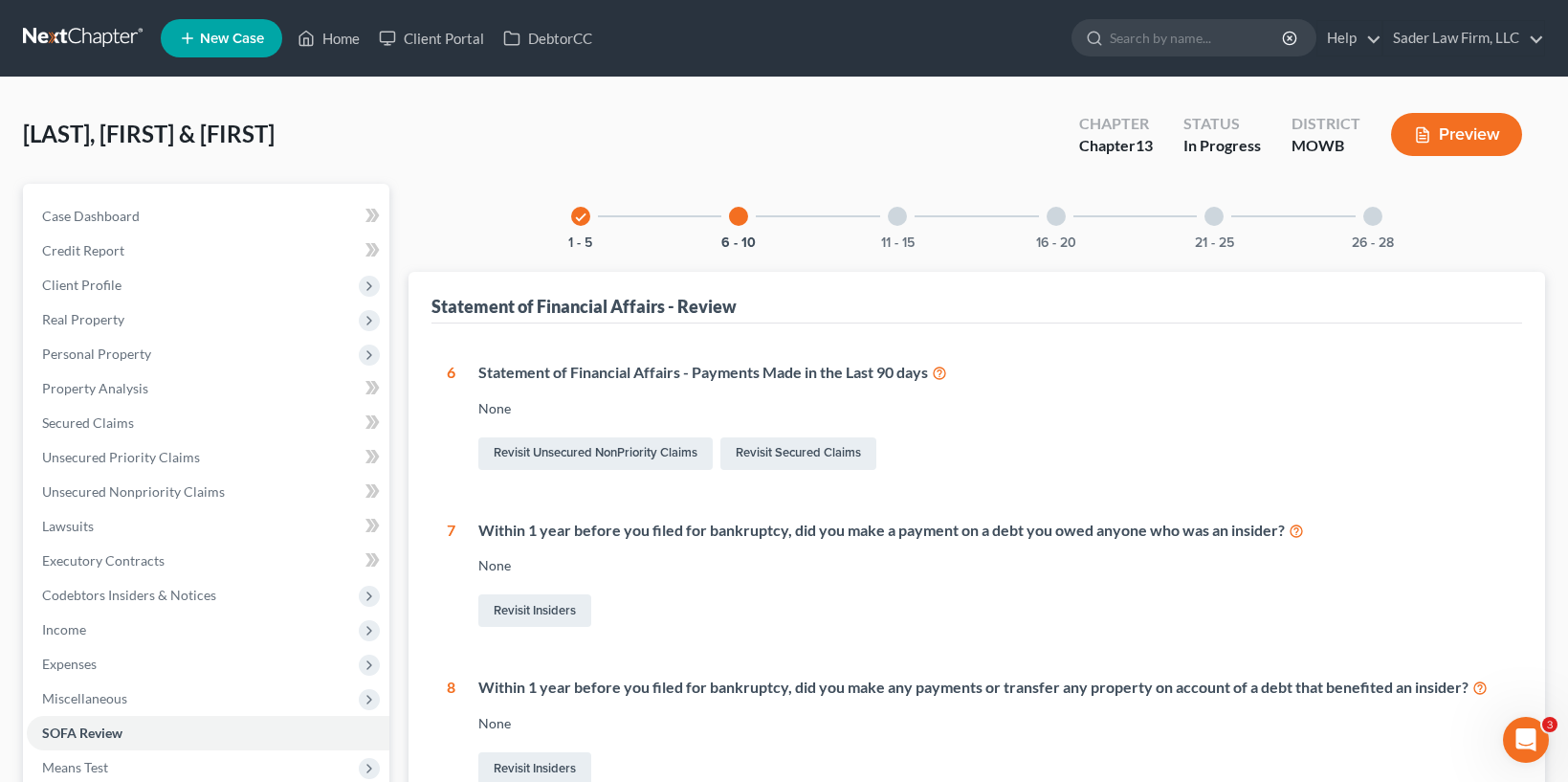 click at bounding box center [897, 216] 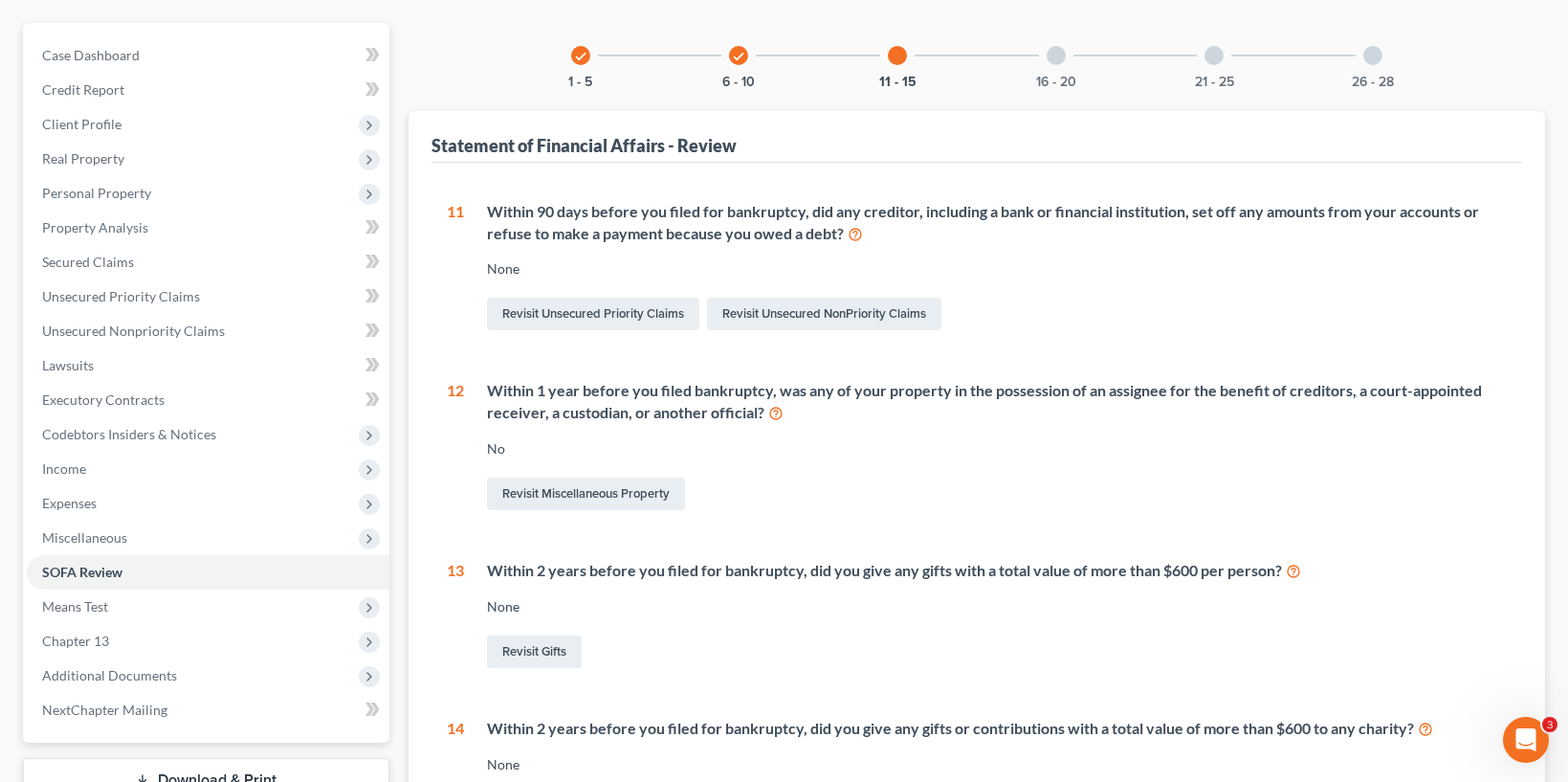 scroll, scrollTop: 113, scrollLeft: 0, axis: vertical 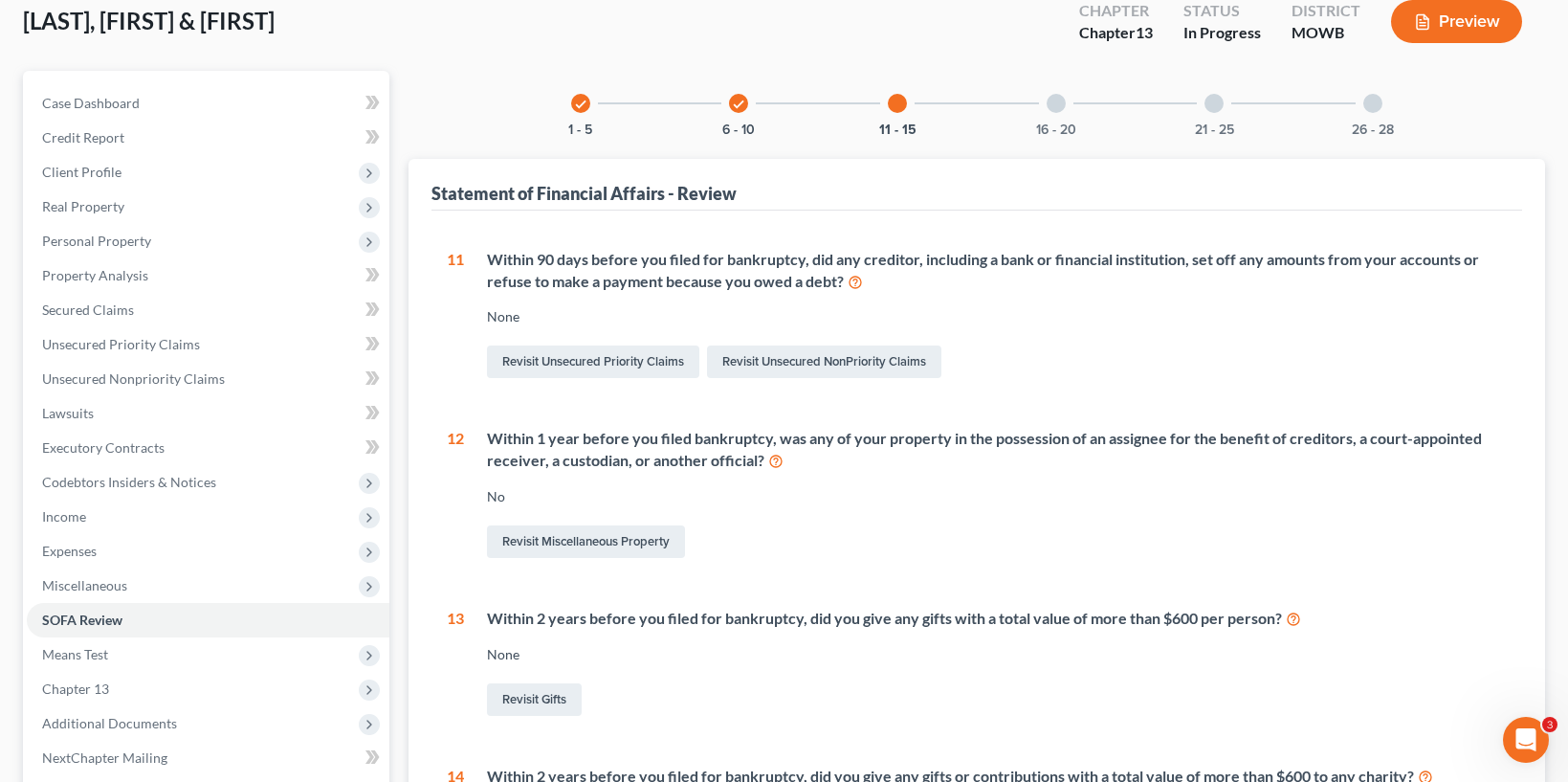click on "16 - 20" at bounding box center [1056, 103] 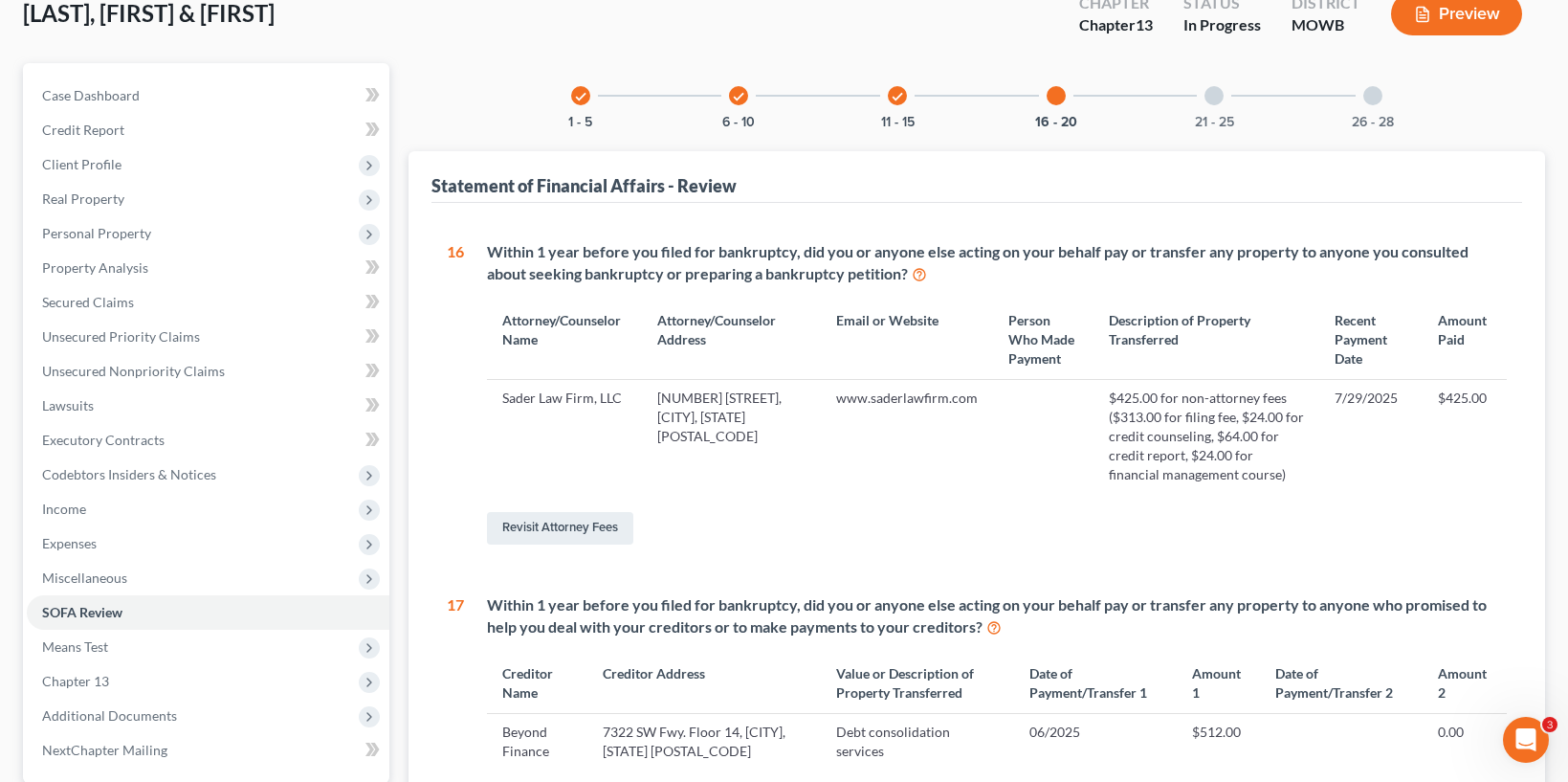 scroll, scrollTop: 0, scrollLeft: 0, axis: both 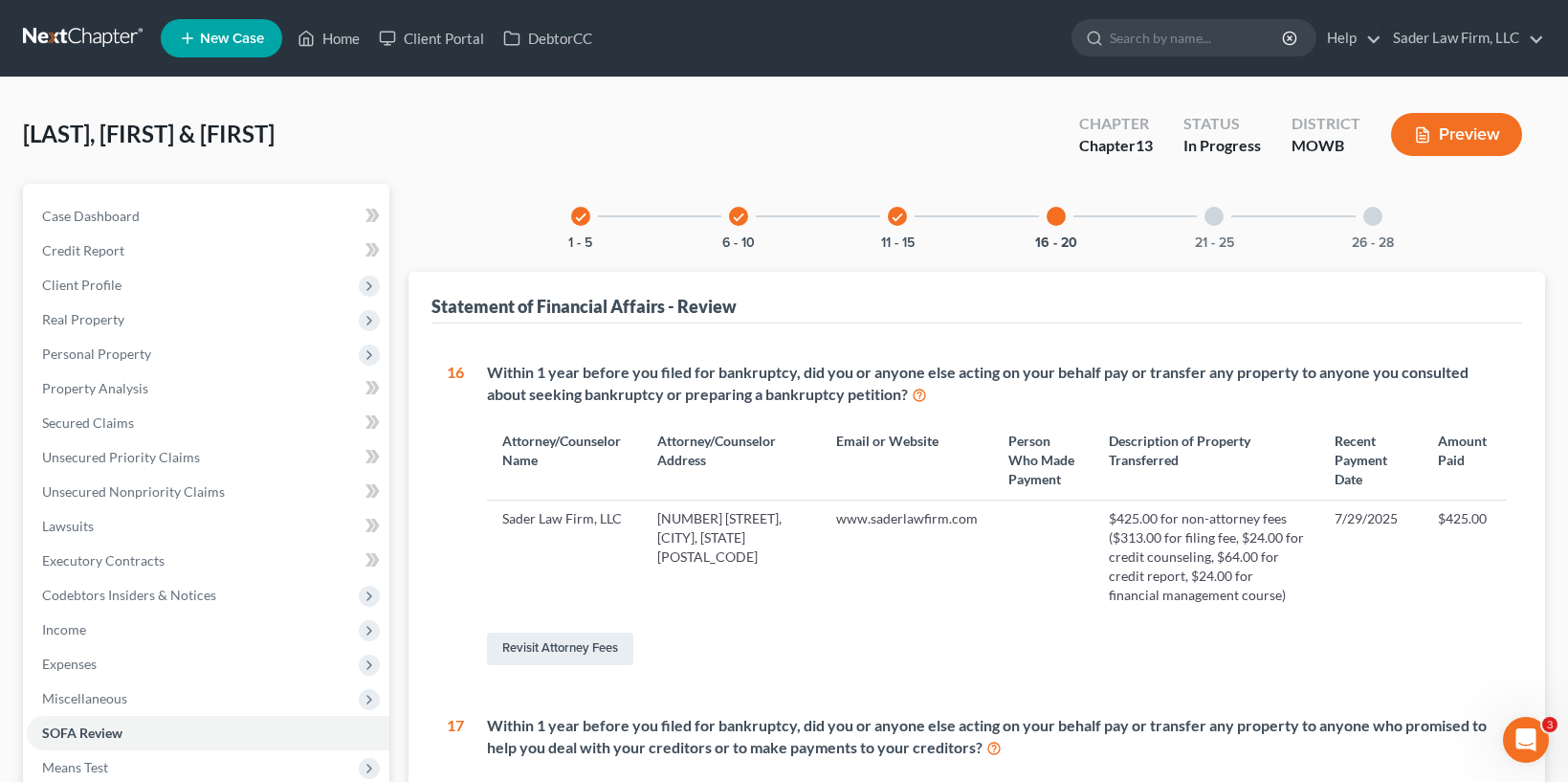 click at bounding box center [1214, 216] 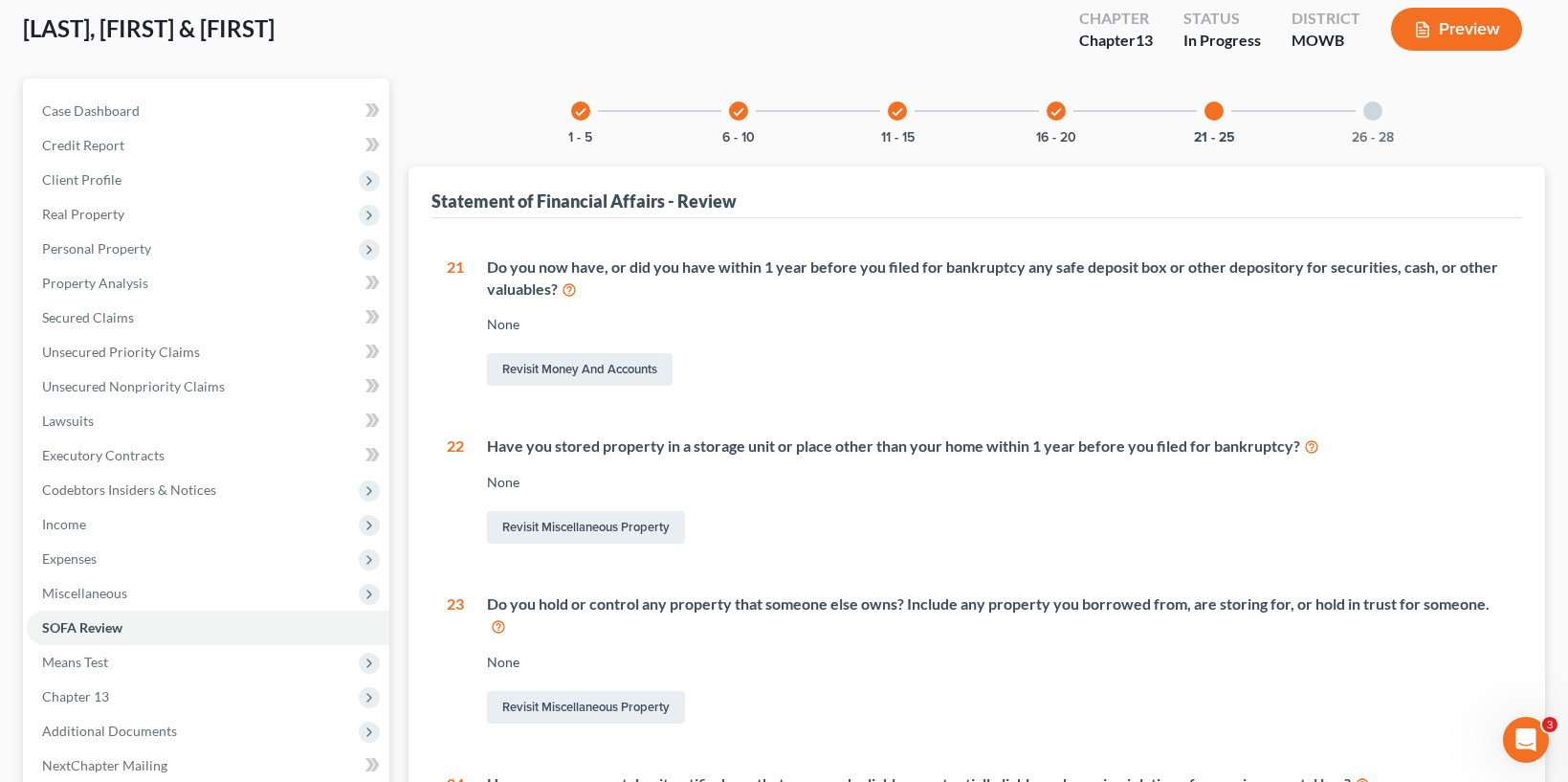 scroll, scrollTop: 0, scrollLeft: 0, axis: both 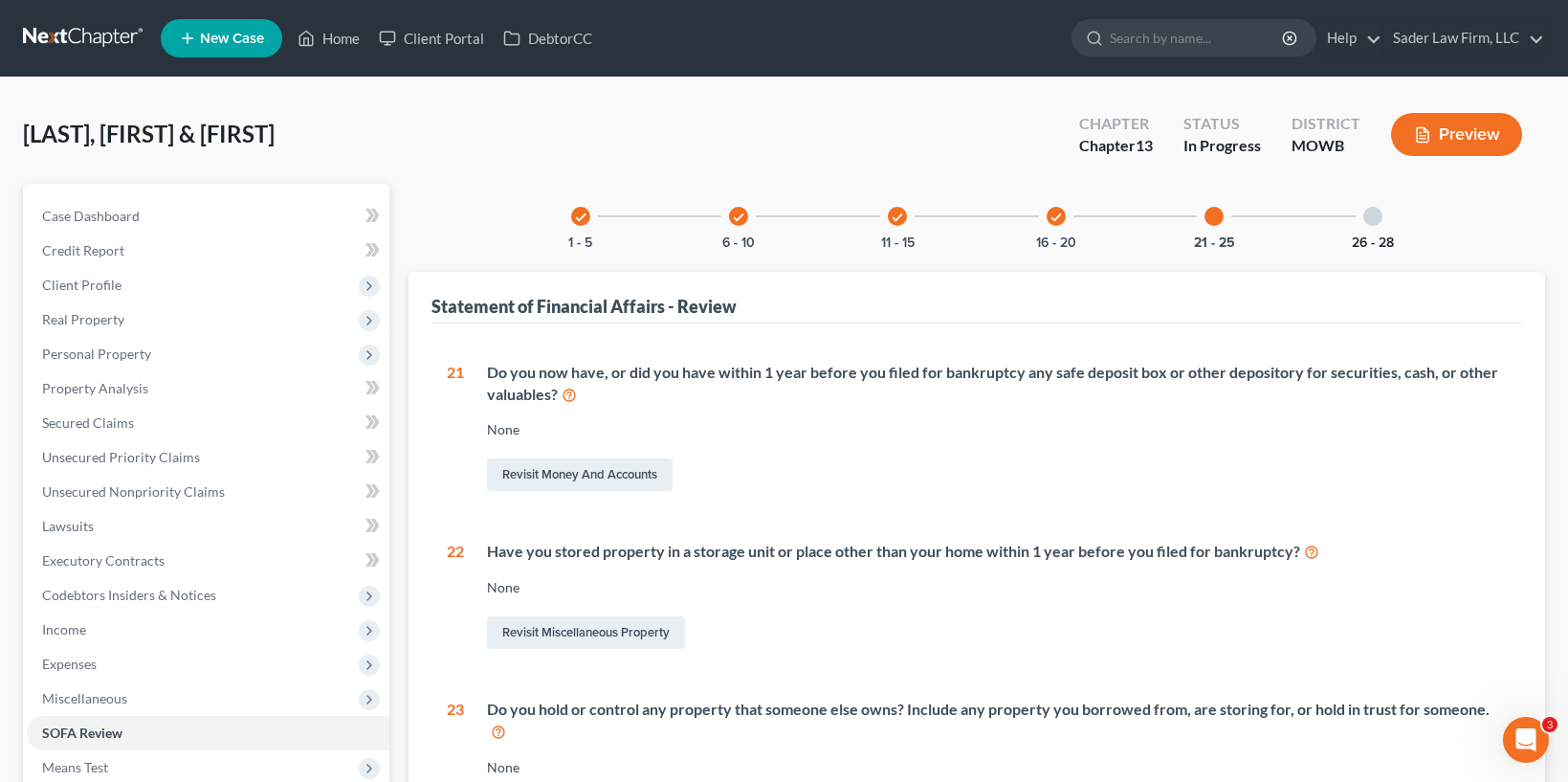 click on "26 - 28" at bounding box center (1373, 243) 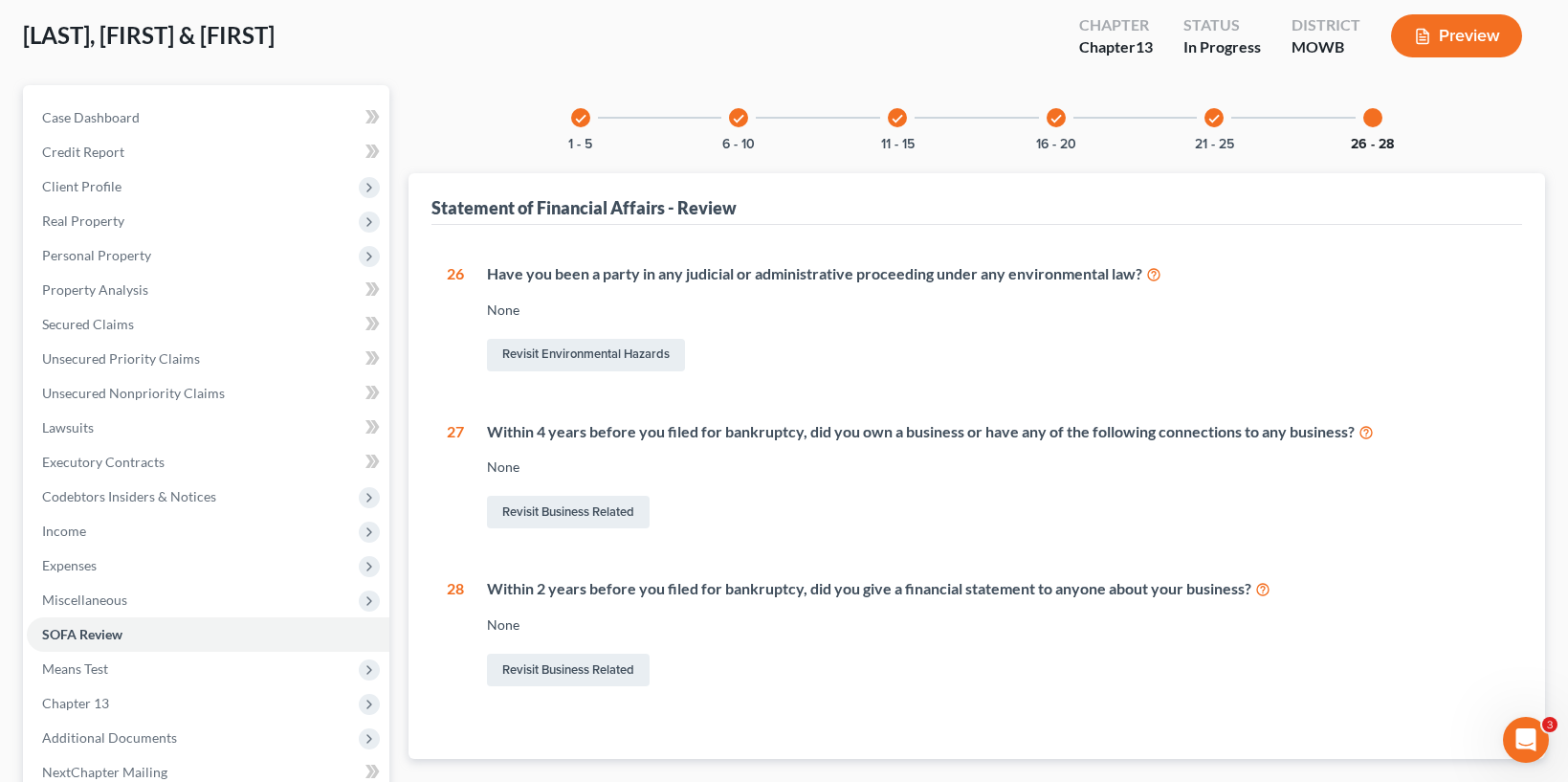 scroll, scrollTop: 0, scrollLeft: 0, axis: both 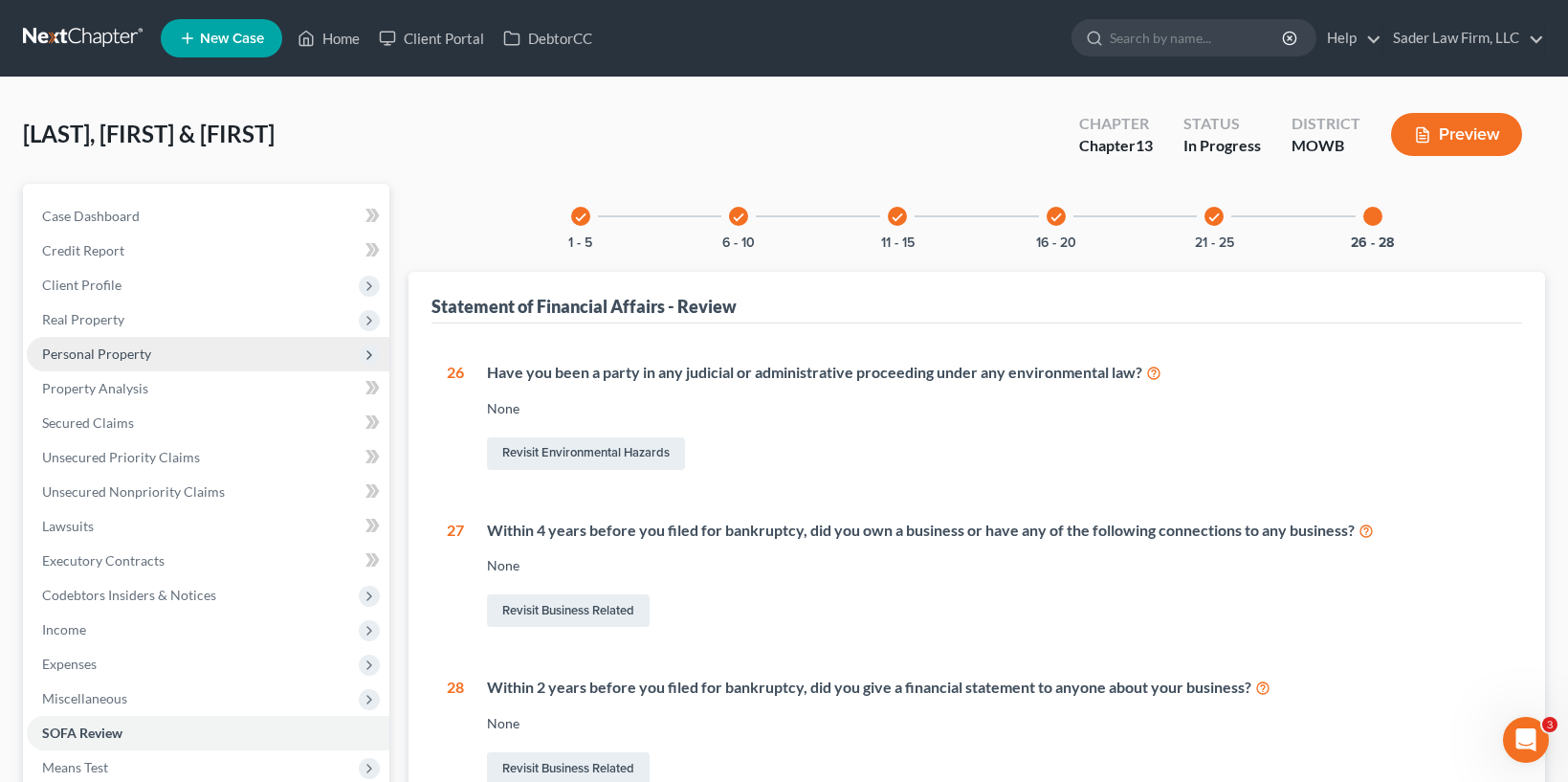 click on "Personal Property" at bounding box center (208, 354) 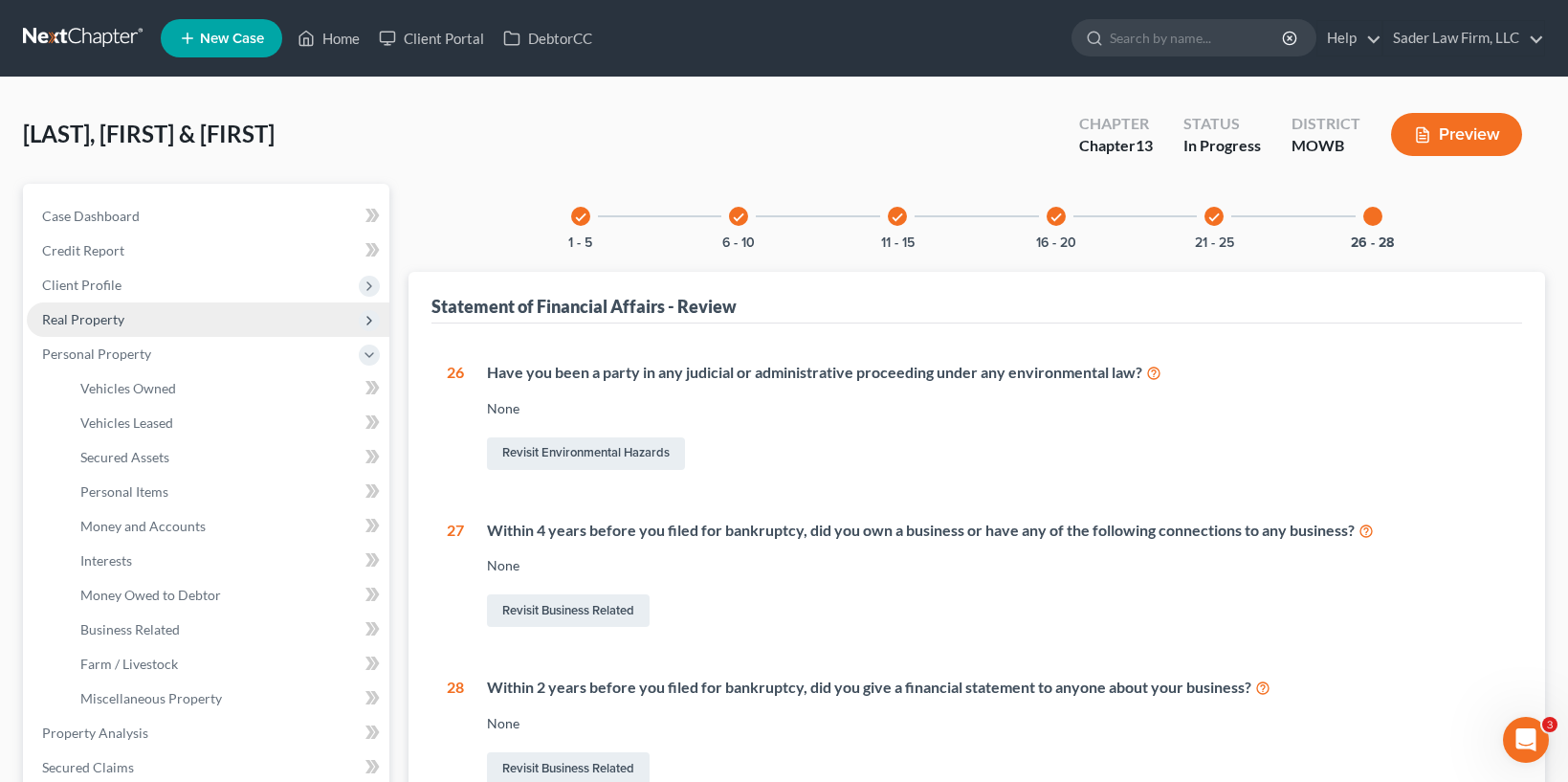 click on "Real Property" at bounding box center (208, 320) 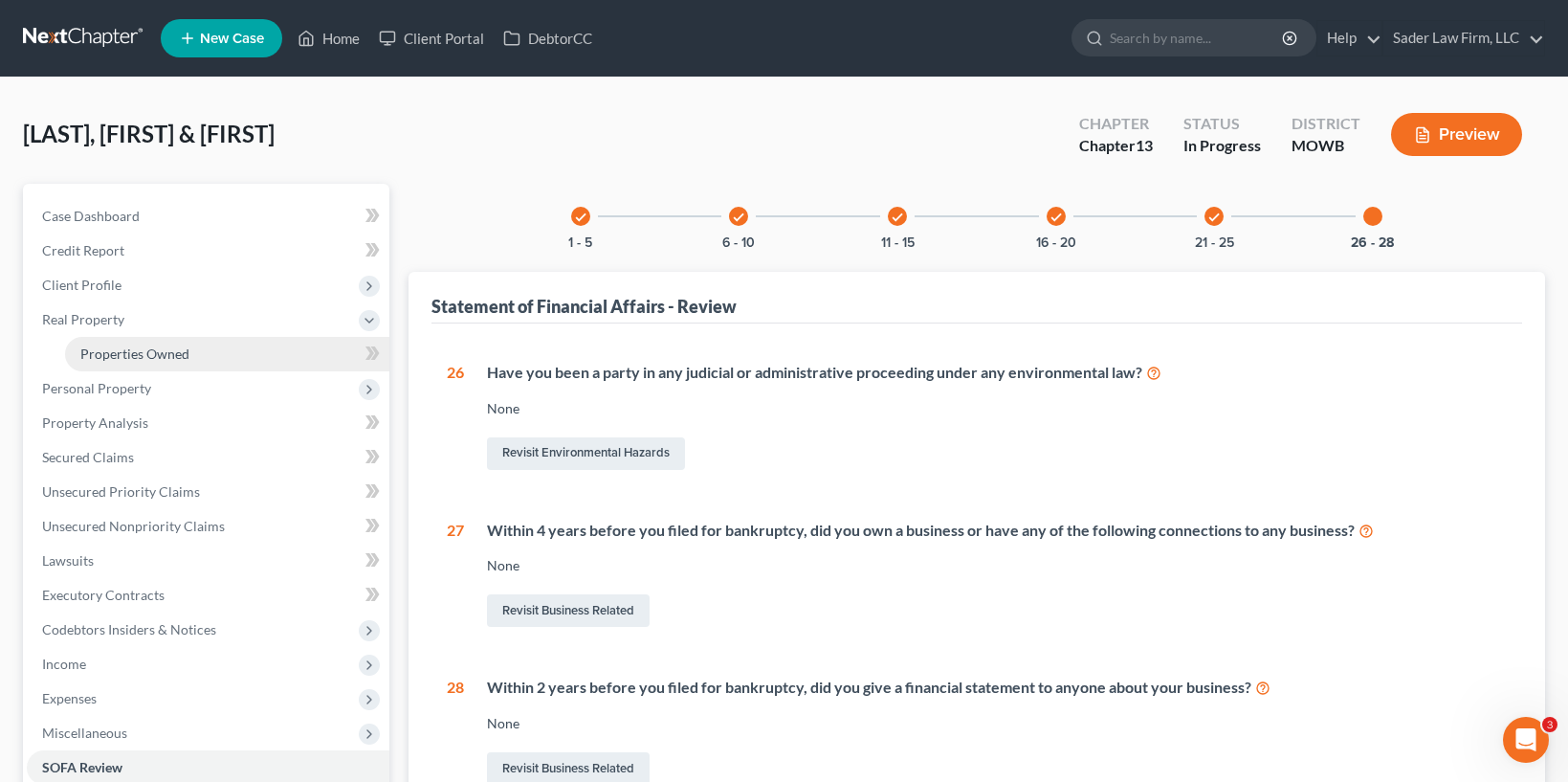 click on "Properties Owned" at bounding box center (227, 354) 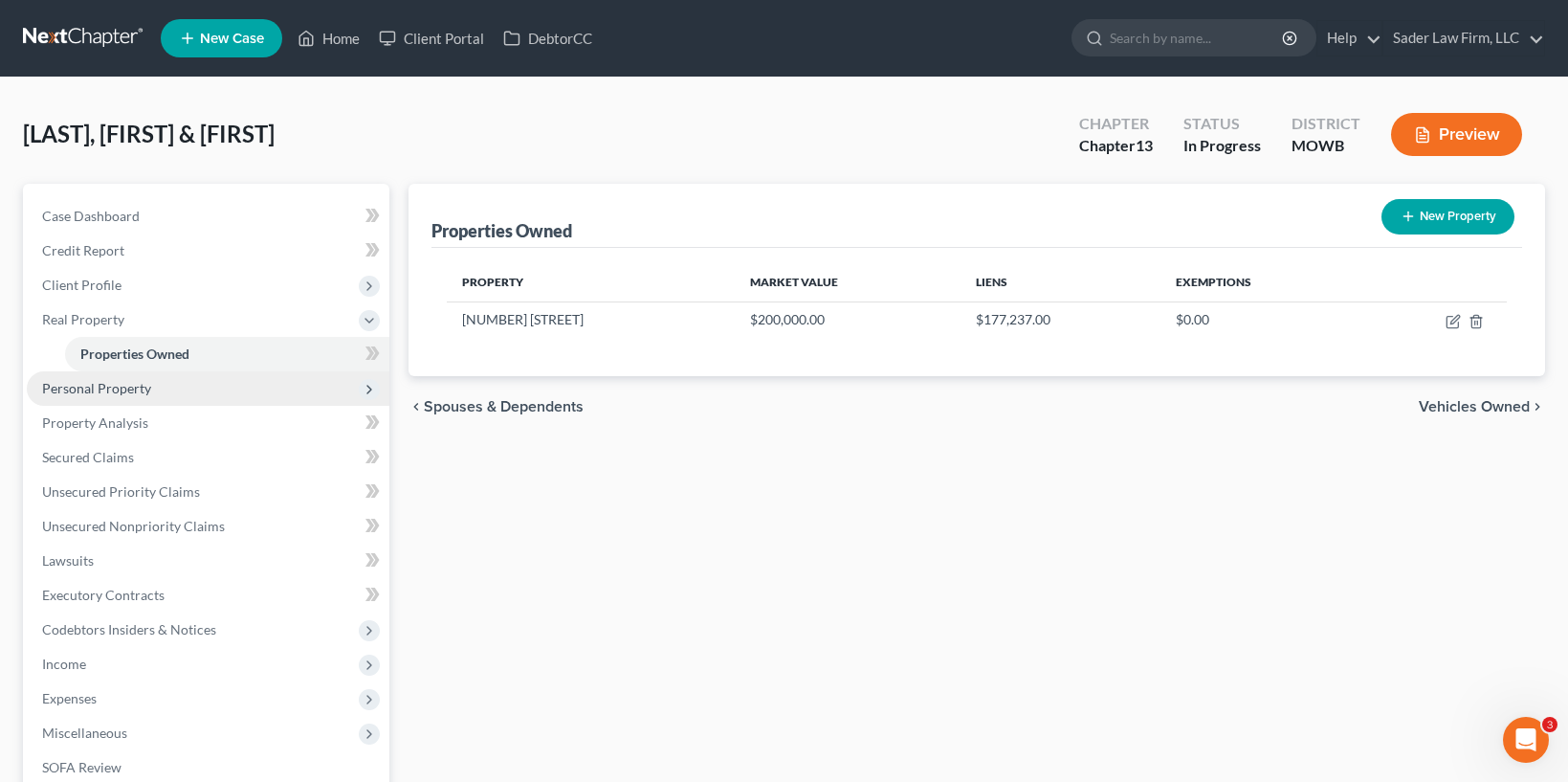 click on "Personal Property" at bounding box center (97, 388) 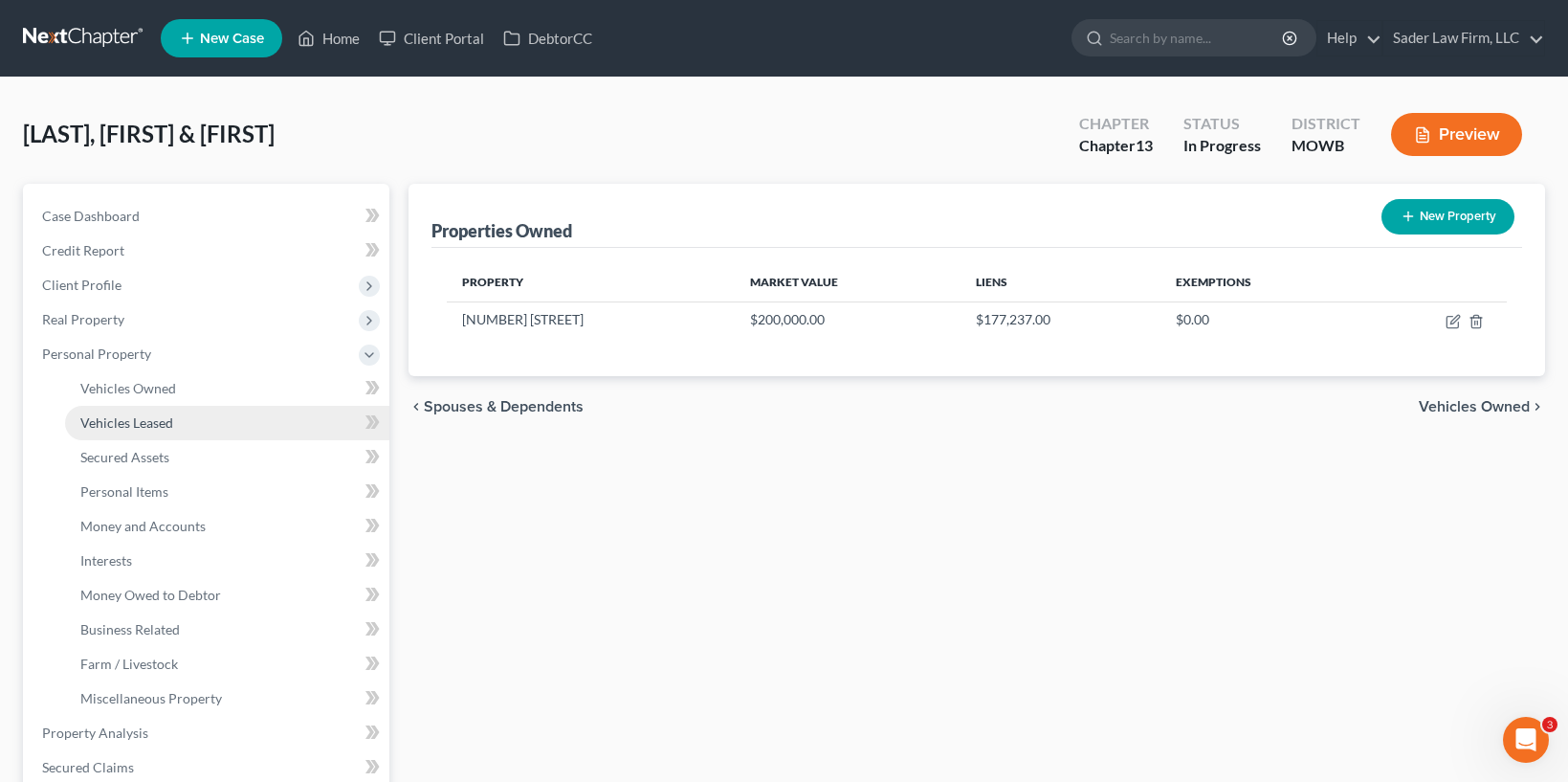 click on "Vehicles Leased" at bounding box center [227, 423] 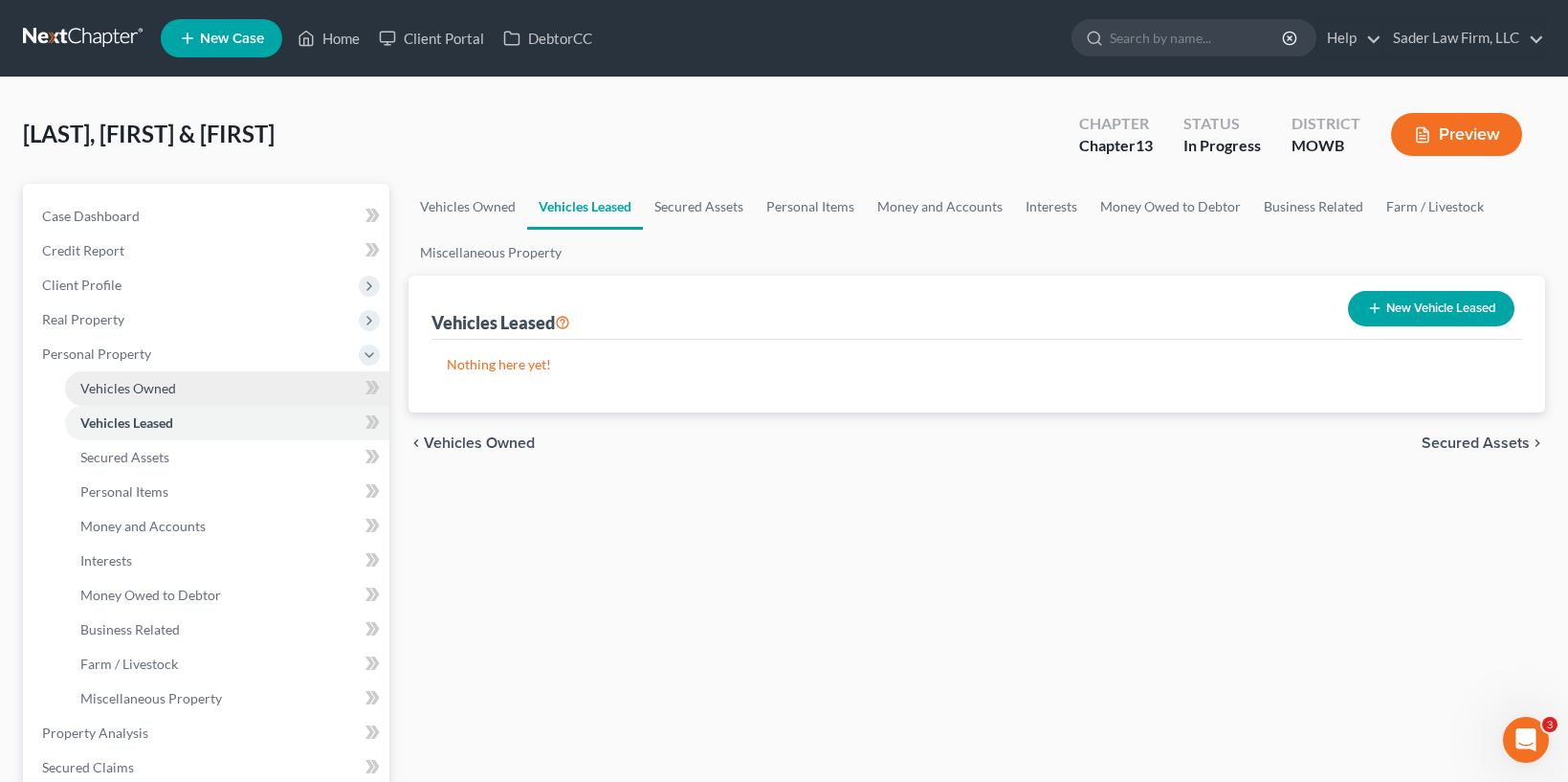 click on "Vehicles Owned" at bounding box center [227, 389] 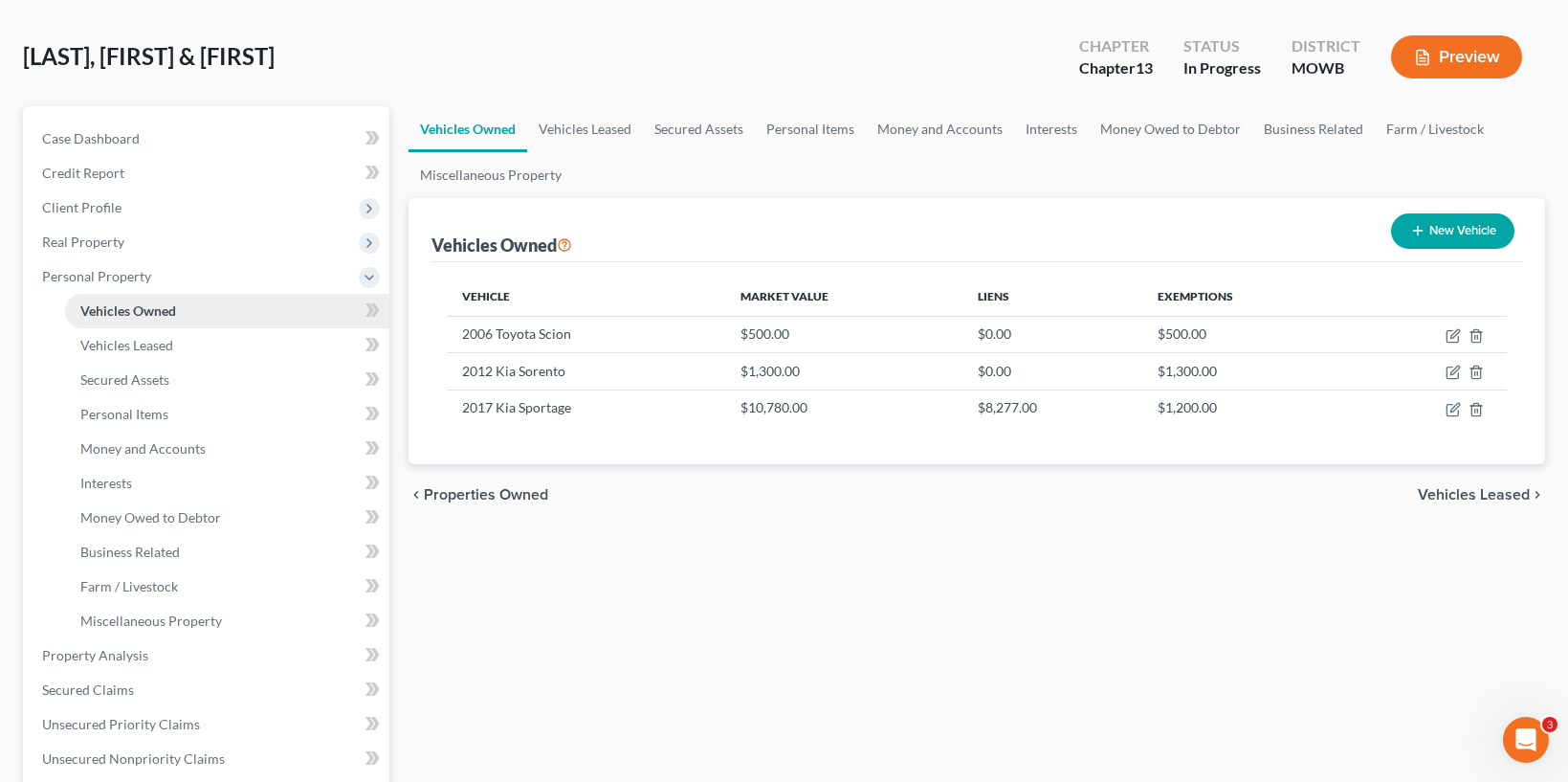 scroll, scrollTop: 120, scrollLeft: 0, axis: vertical 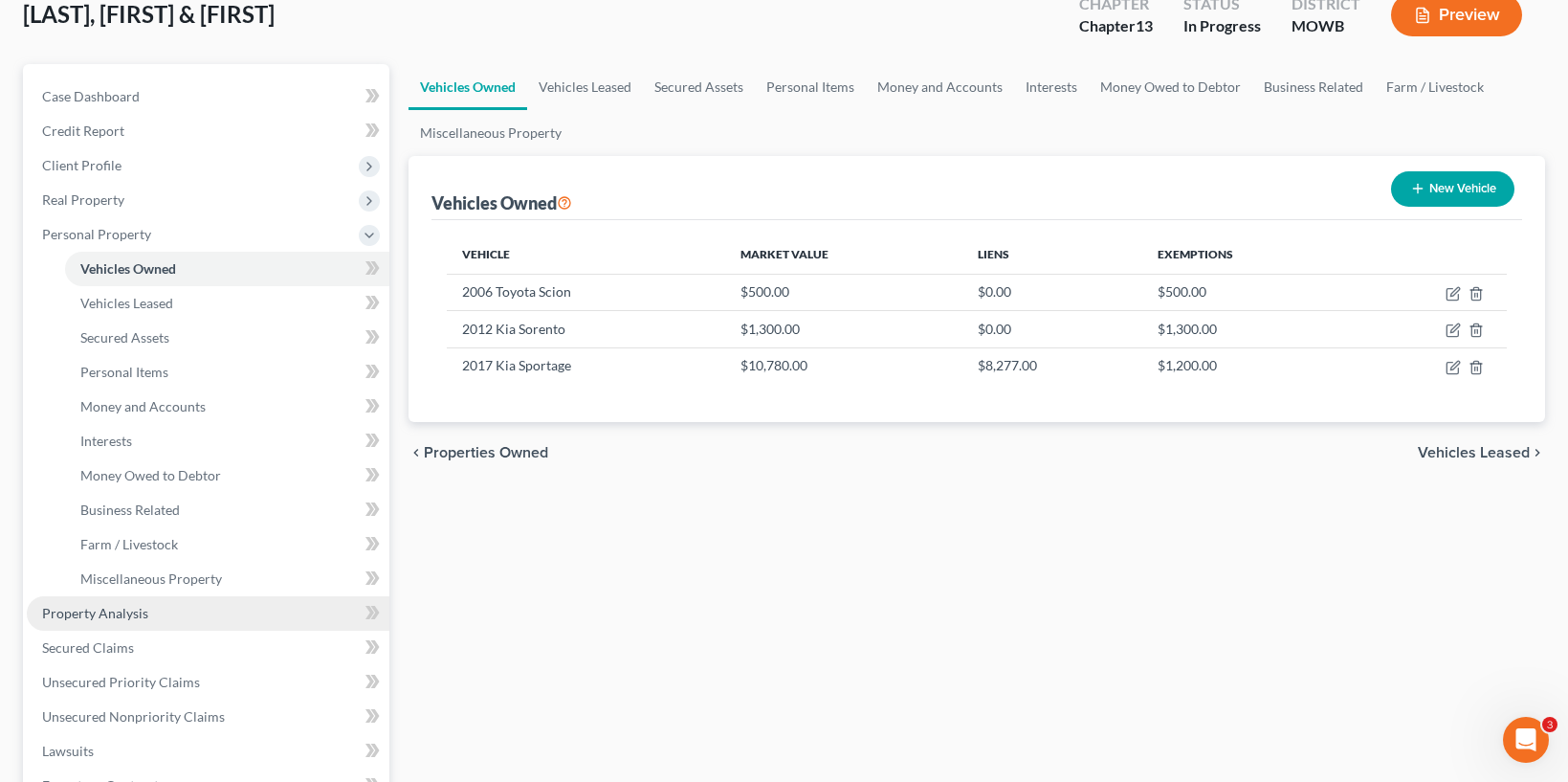 click on "Property Analysis" at bounding box center (208, 614) 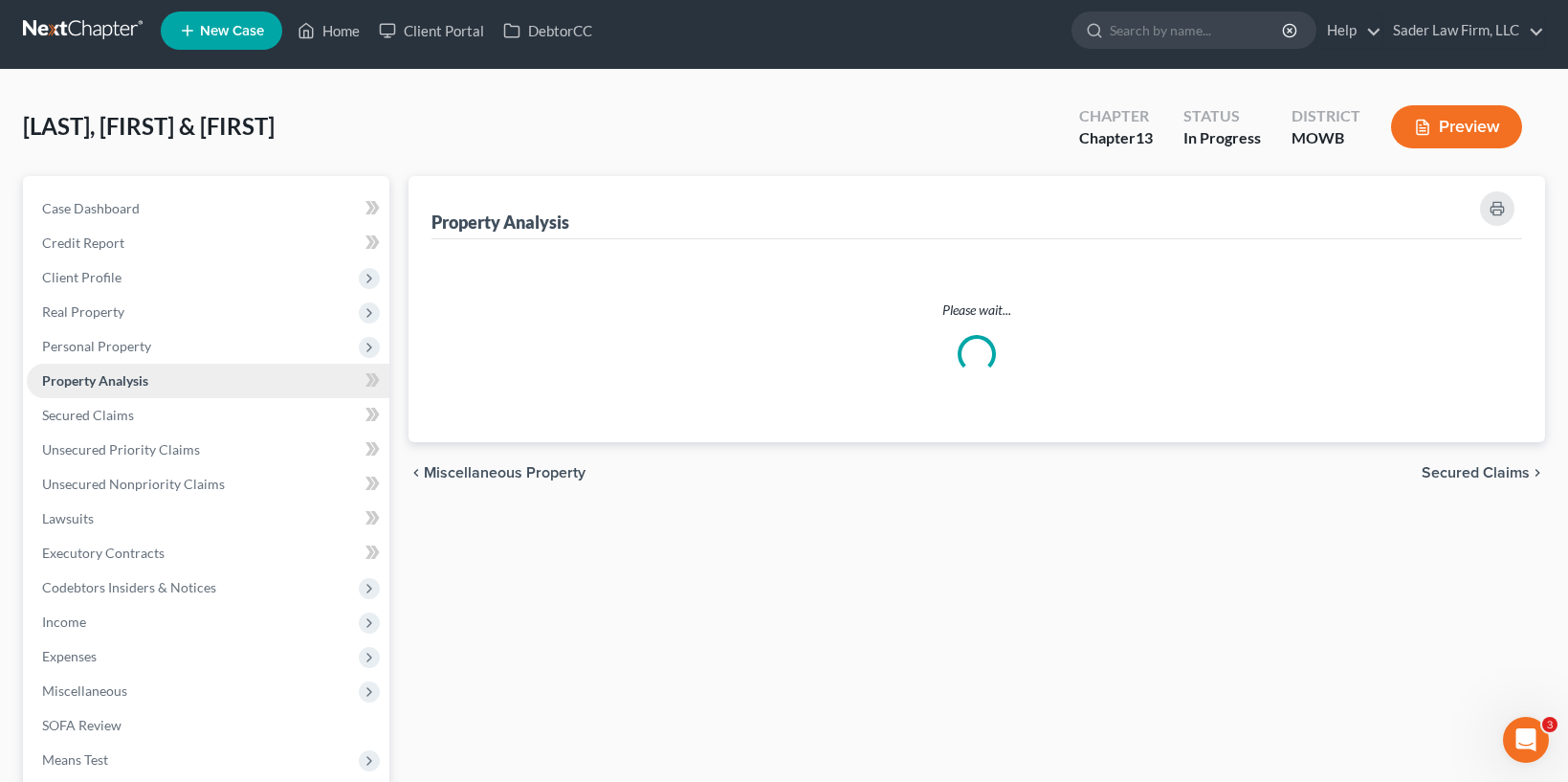 scroll, scrollTop: 0, scrollLeft: 0, axis: both 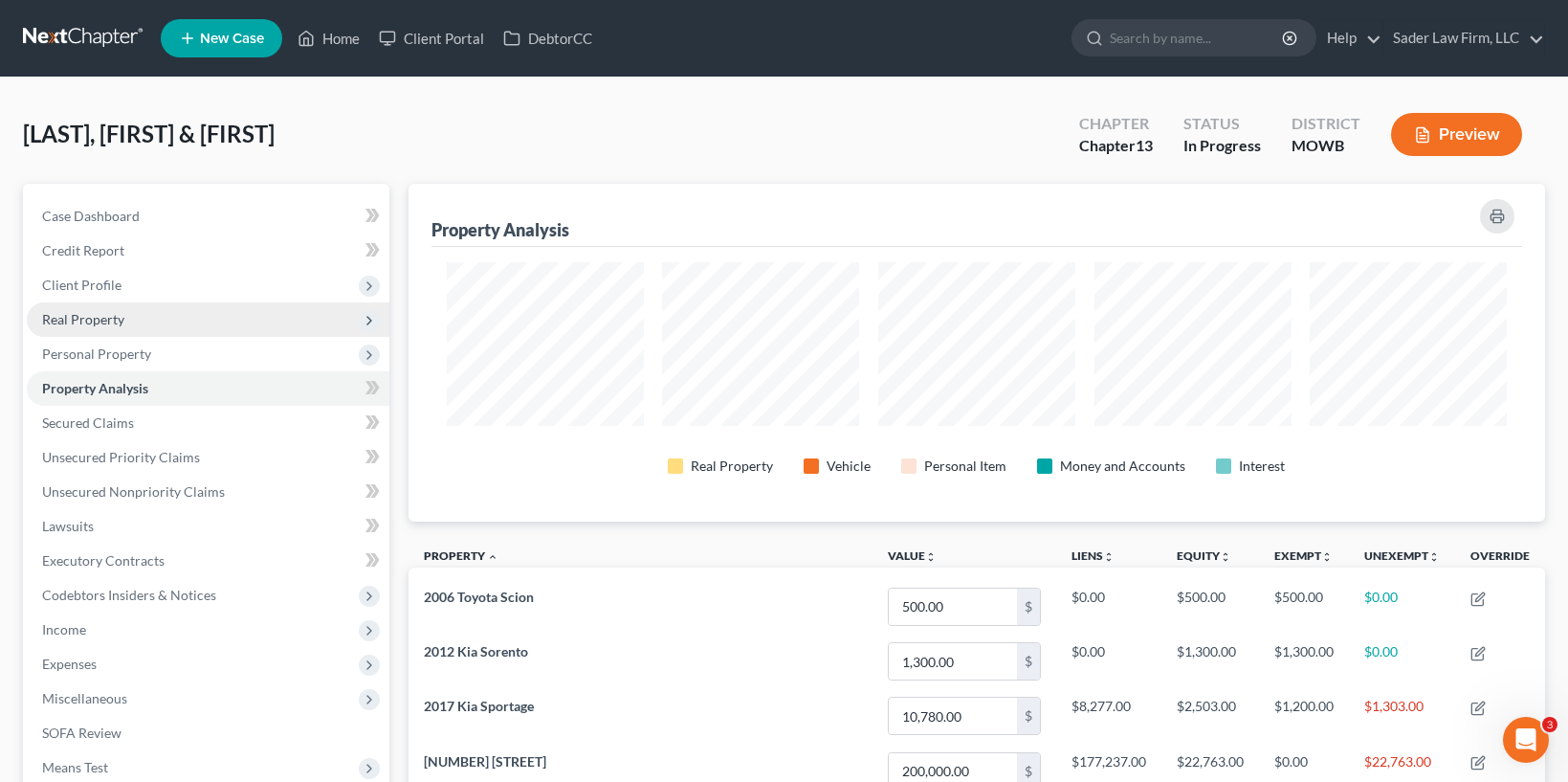 click on "Real Property" at bounding box center (208, 320) 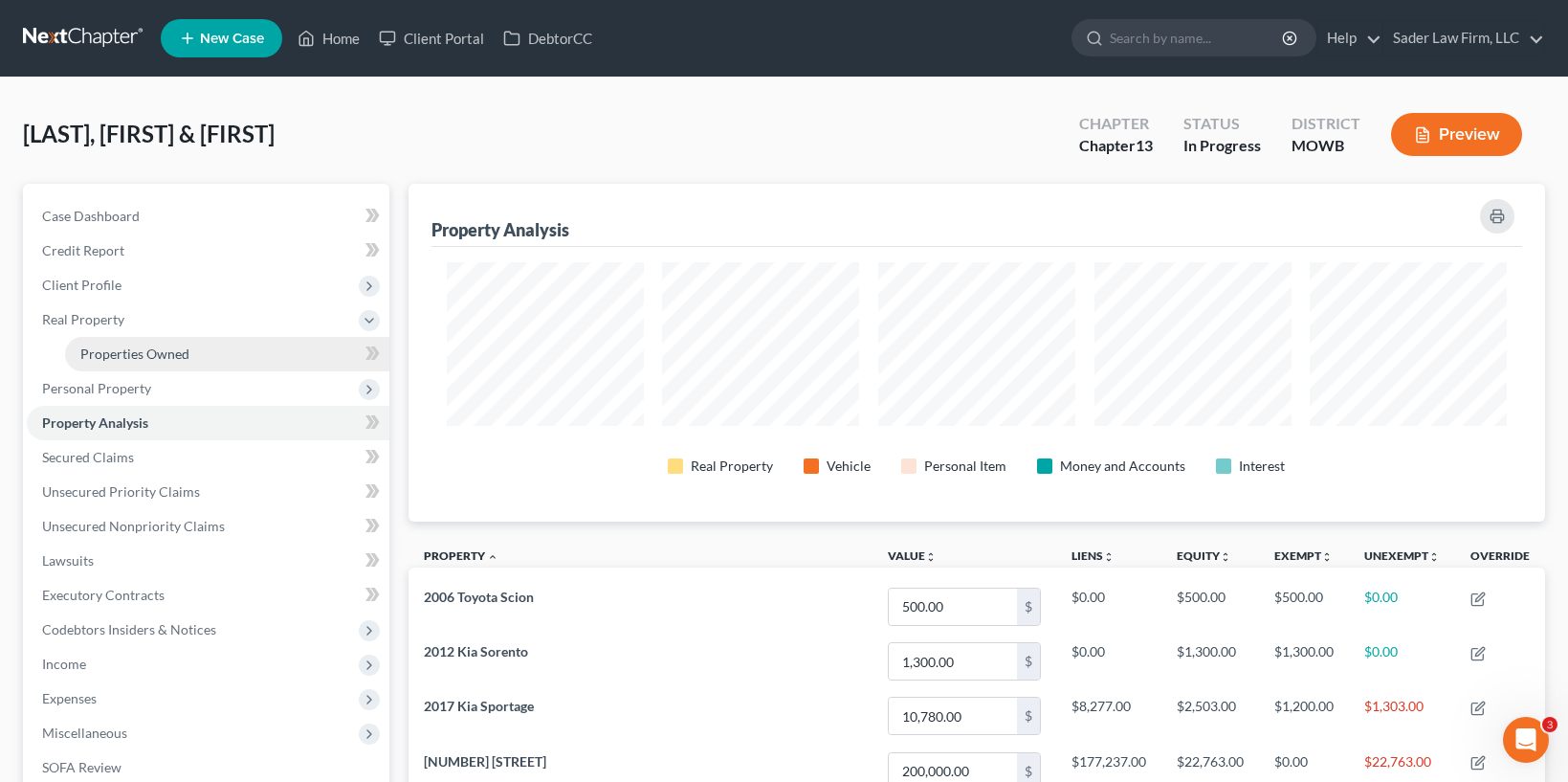 click on "Properties Owned" at bounding box center [135, 353] 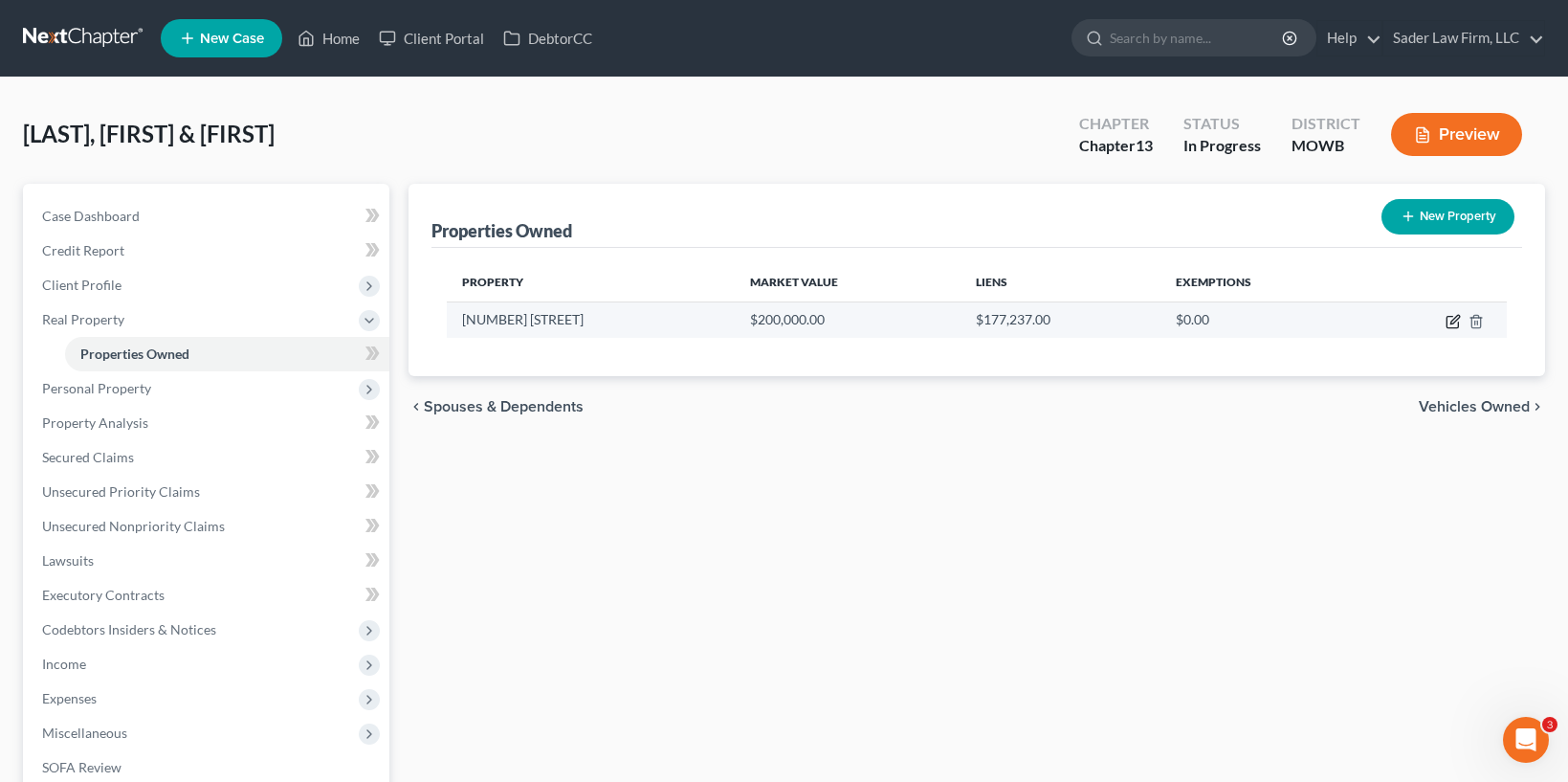 click 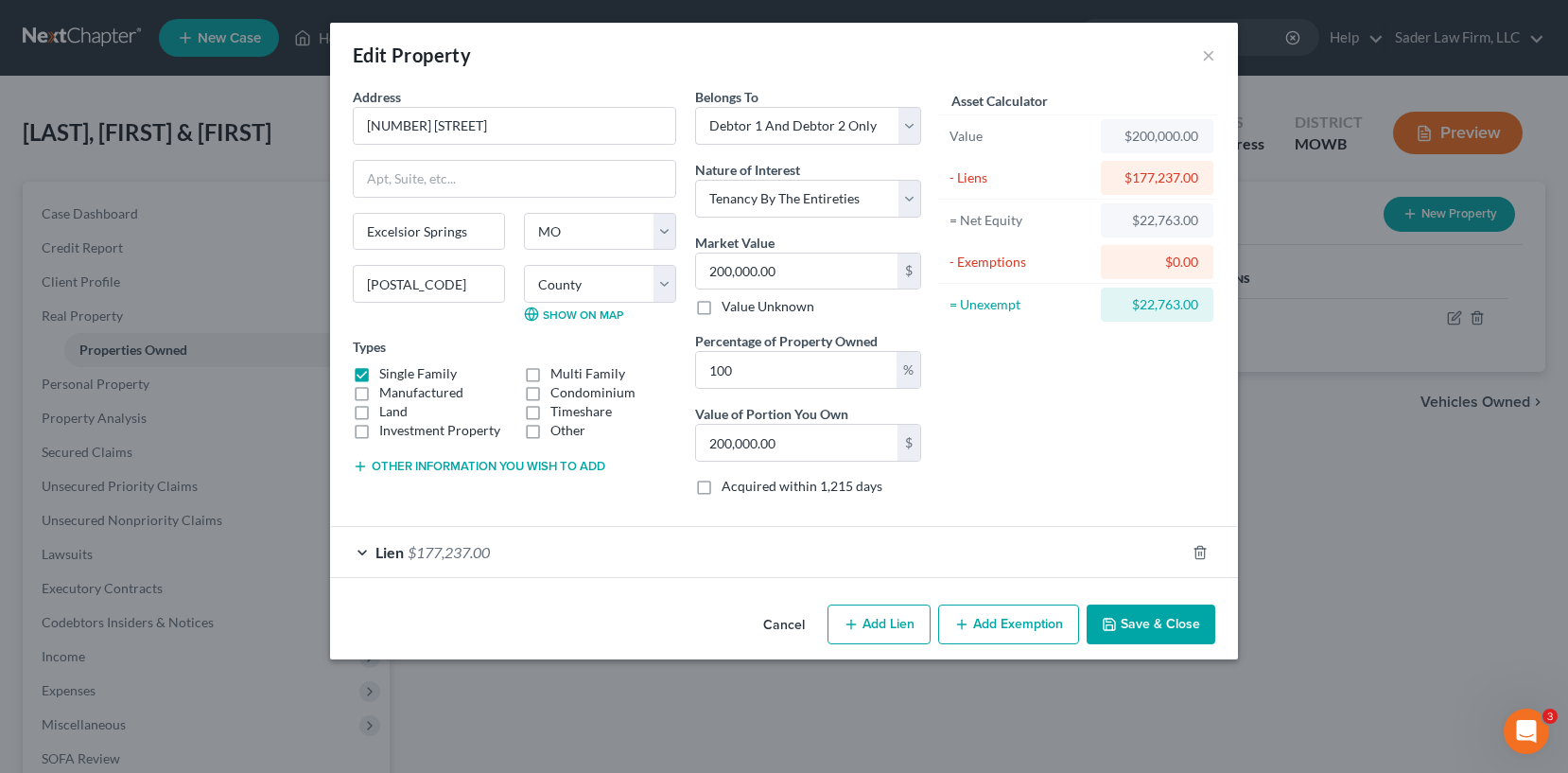 click on "Add Exemption" at bounding box center (1008, 624) 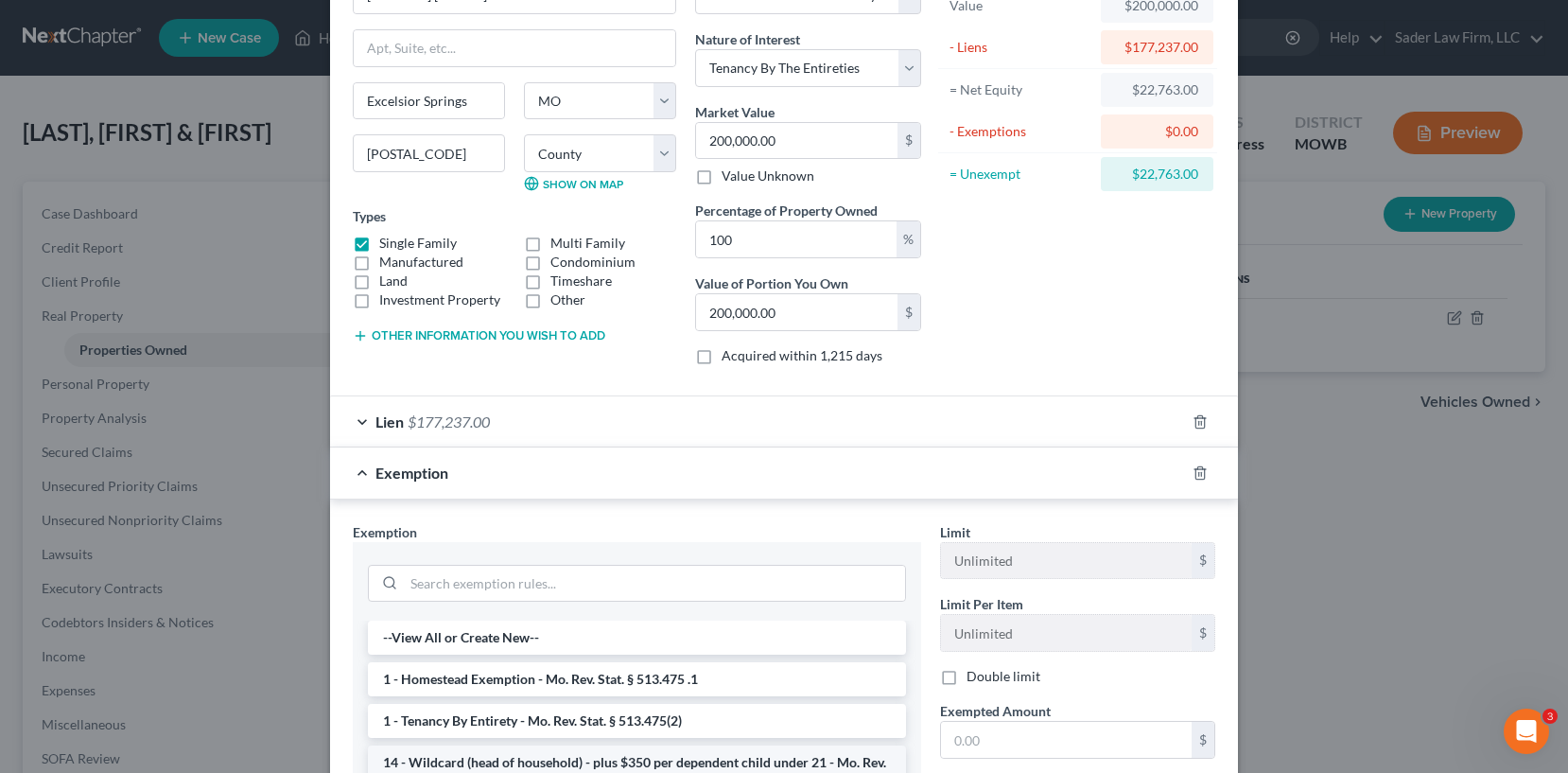 scroll, scrollTop: 355, scrollLeft: 0, axis: vertical 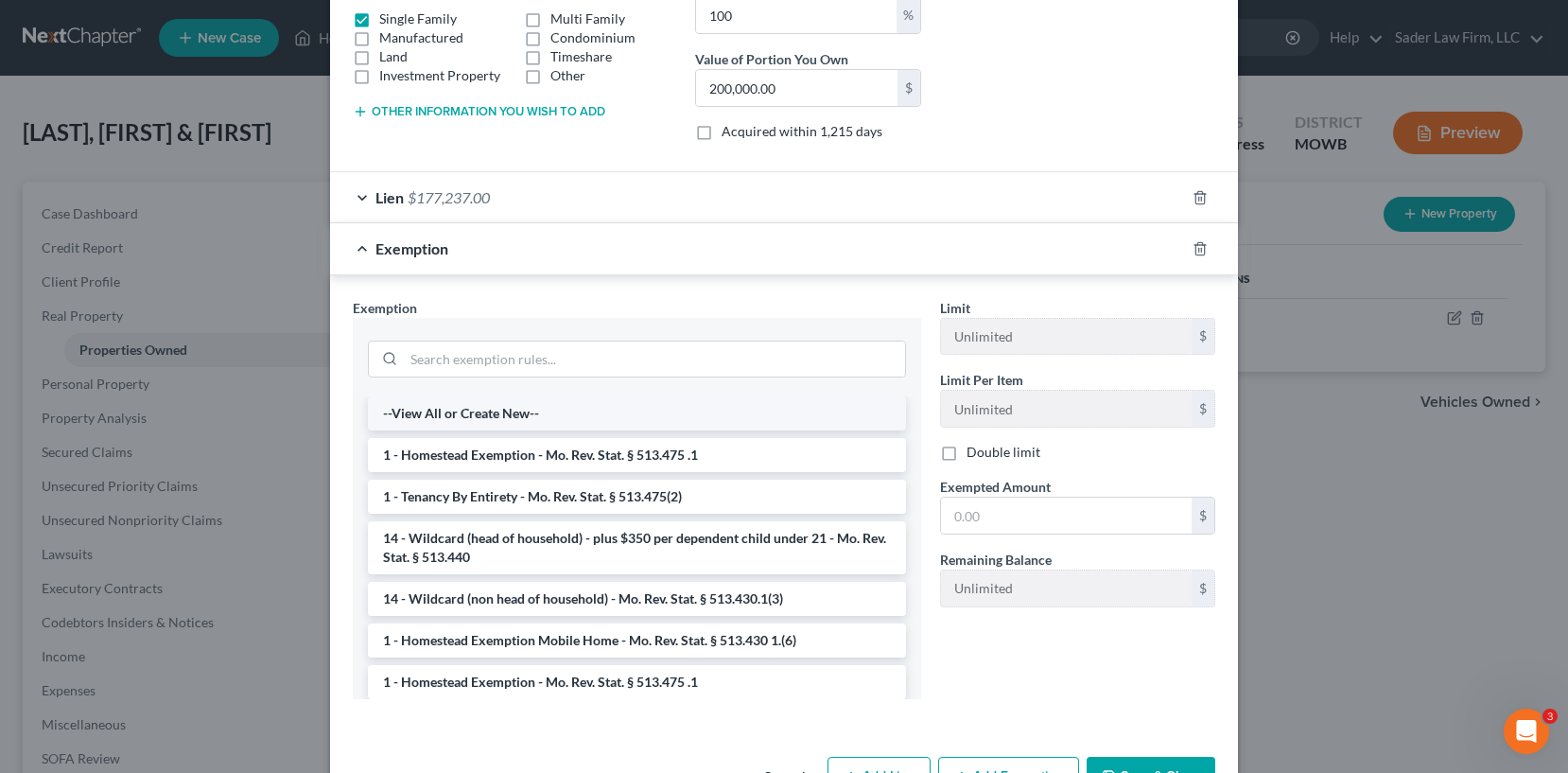 click on "--View All or Create New--" at bounding box center (636, 413) 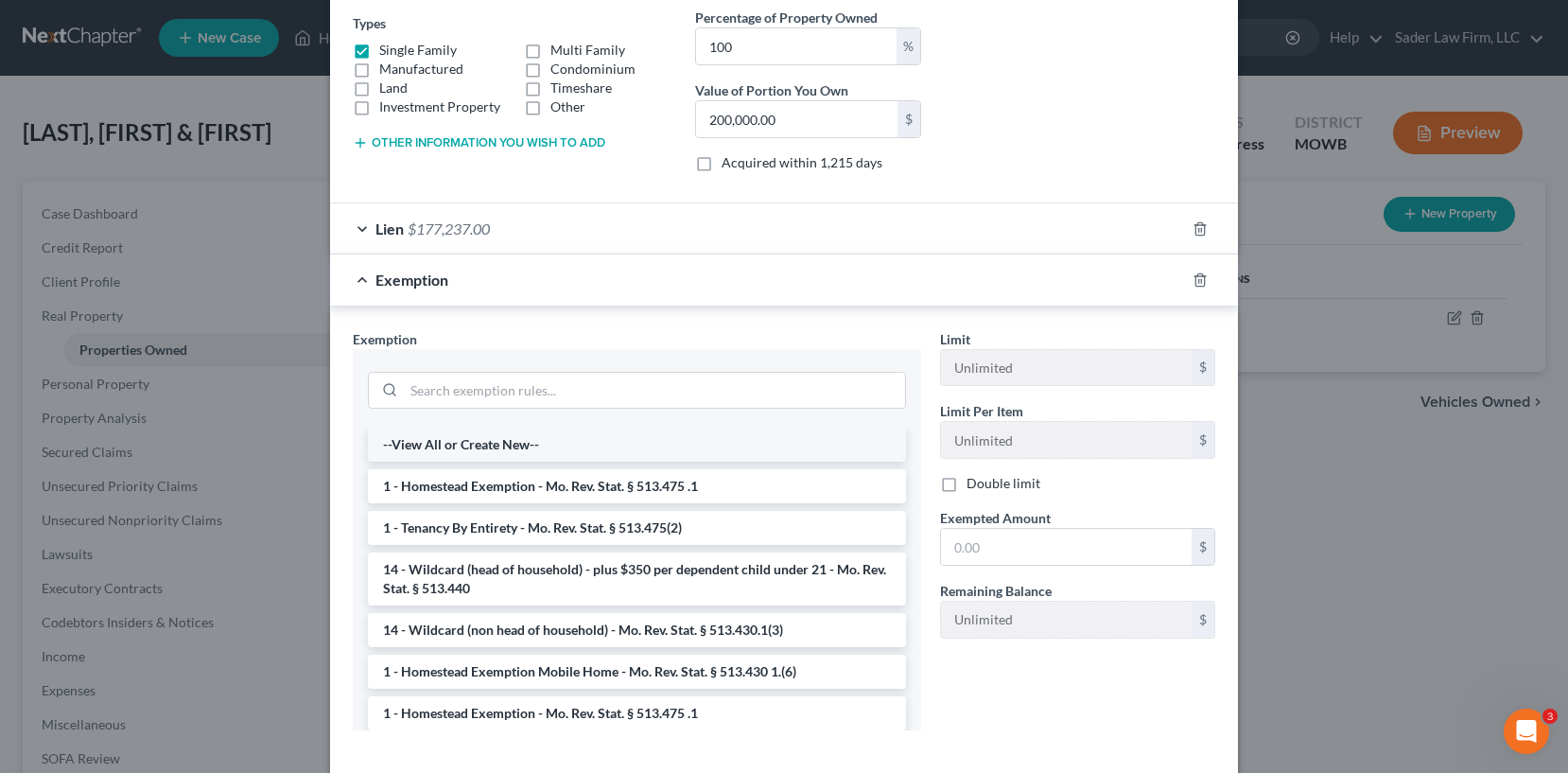 select on "27" 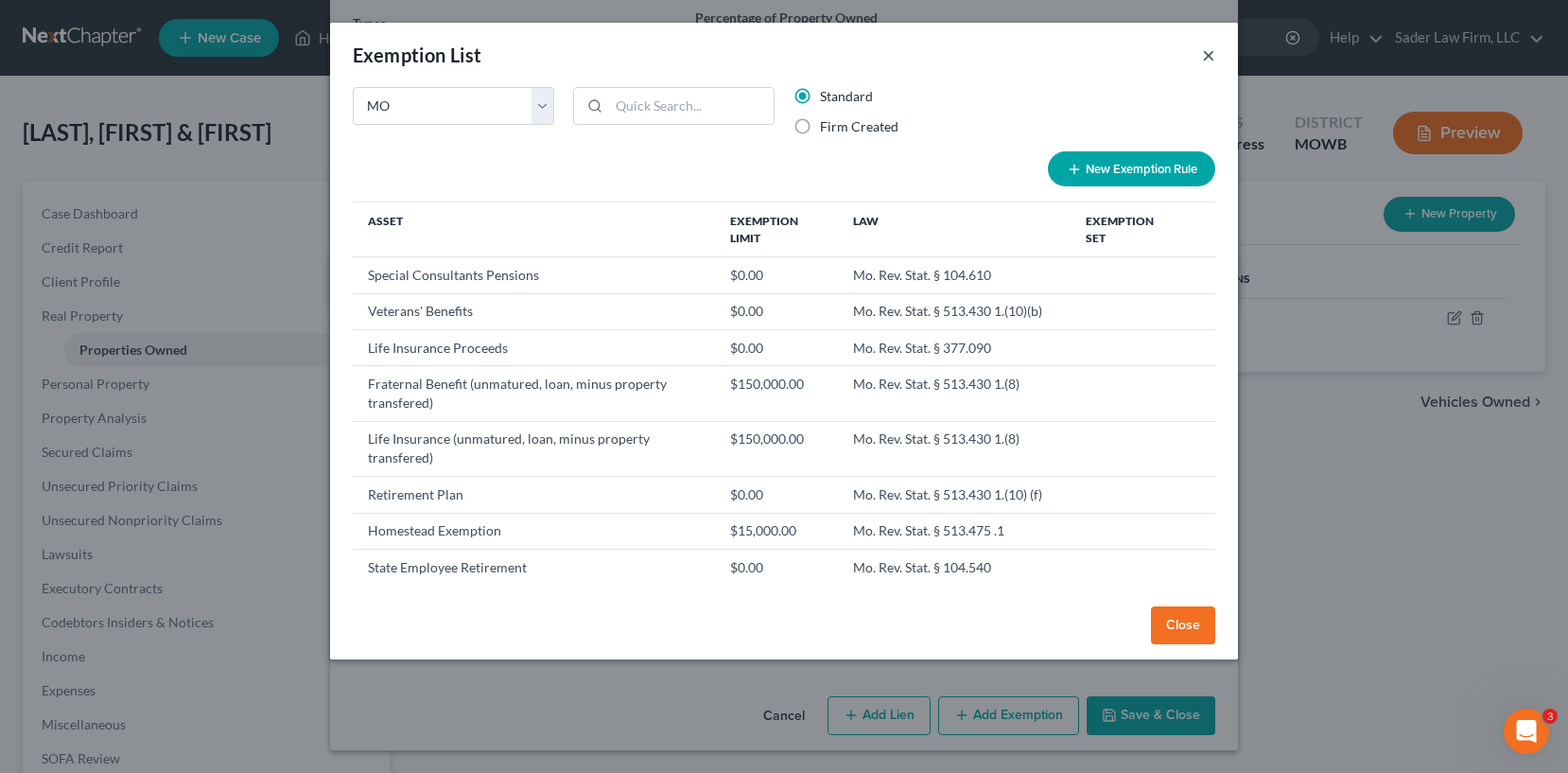 click on "×" at bounding box center (1209, 55) 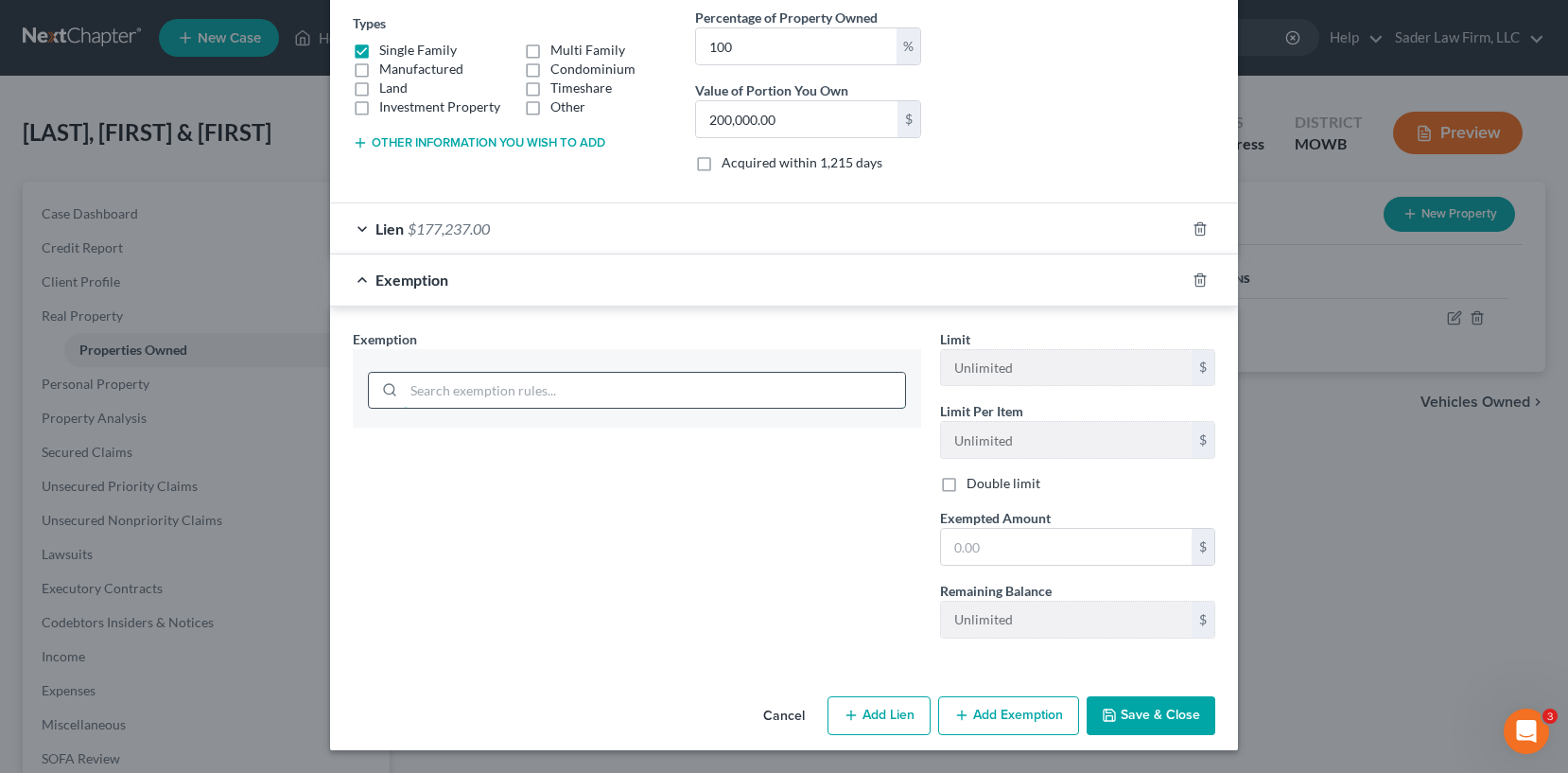 click at bounding box center [636, 389] 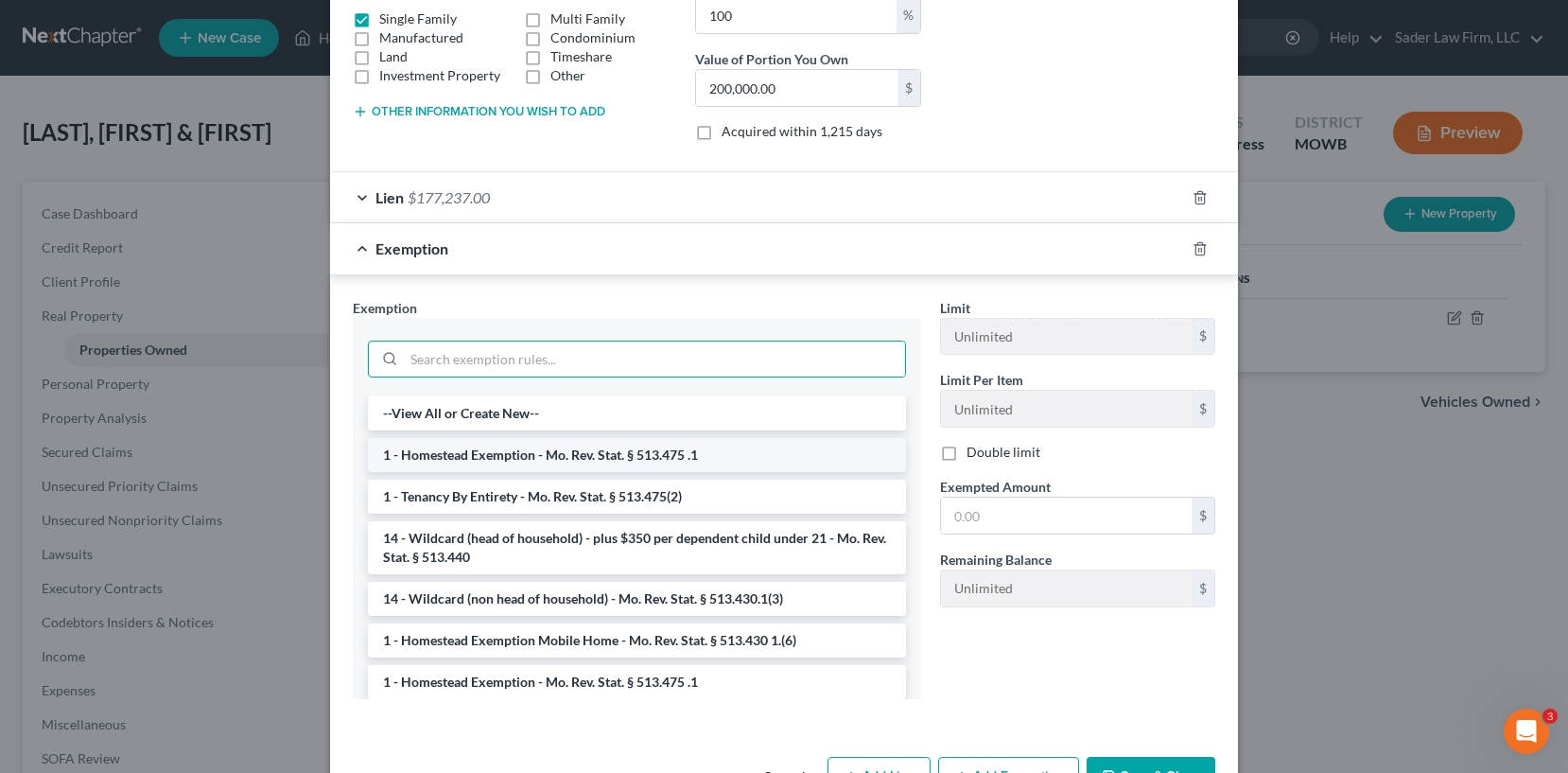 click on "1 - Homestead Exemption - Mo. Rev. Stat. § 513.475 .1" at bounding box center (636, 455) 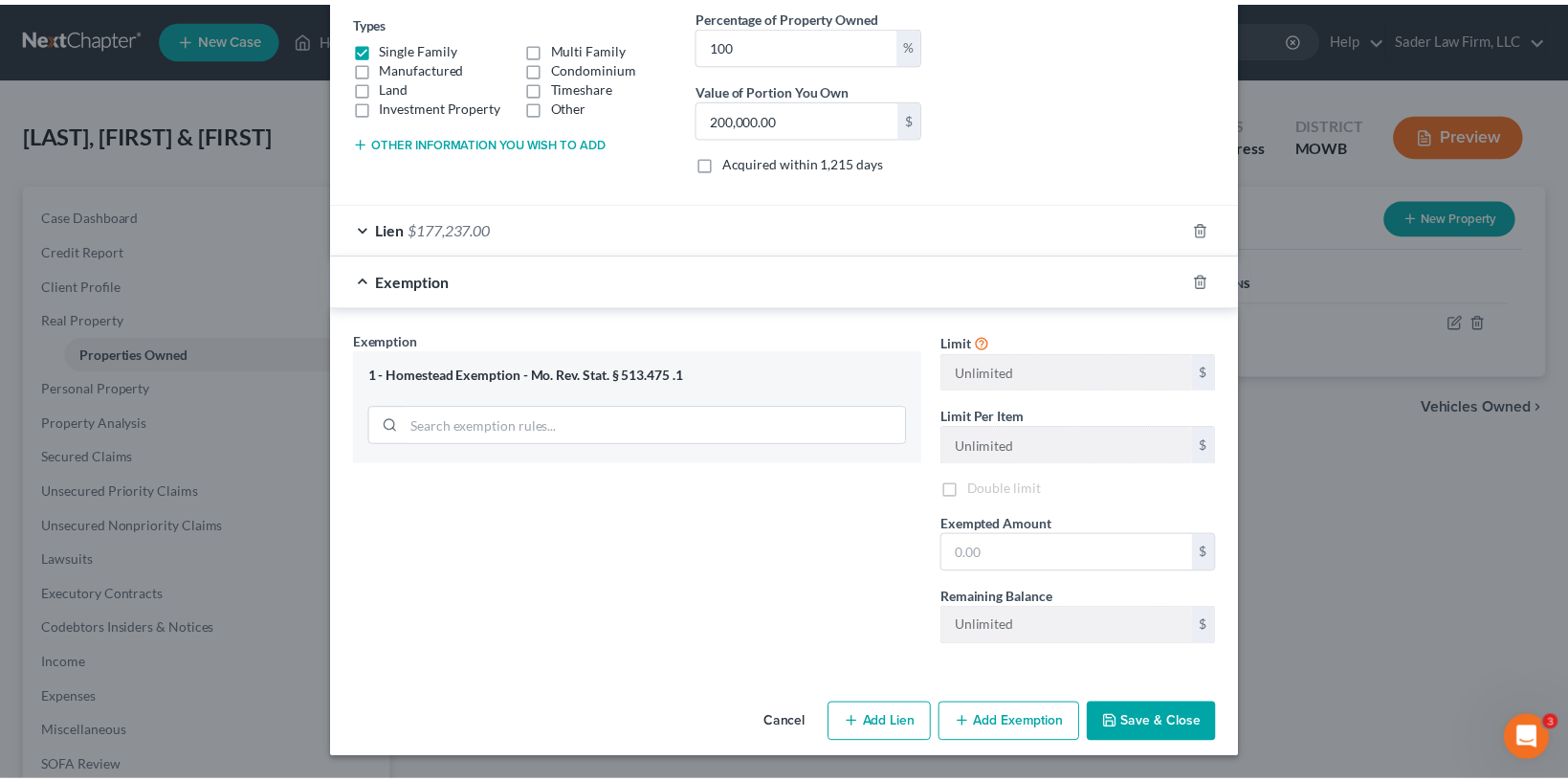 scroll, scrollTop: 330, scrollLeft: 0, axis: vertical 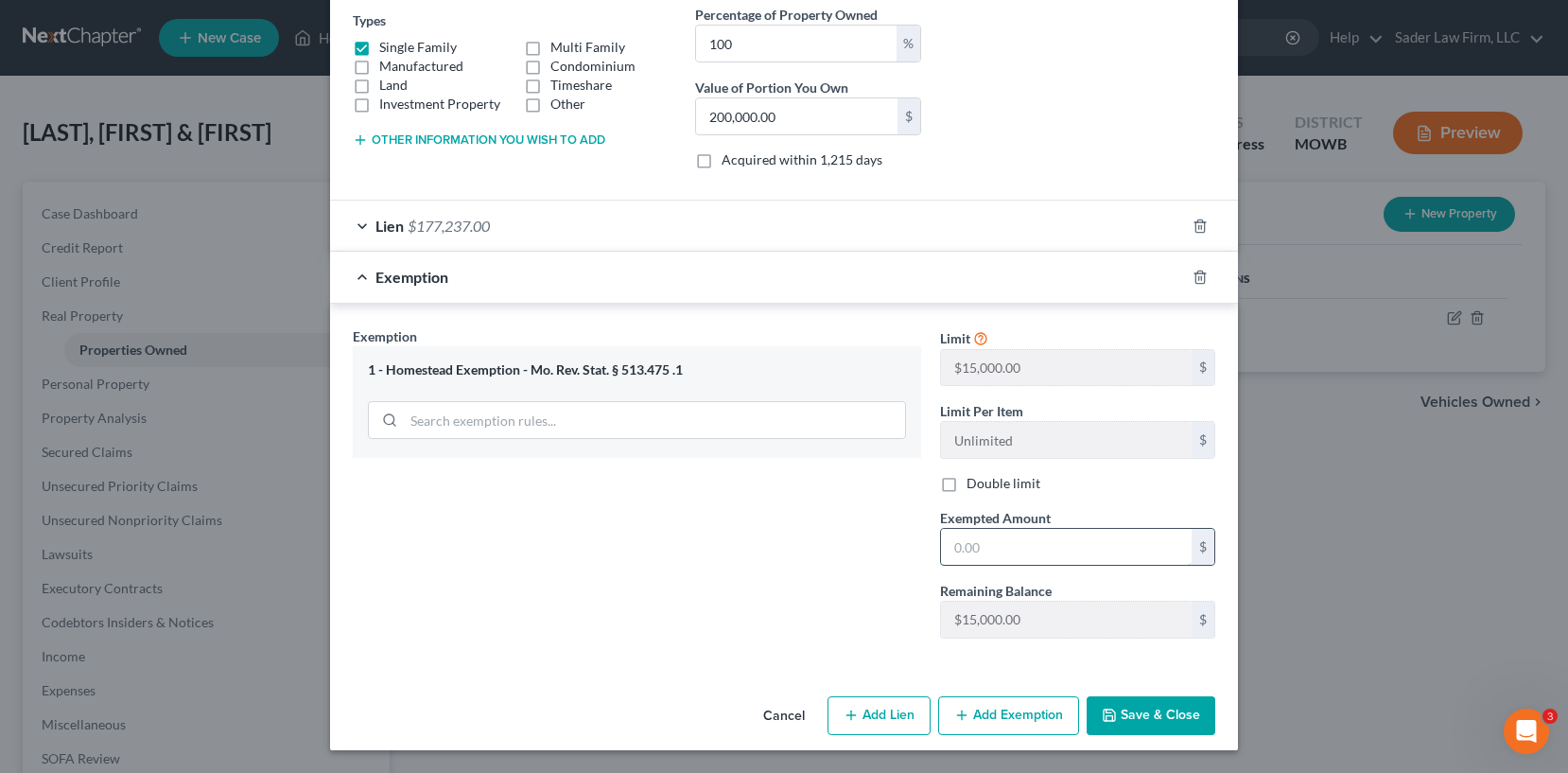 click at bounding box center (1066, 547) 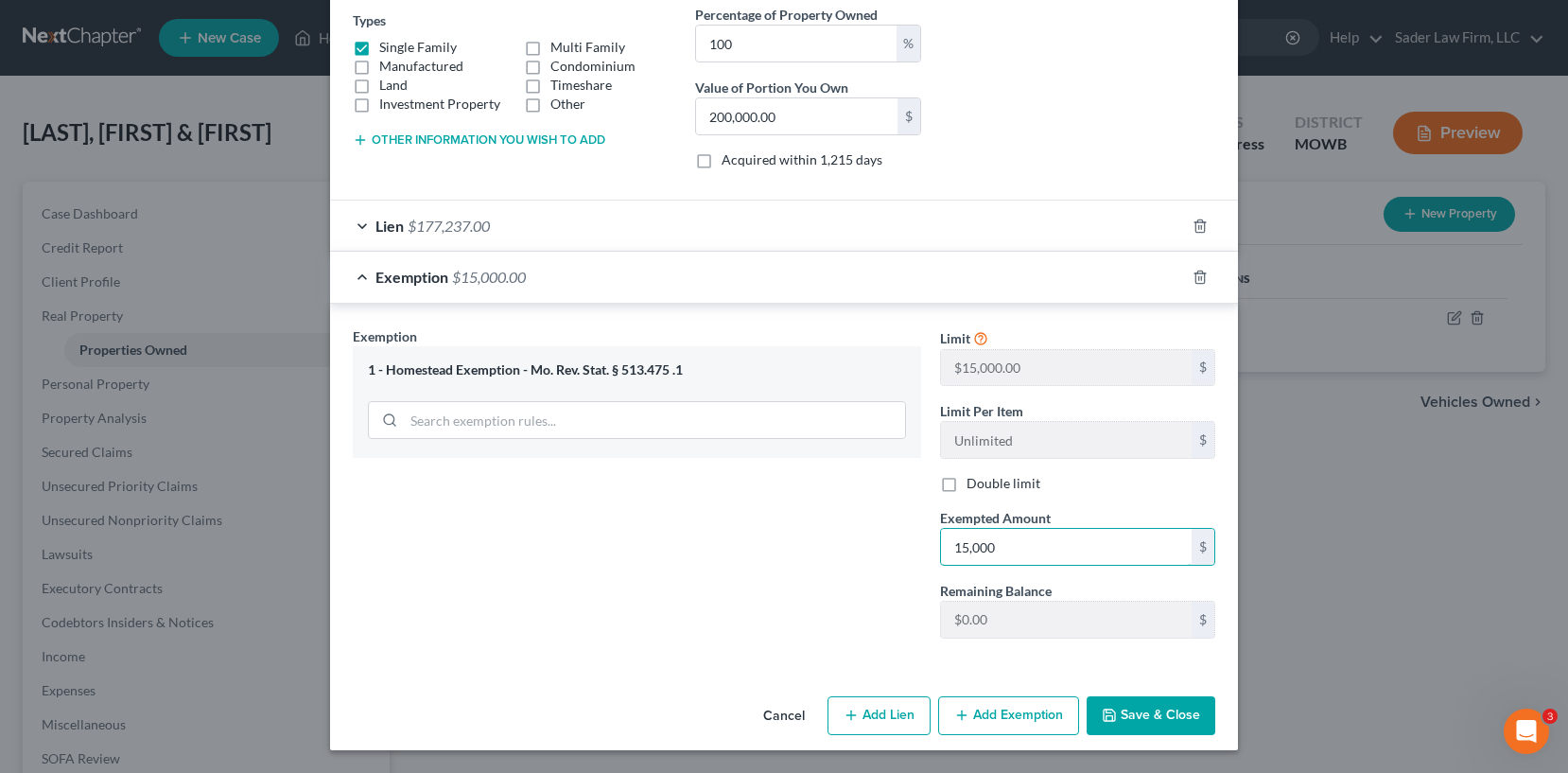 type on "15,000" 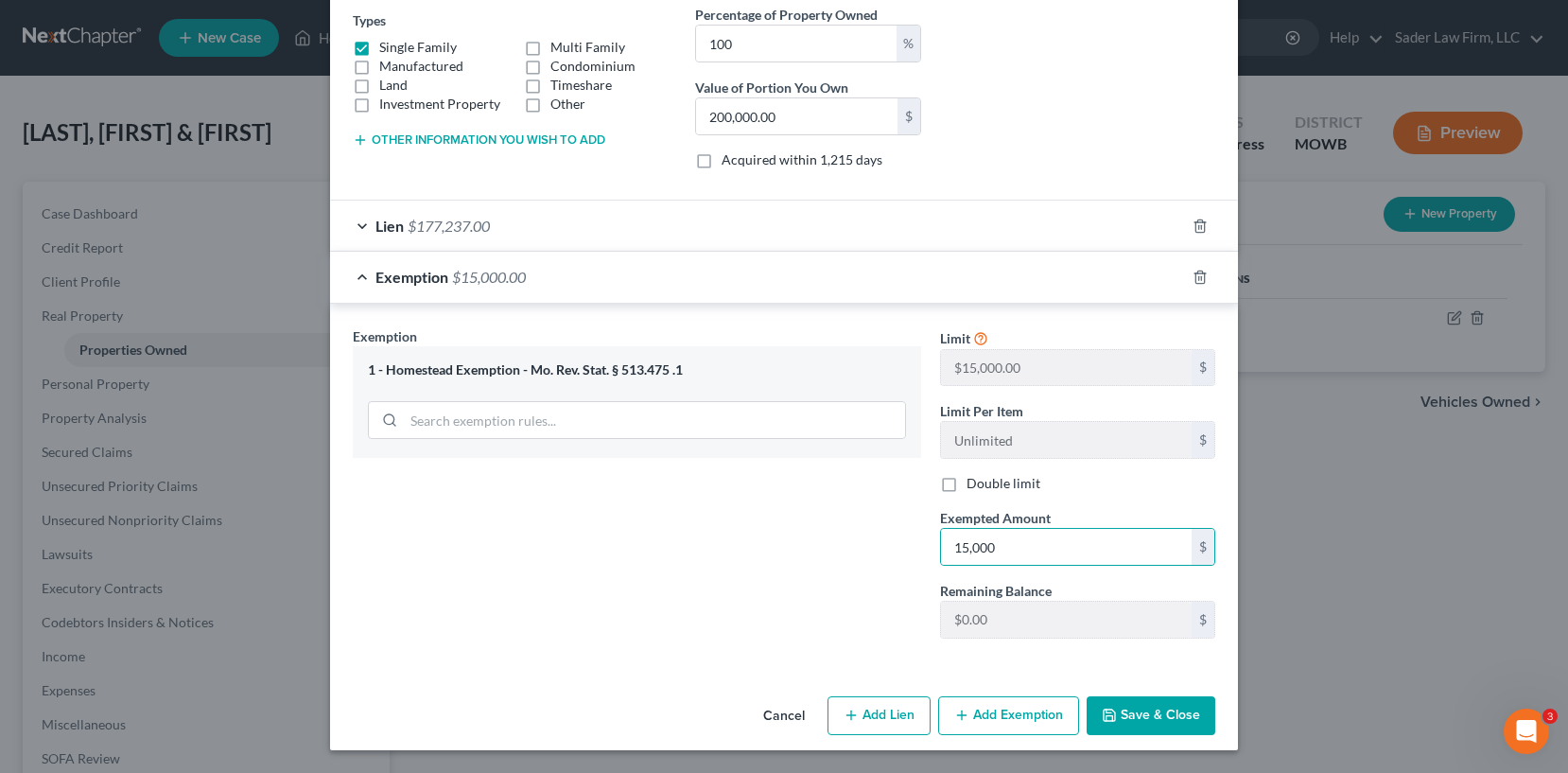 click on "Save & Close" at bounding box center (1151, 716) 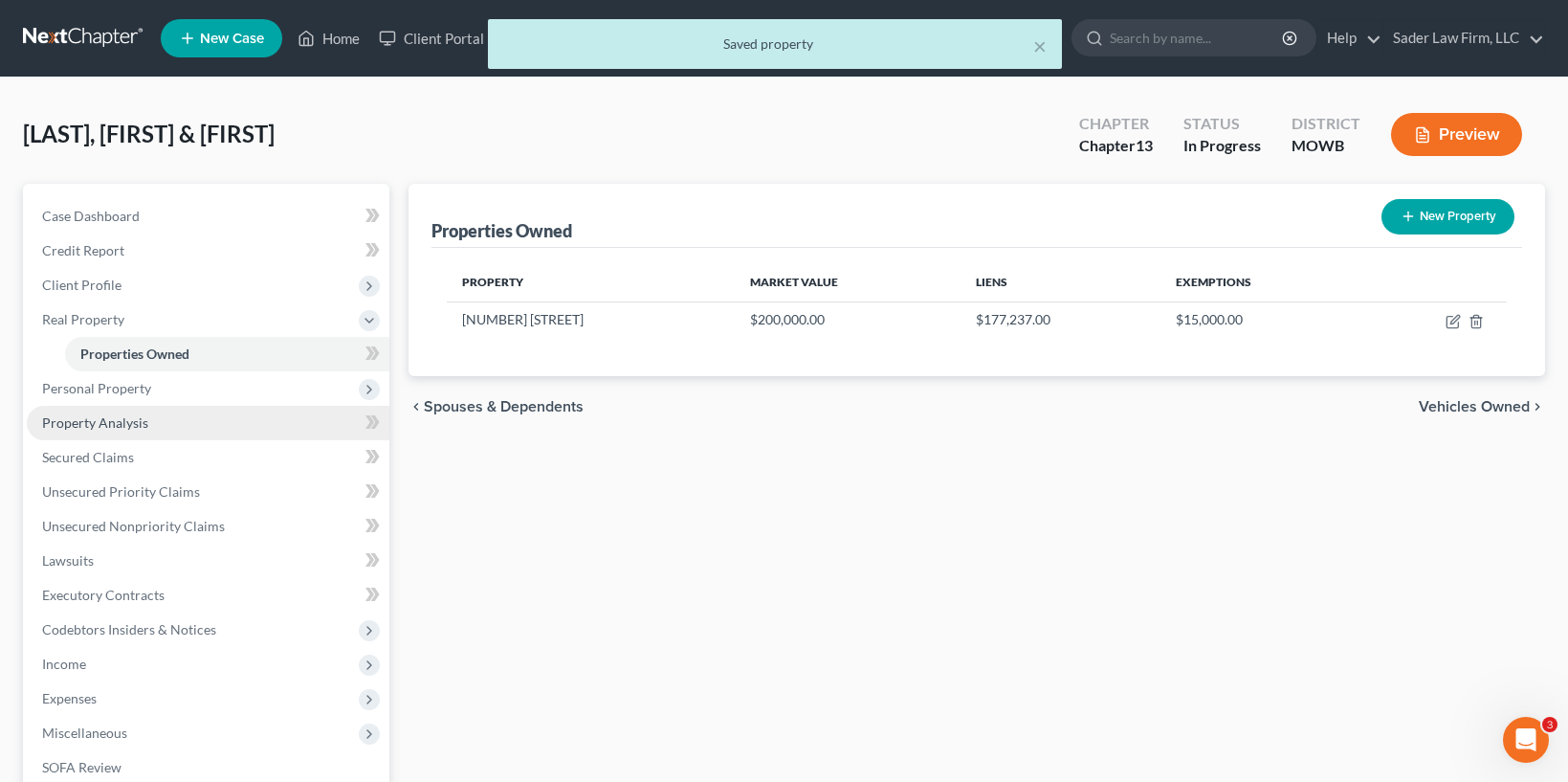 click on "Property Analysis" at bounding box center [208, 423] 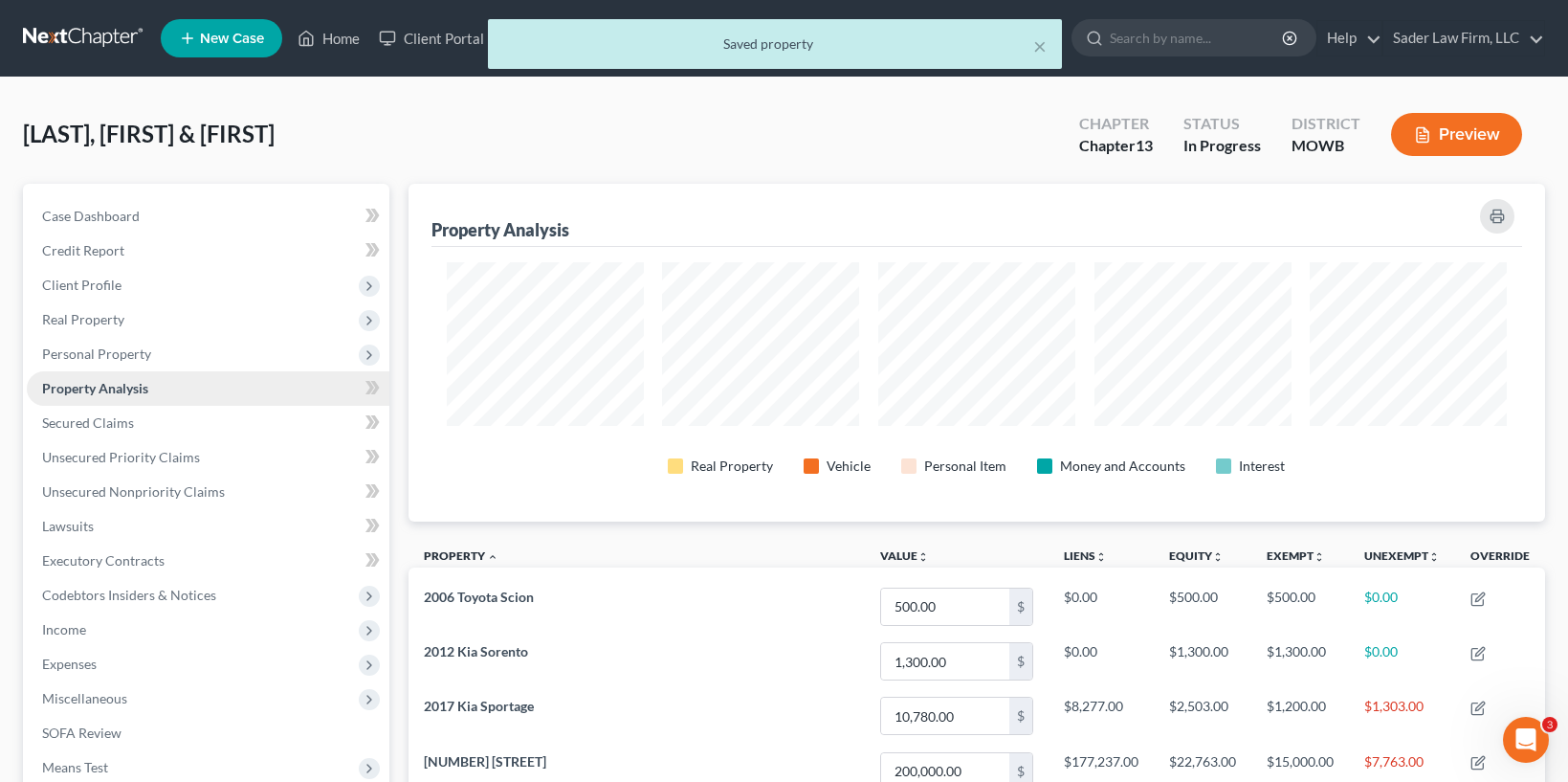 scroll, scrollTop: 956822, scrollLeft: 955544, axis: both 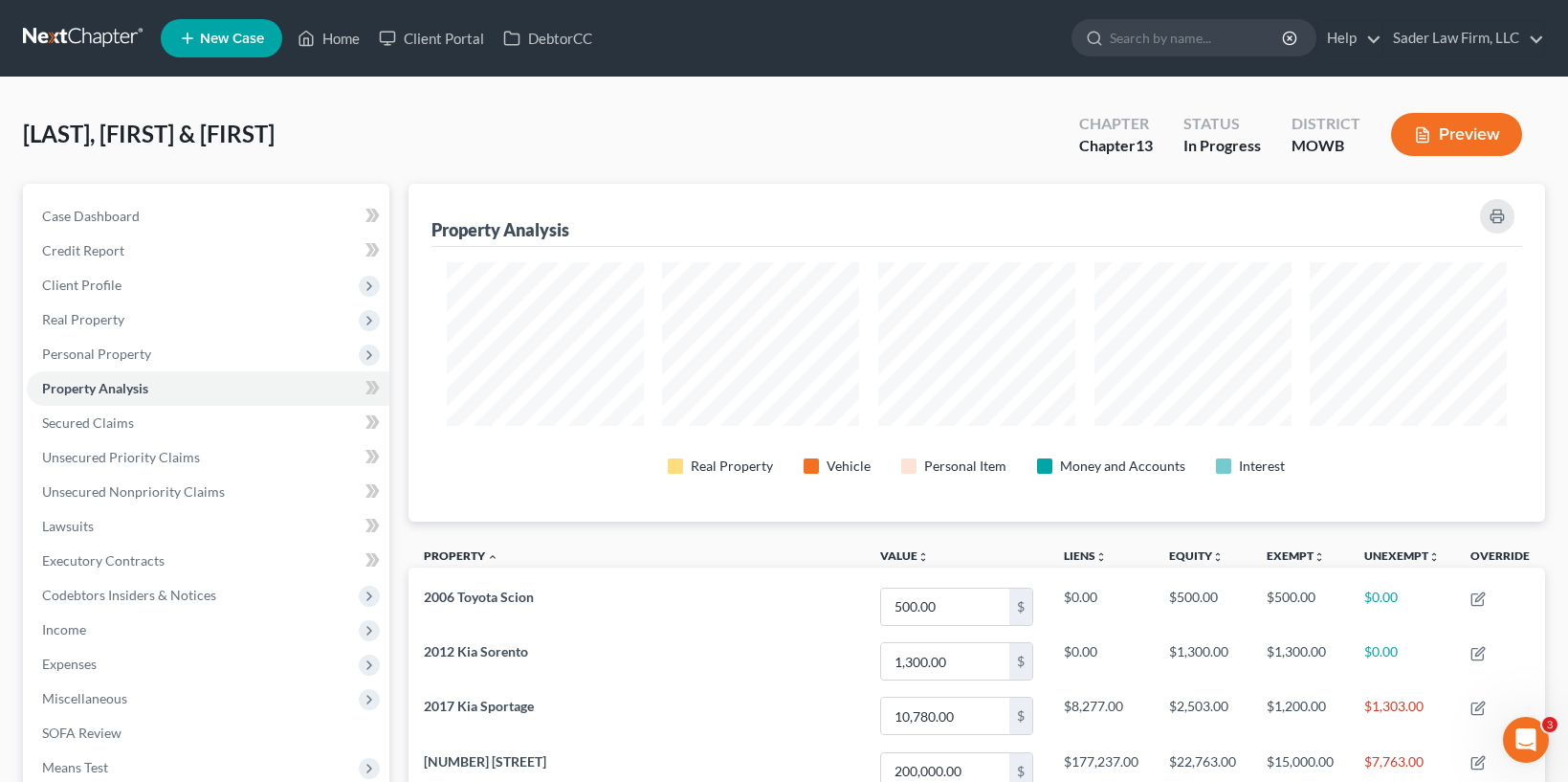 click on "[LAST], [FIRST] & [FIRST] Upgraded Chapter Chapter  13 Status In Progress District MOWB Preview" at bounding box center [784, 142] 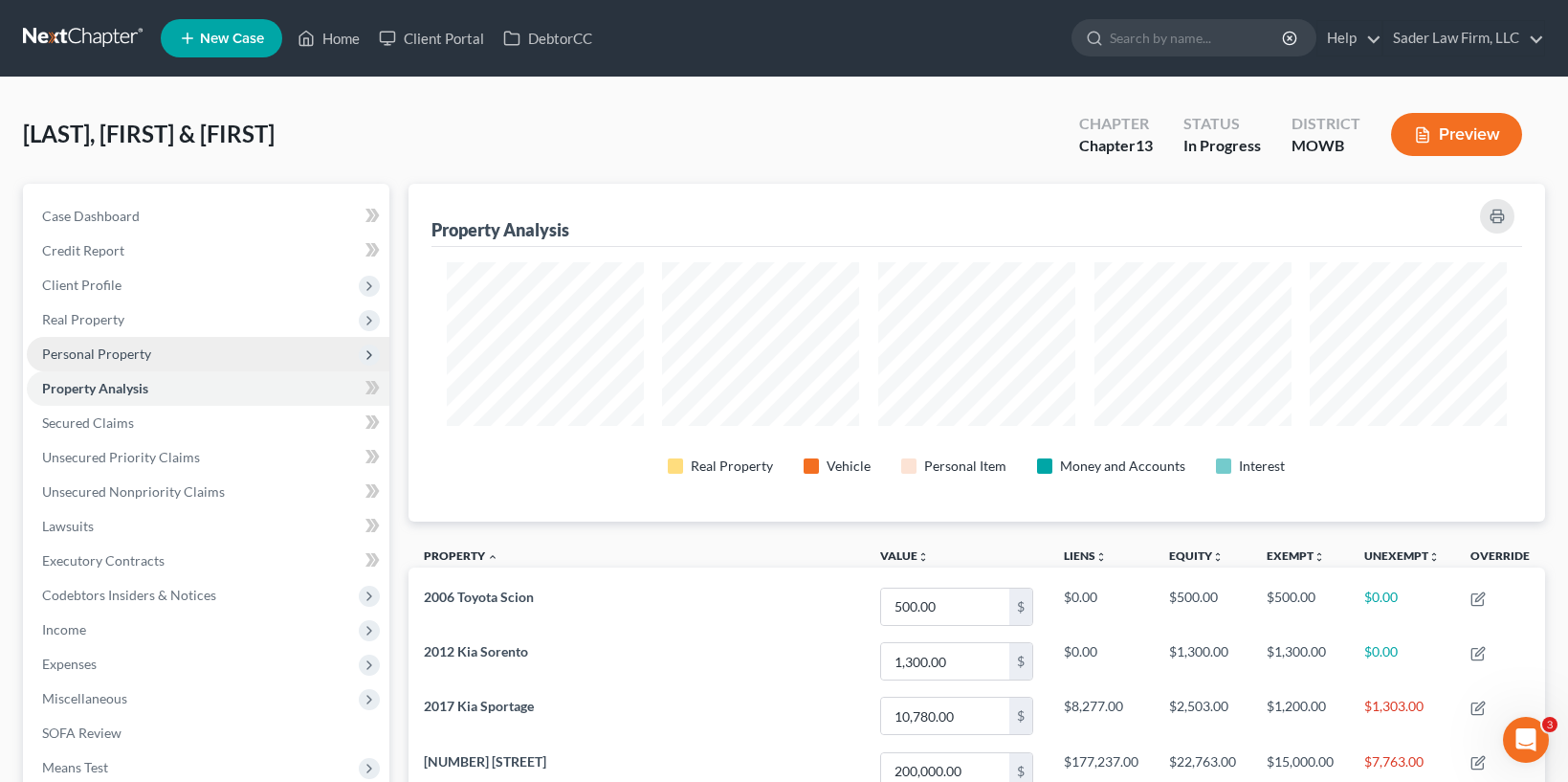 click on "Personal Property" at bounding box center (97, 353) 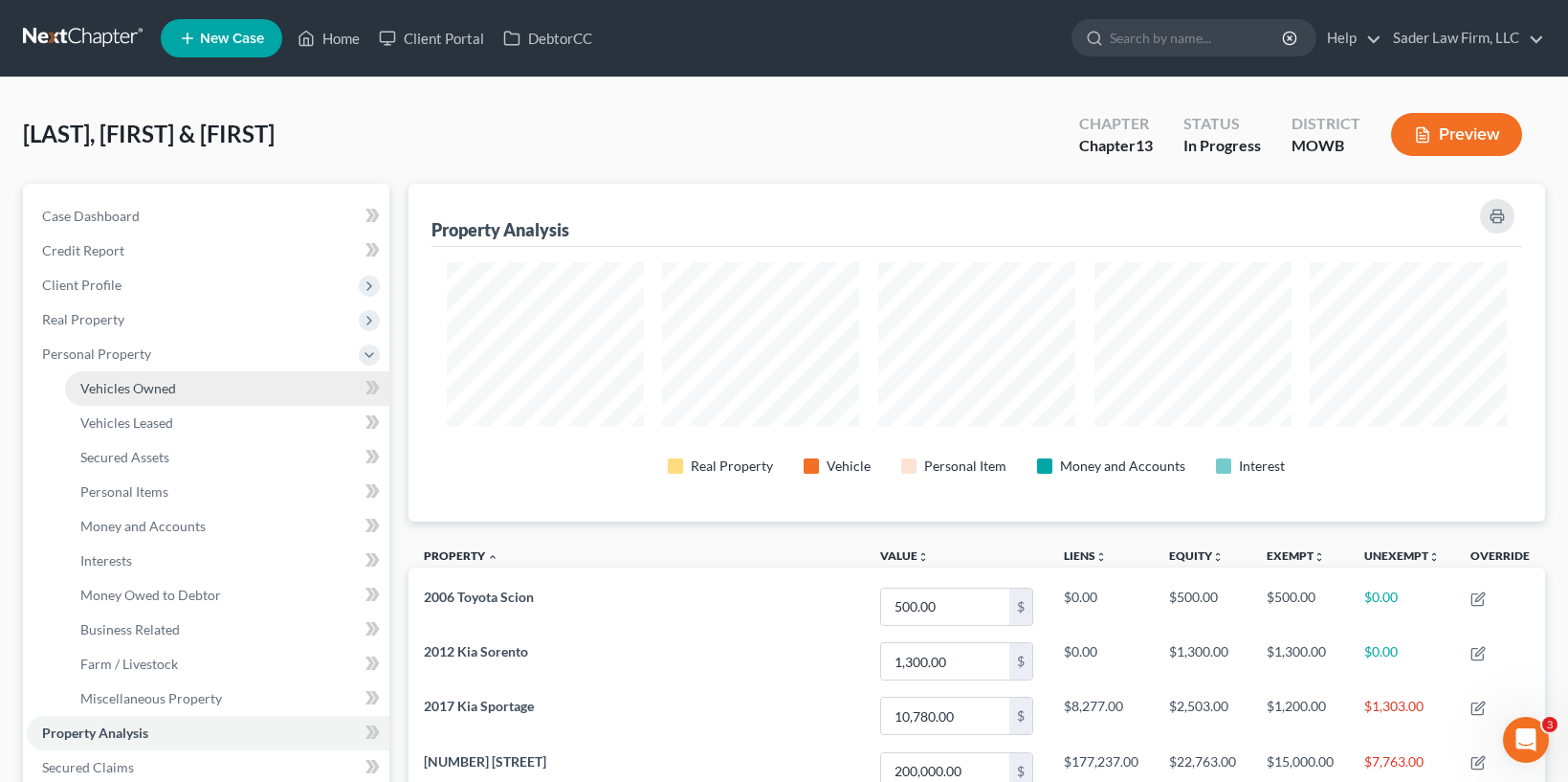 click on "Vehicles Owned" at bounding box center (128, 388) 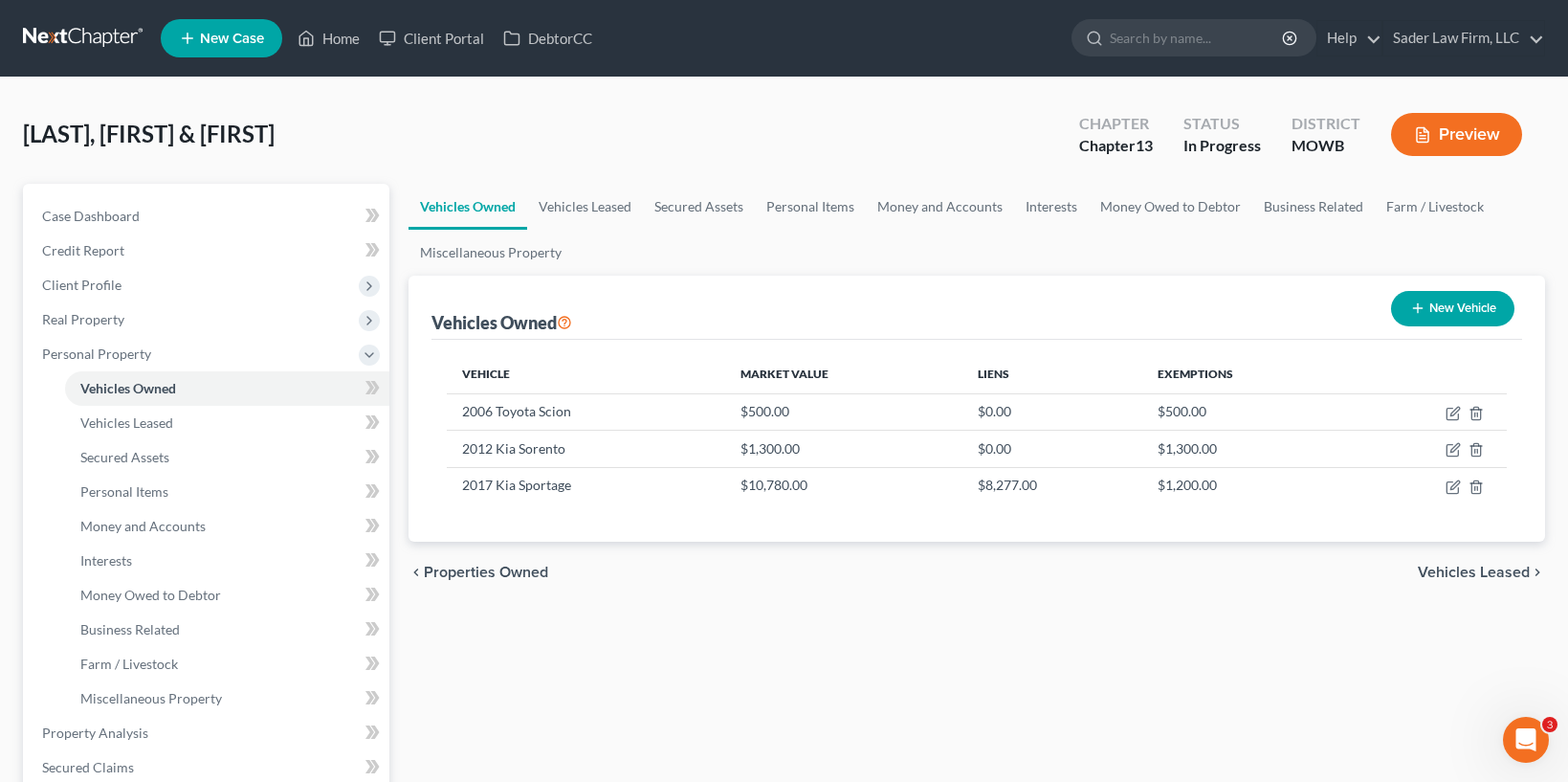 click on "[LAST], [FIRST] & [FIRST]" at bounding box center [148, 133] 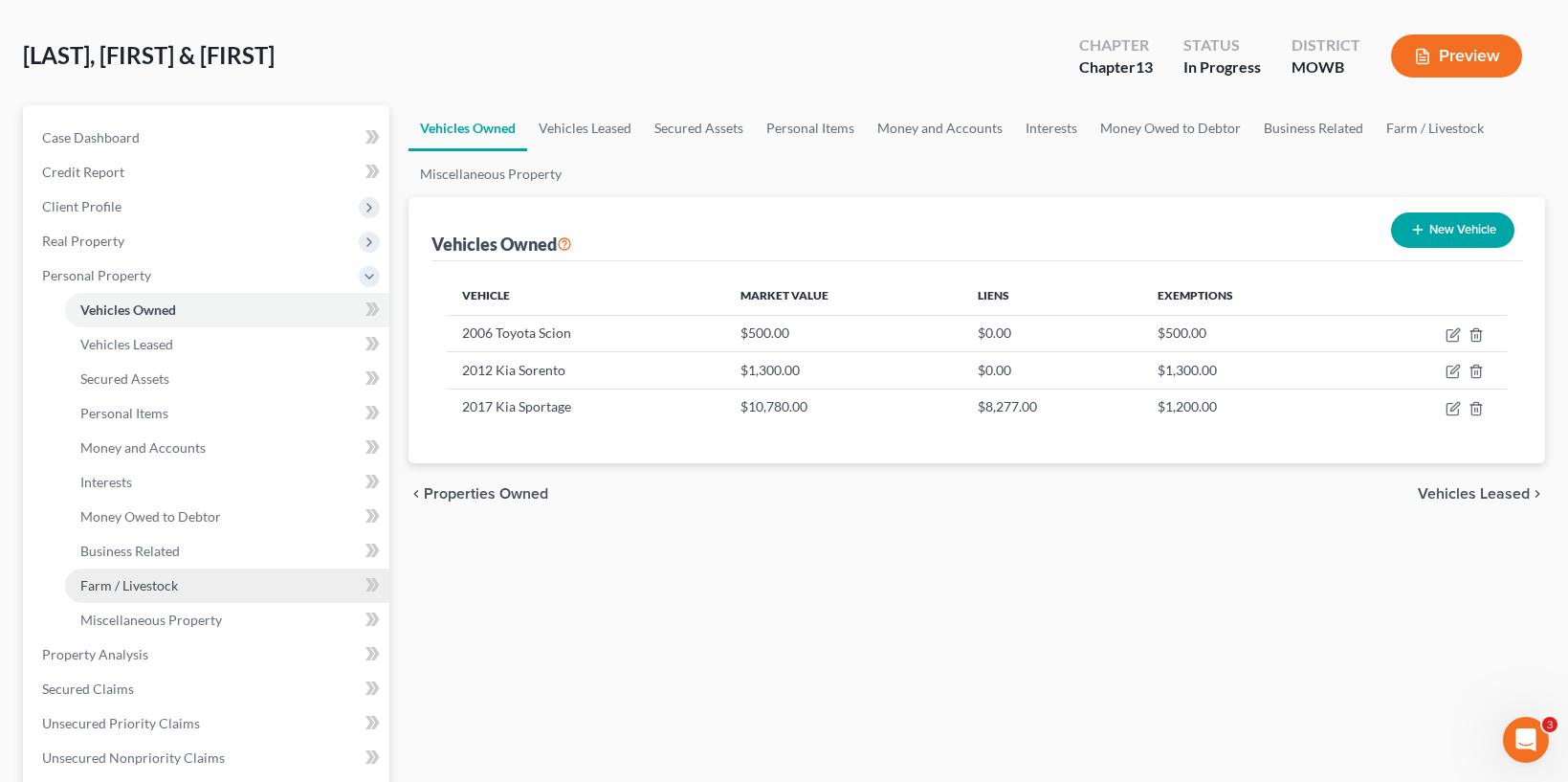 scroll, scrollTop: 120, scrollLeft: 0, axis: vertical 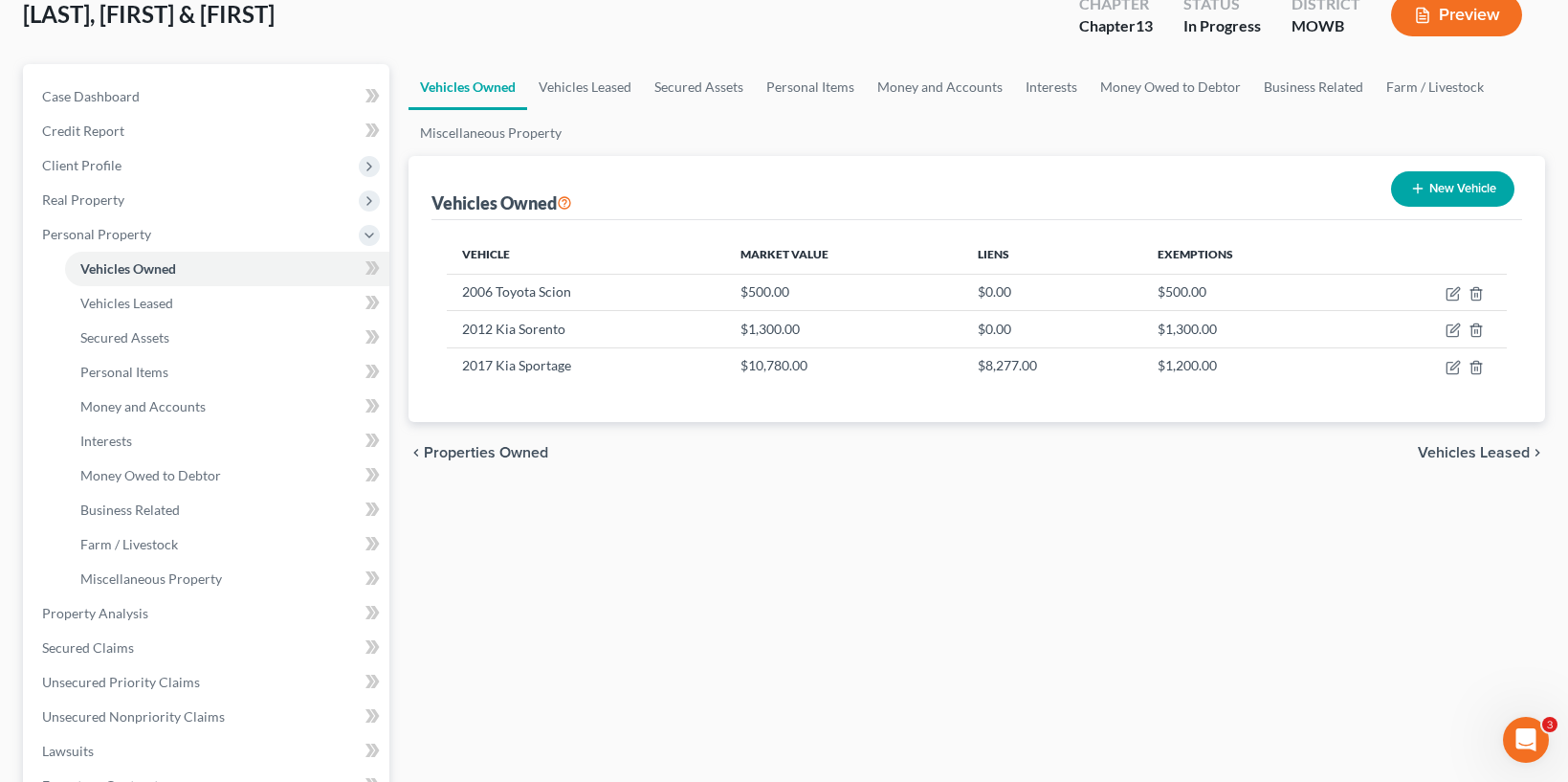click on "[LAST], [FIRST] & [FIRST] Upgraded Chapter Chapter  13 Status In Progress District MOWB Preview" at bounding box center (784, 22) 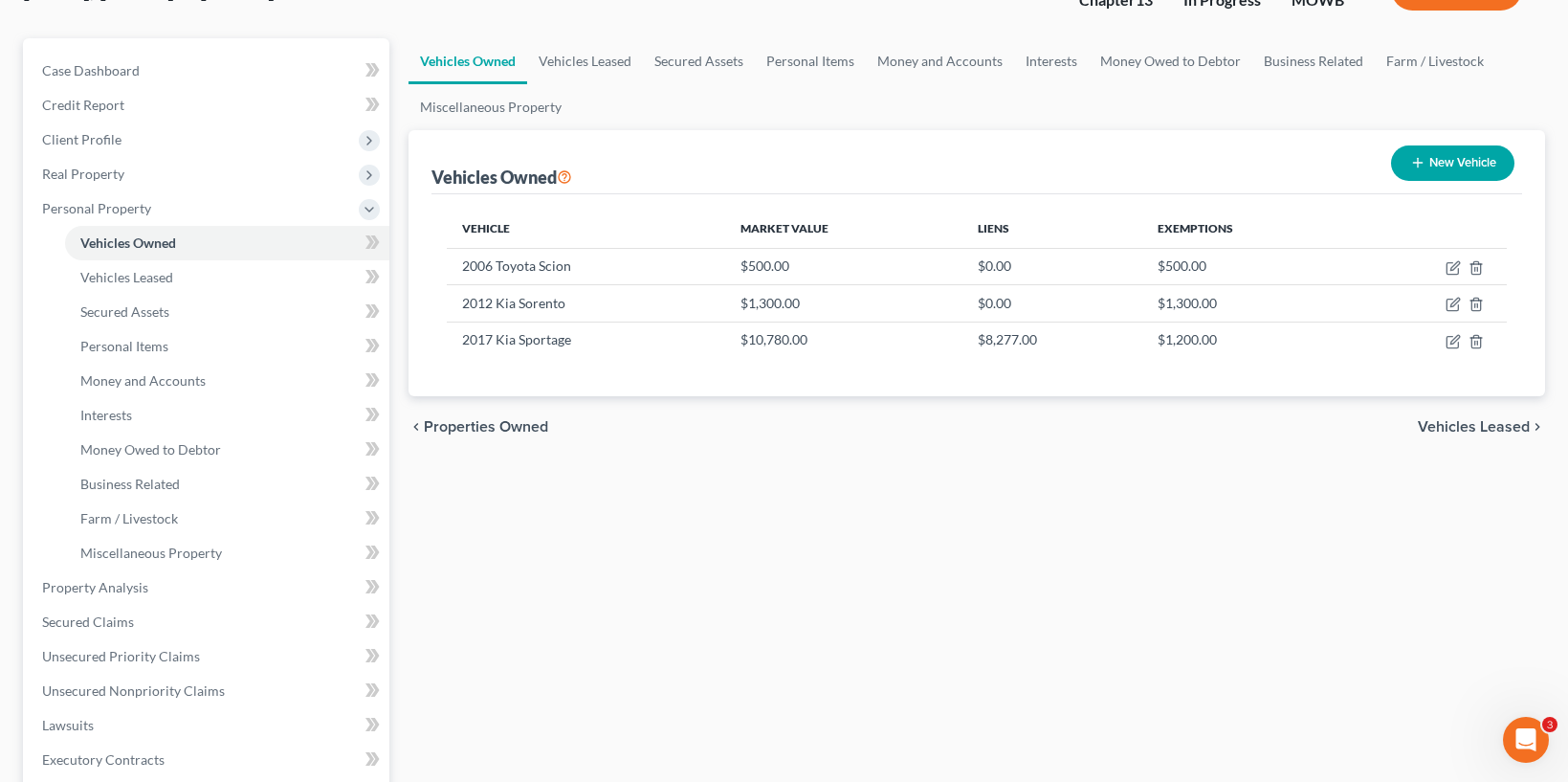 scroll, scrollTop: 359, scrollLeft: 0, axis: vertical 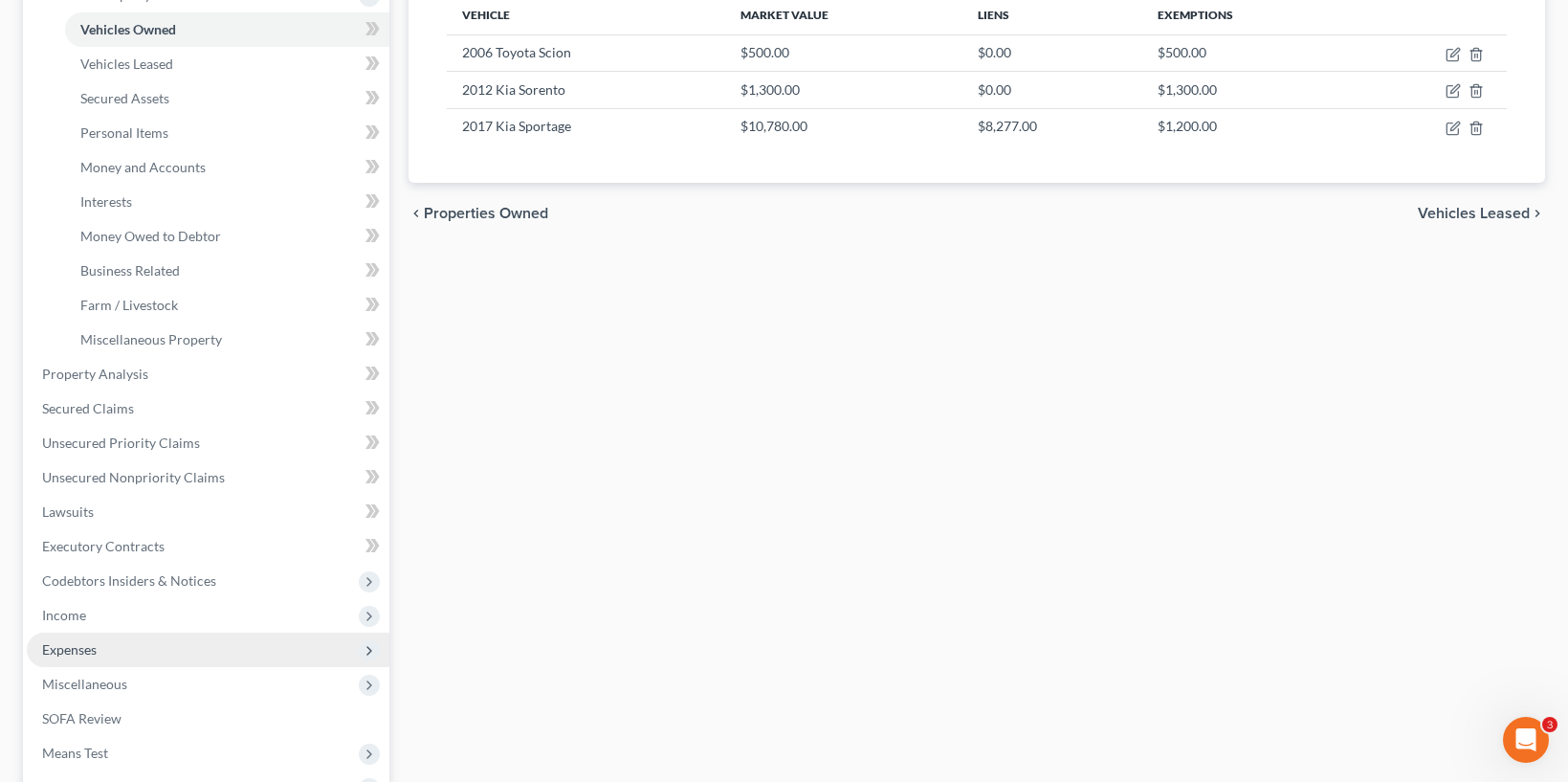 click on "Expenses" at bounding box center (208, 650) 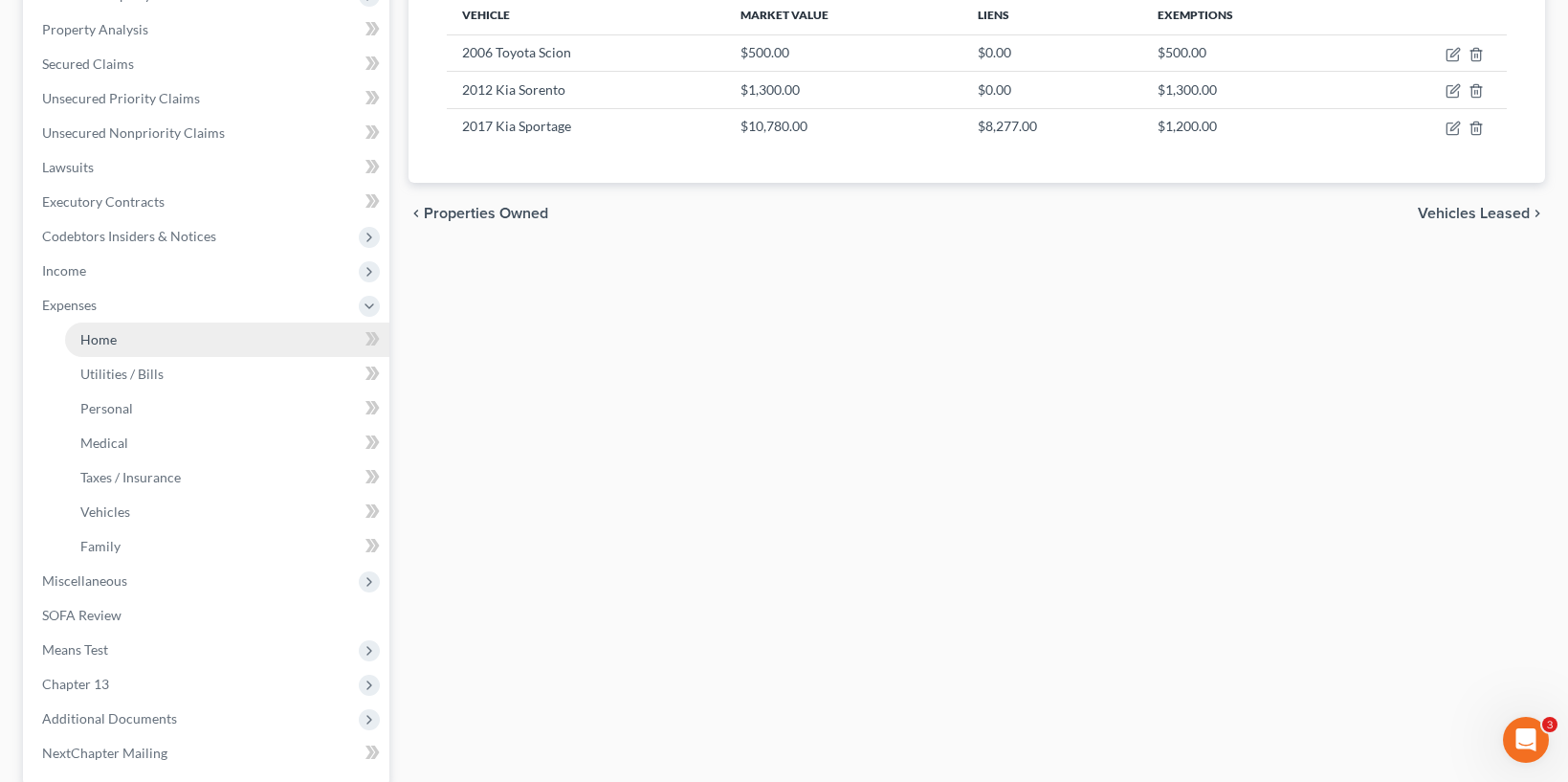 click on "Home" at bounding box center [227, 340] 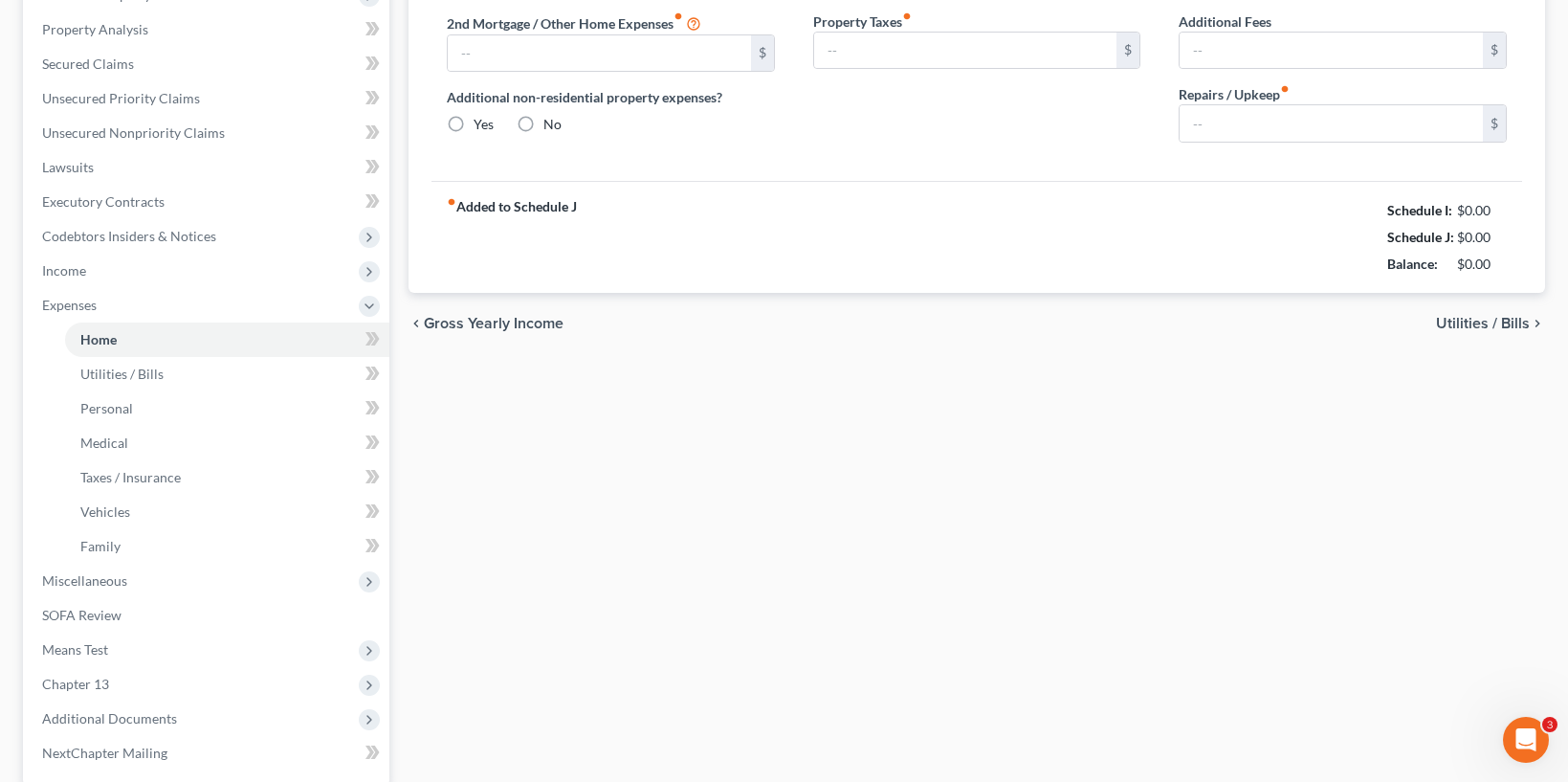 type on "1,419.68" 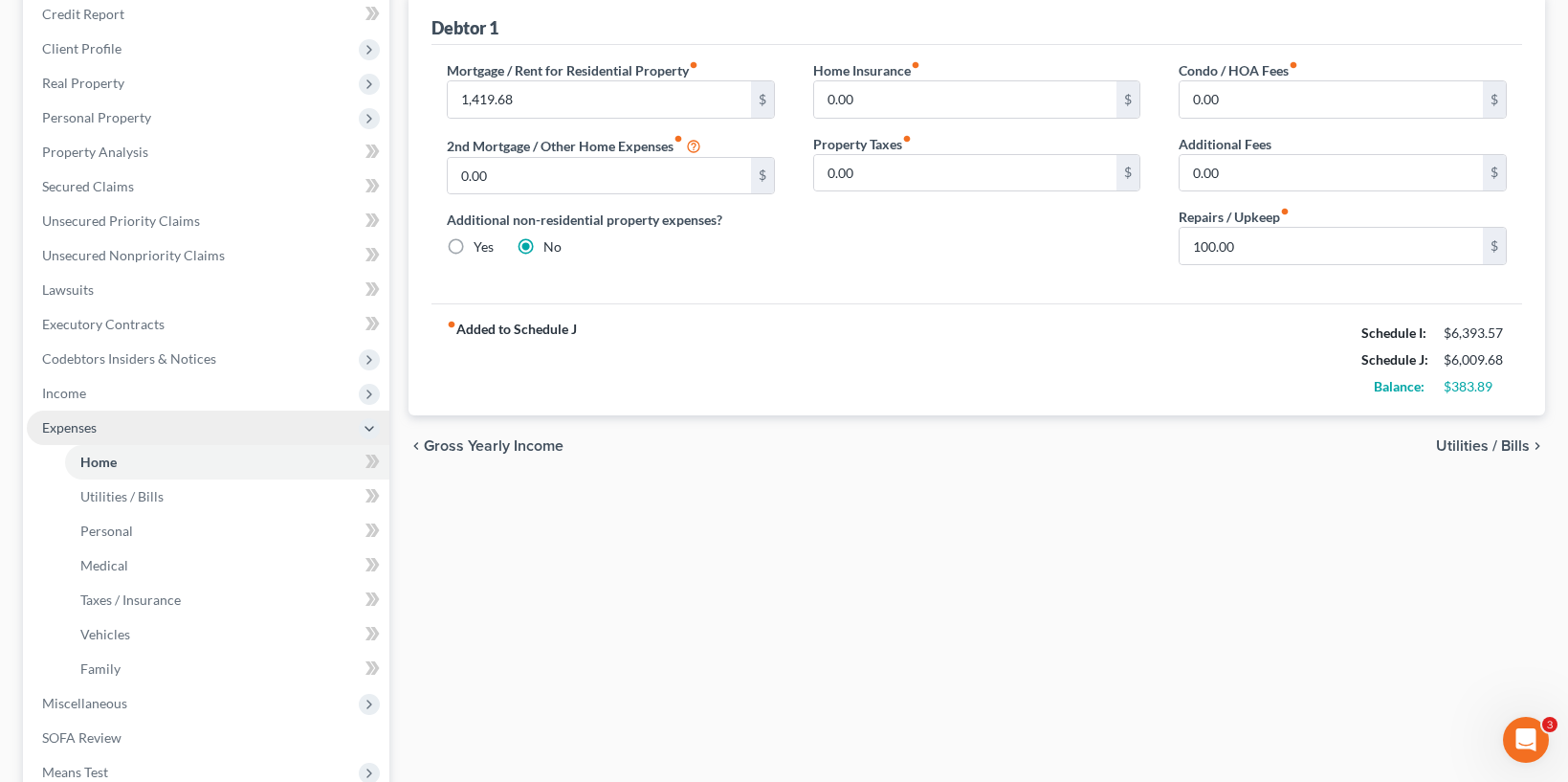 scroll, scrollTop: 239, scrollLeft: 0, axis: vertical 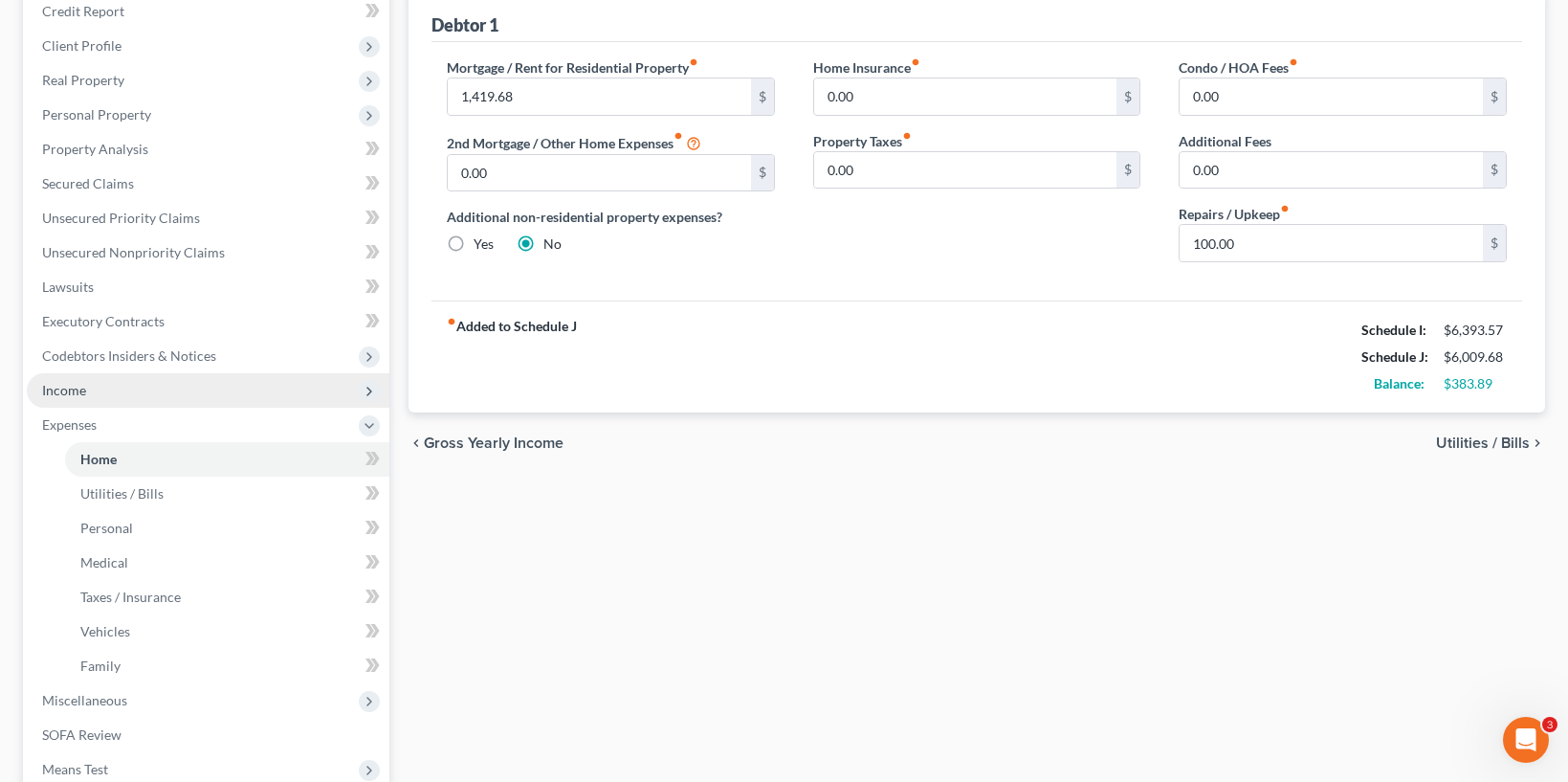click on "Income" at bounding box center [208, 391] 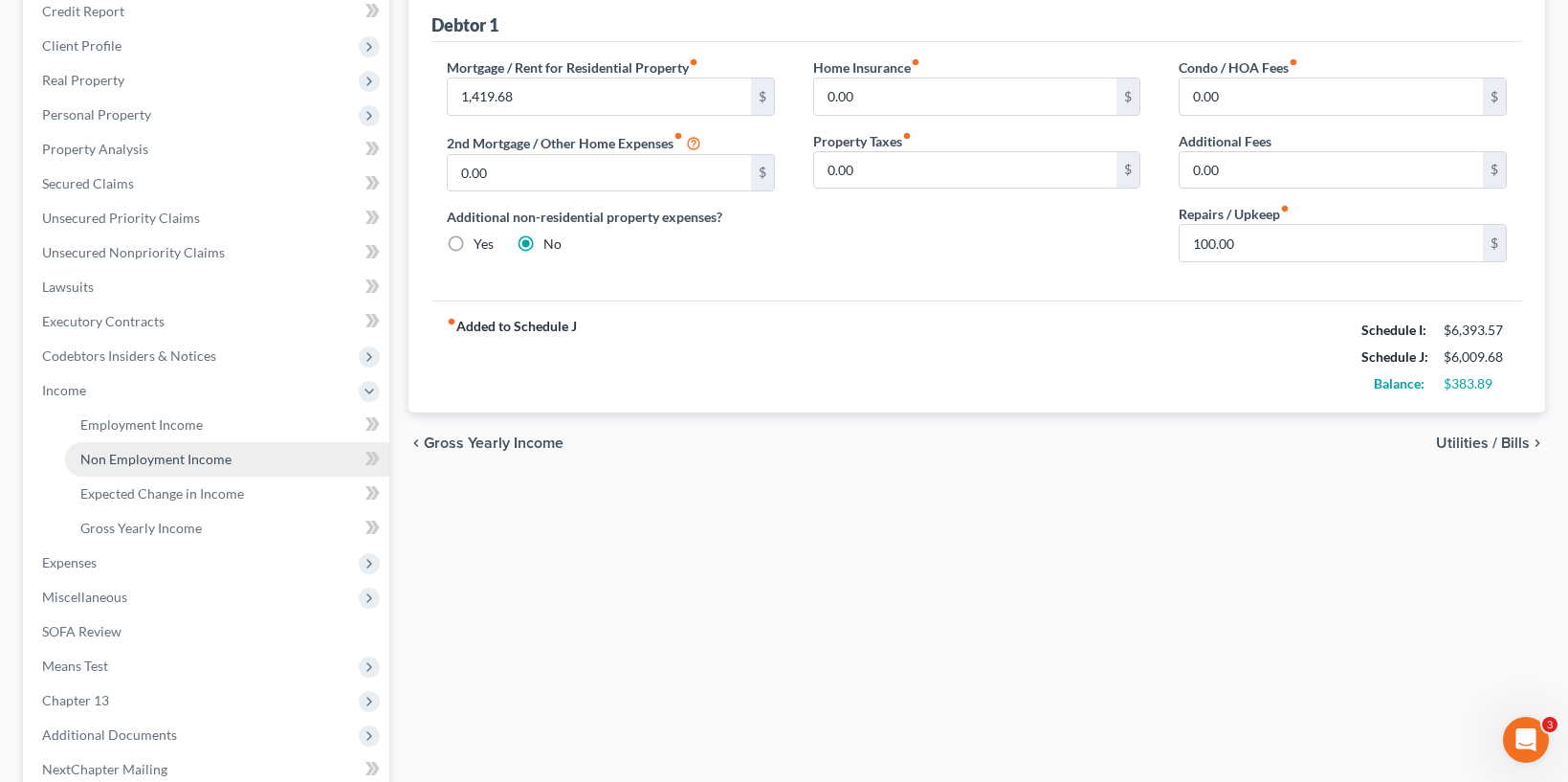click on "Non Employment Income" at bounding box center [227, 459] 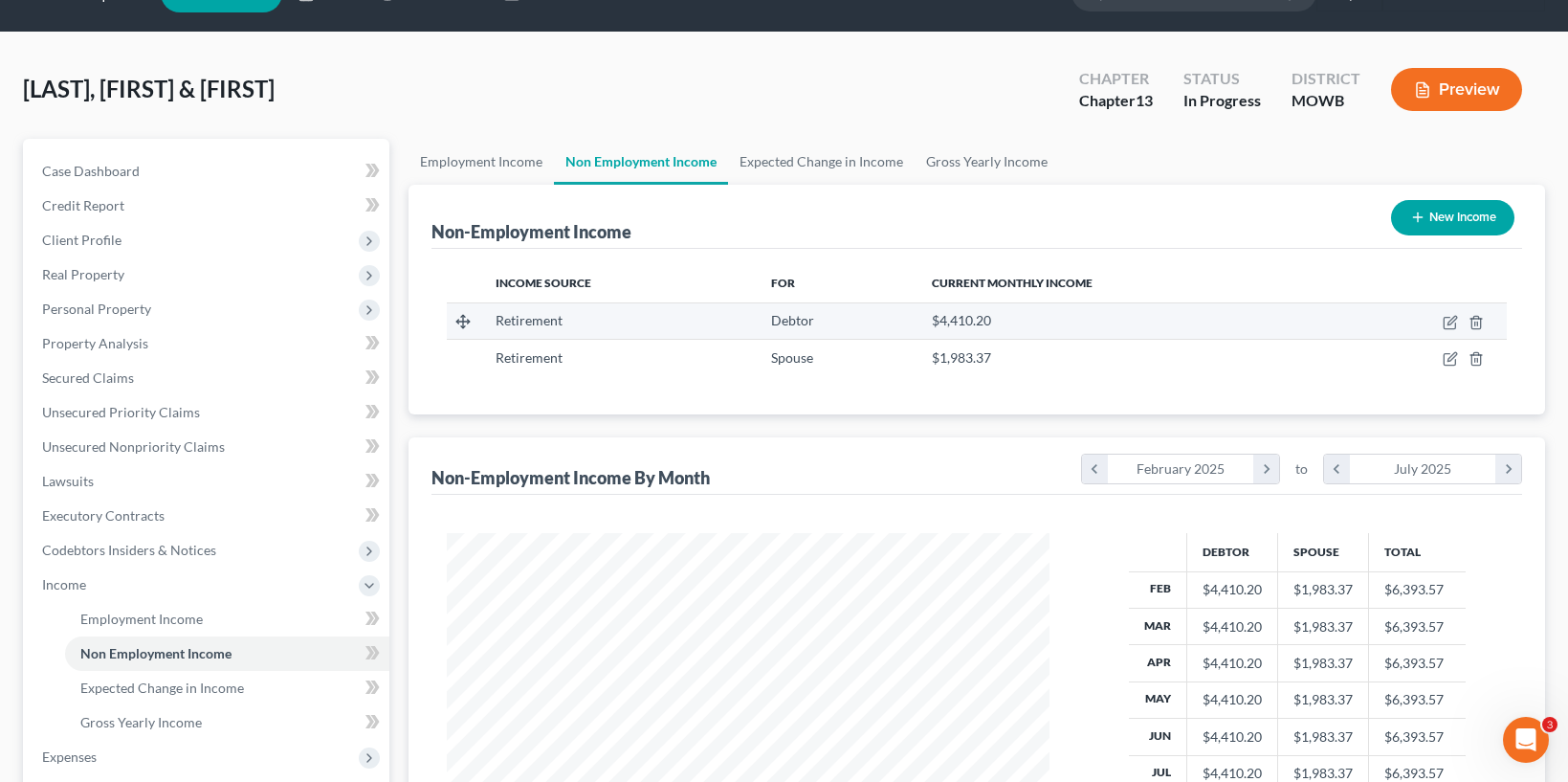 scroll, scrollTop: 0, scrollLeft: 0, axis: both 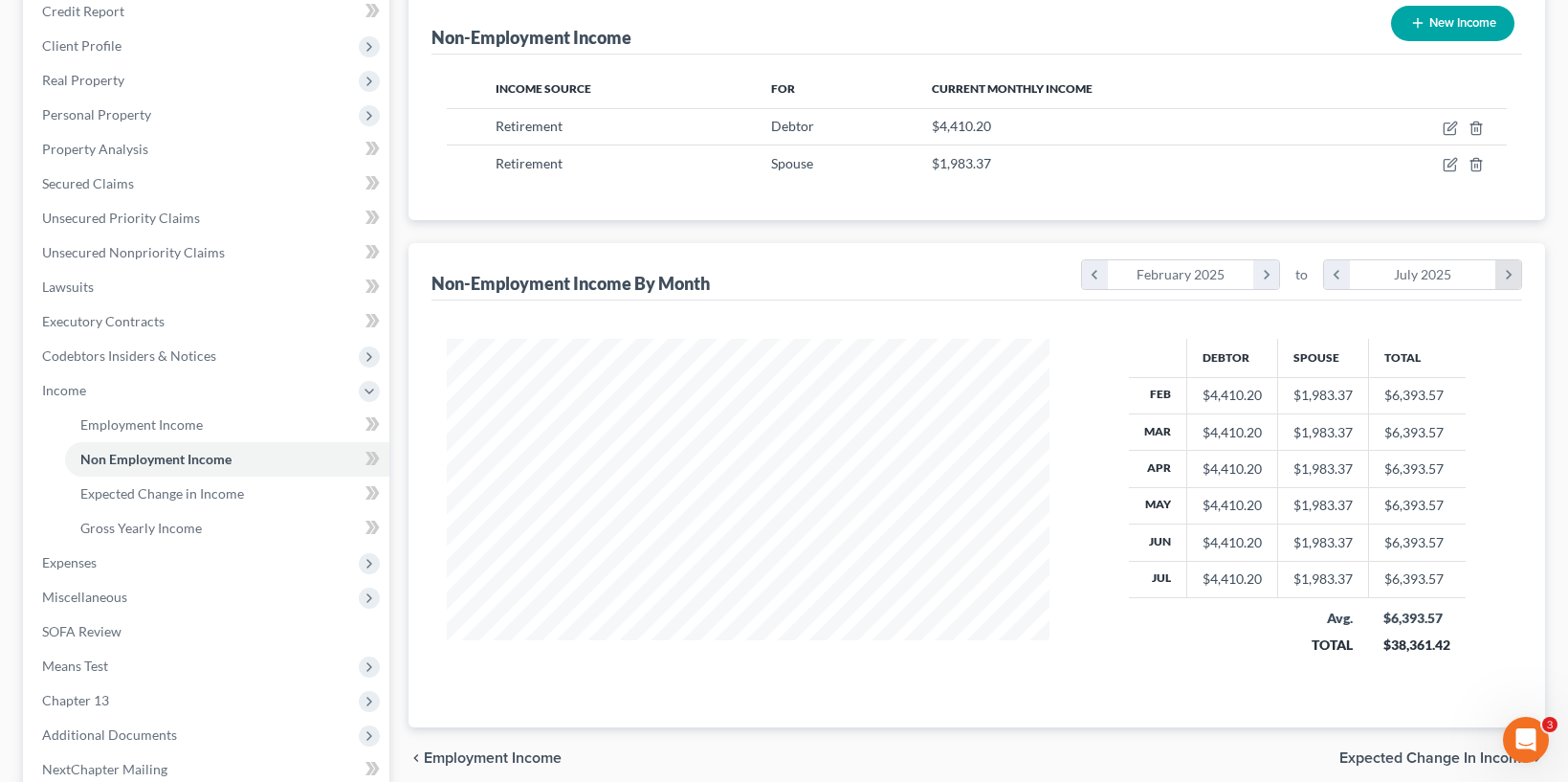 click on "chevron_right" at bounding box center (1508, 275) 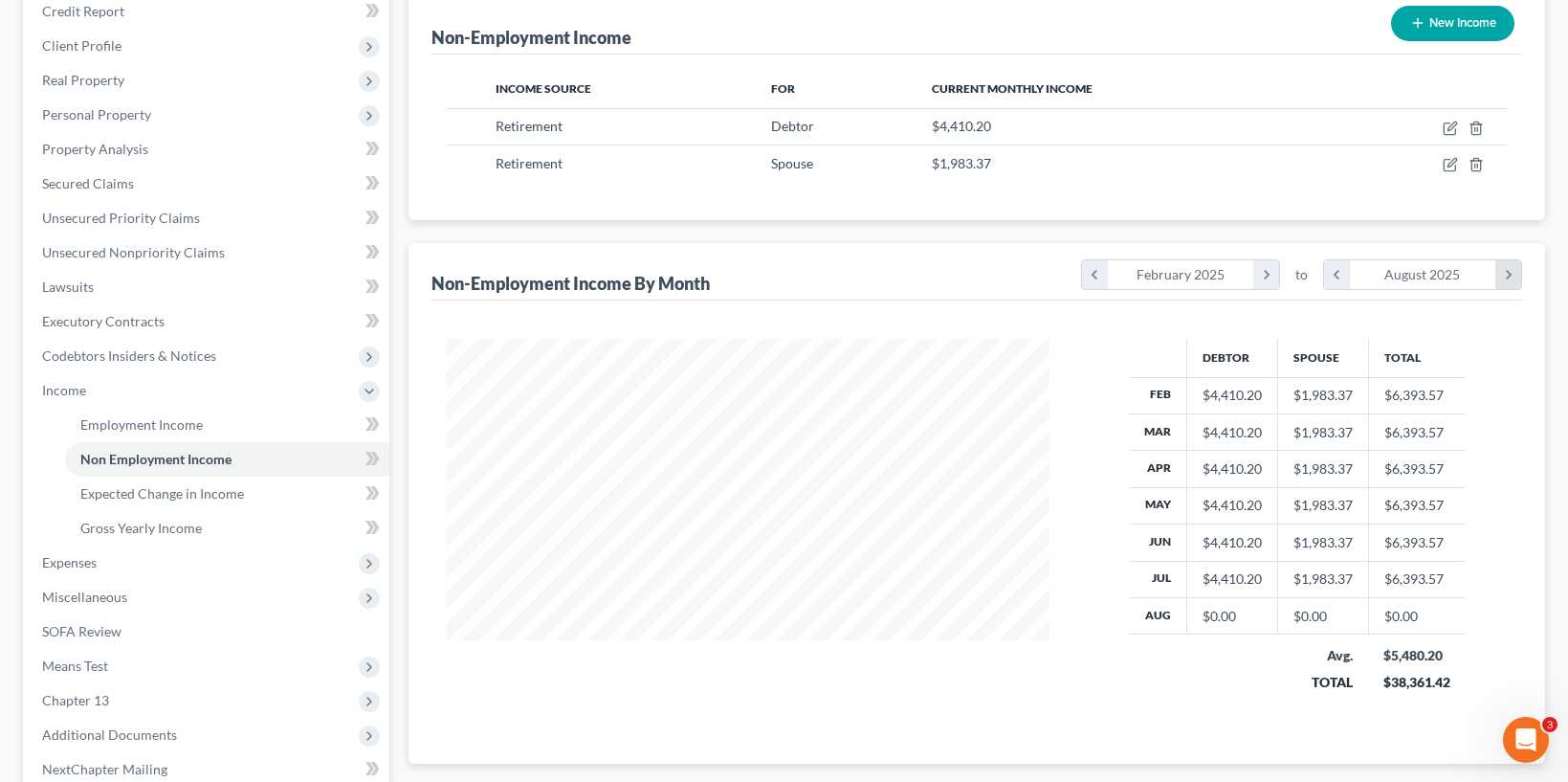scroll, scrollTop: 956780, scrollLeft: 956040, axis: both 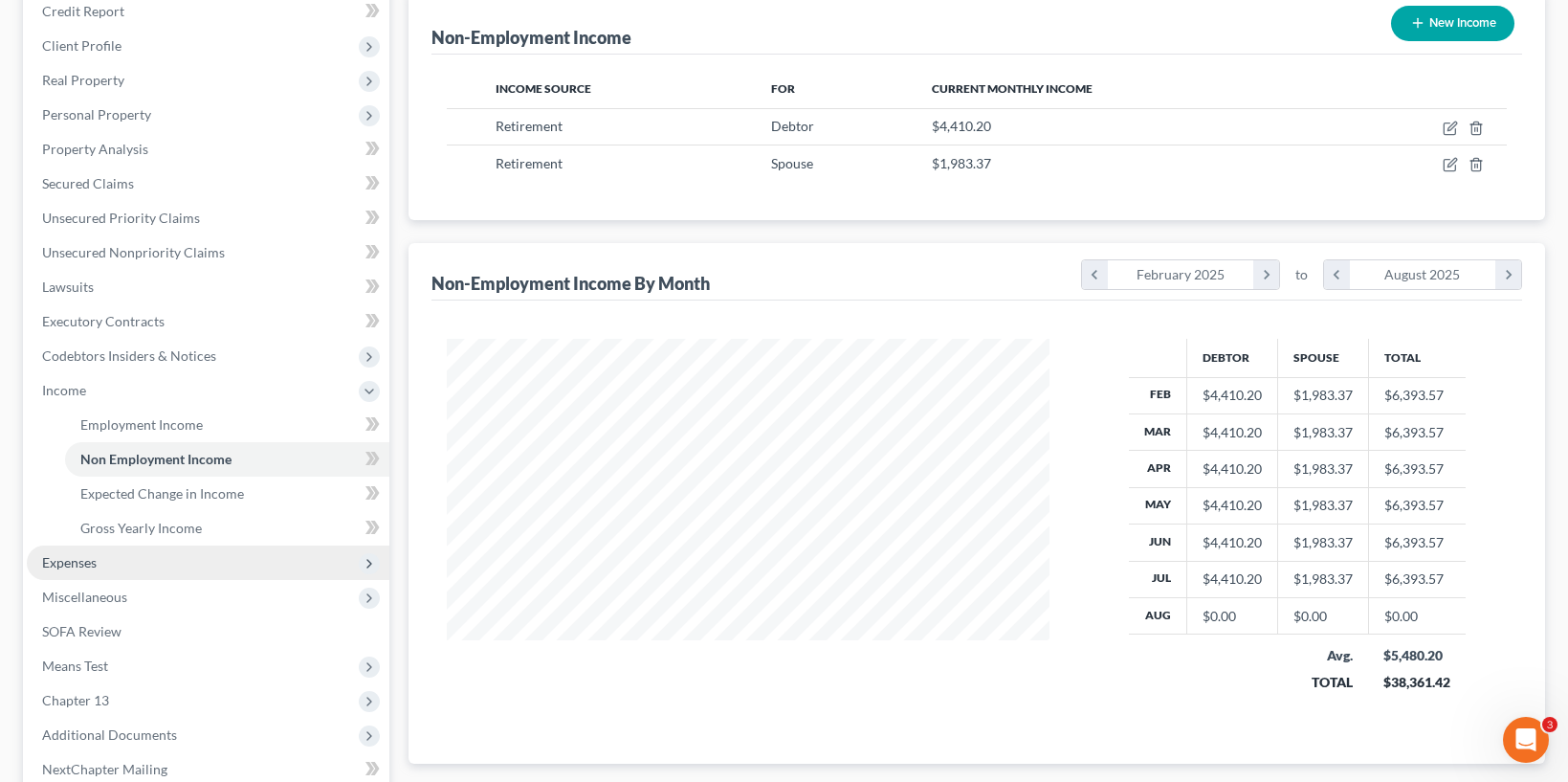 click on "Expenses" at bounding box center [208, 563] 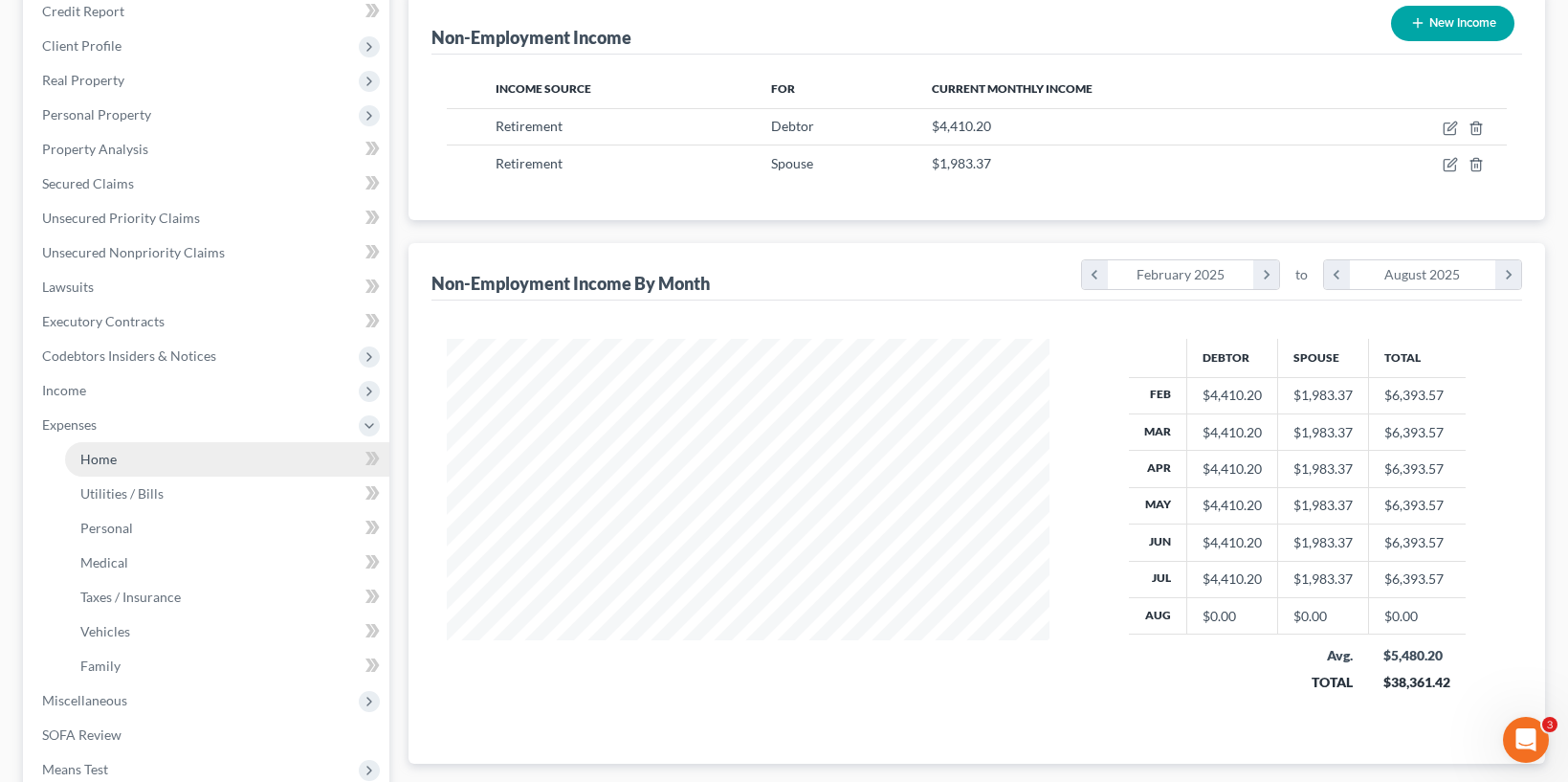 click on "Home" at bounding box center [227, 459] 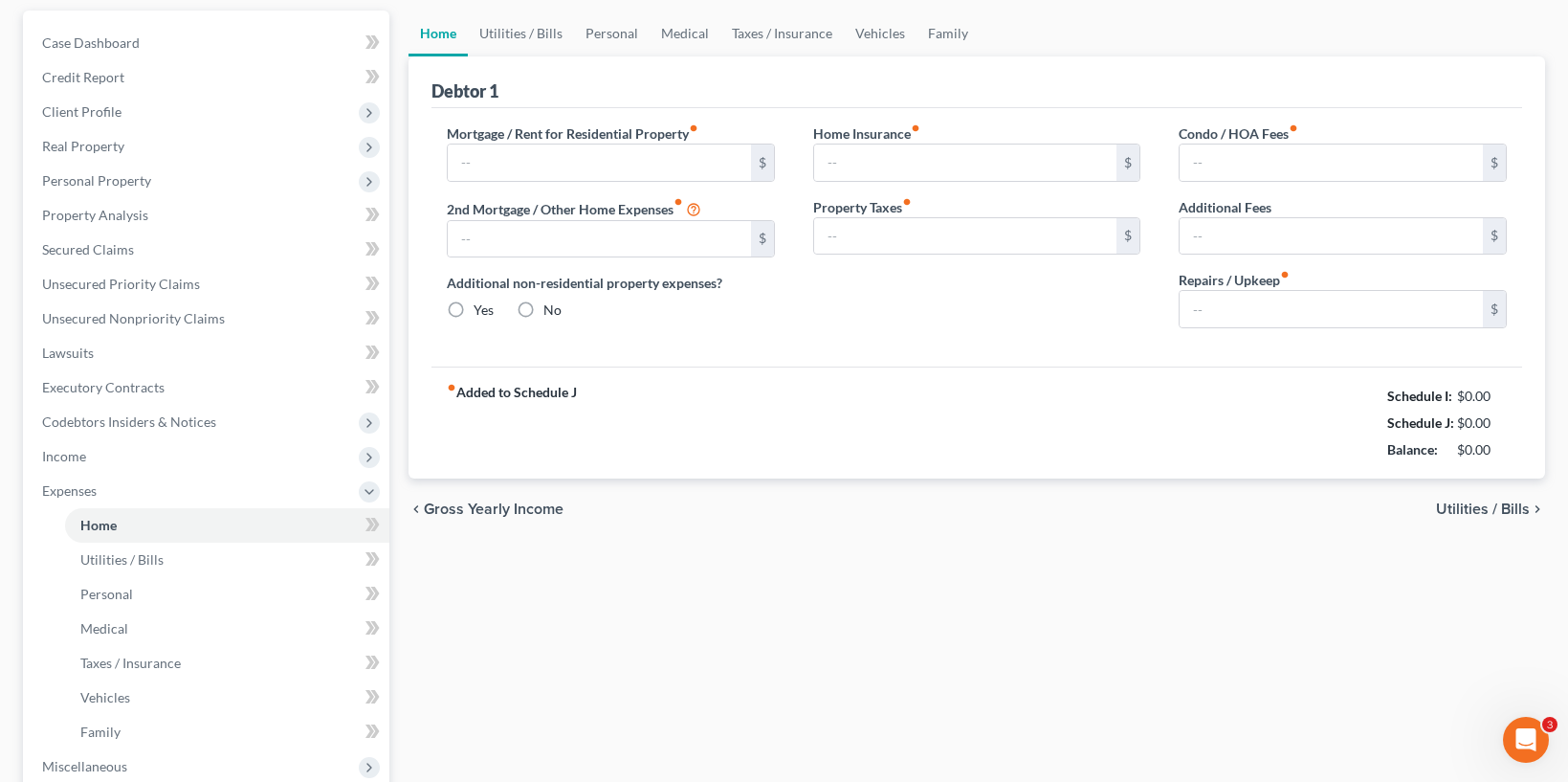 type on "1,419.68" 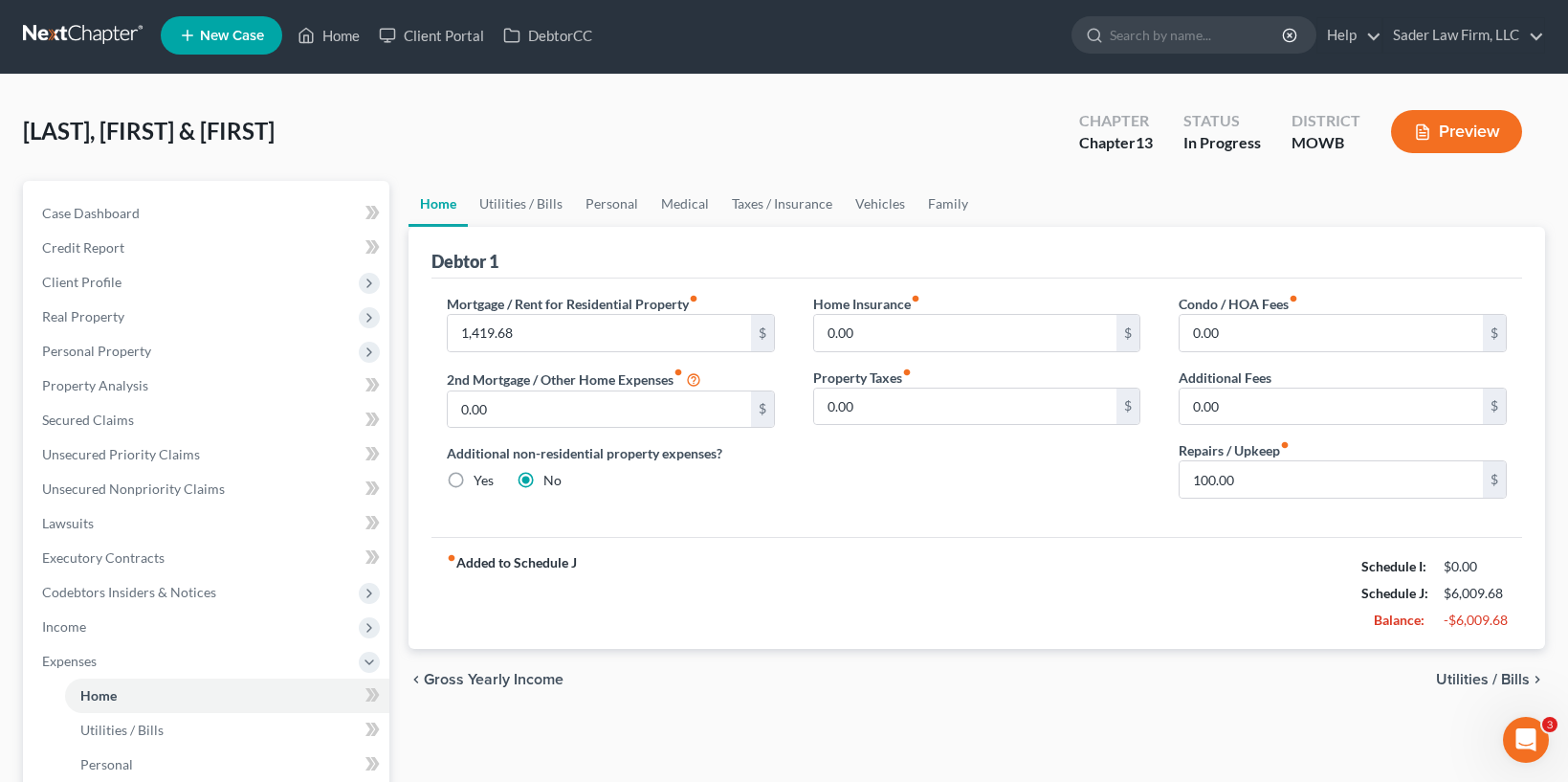 scroll, scrollTop: 0, scrollLeft: 0, axis: both 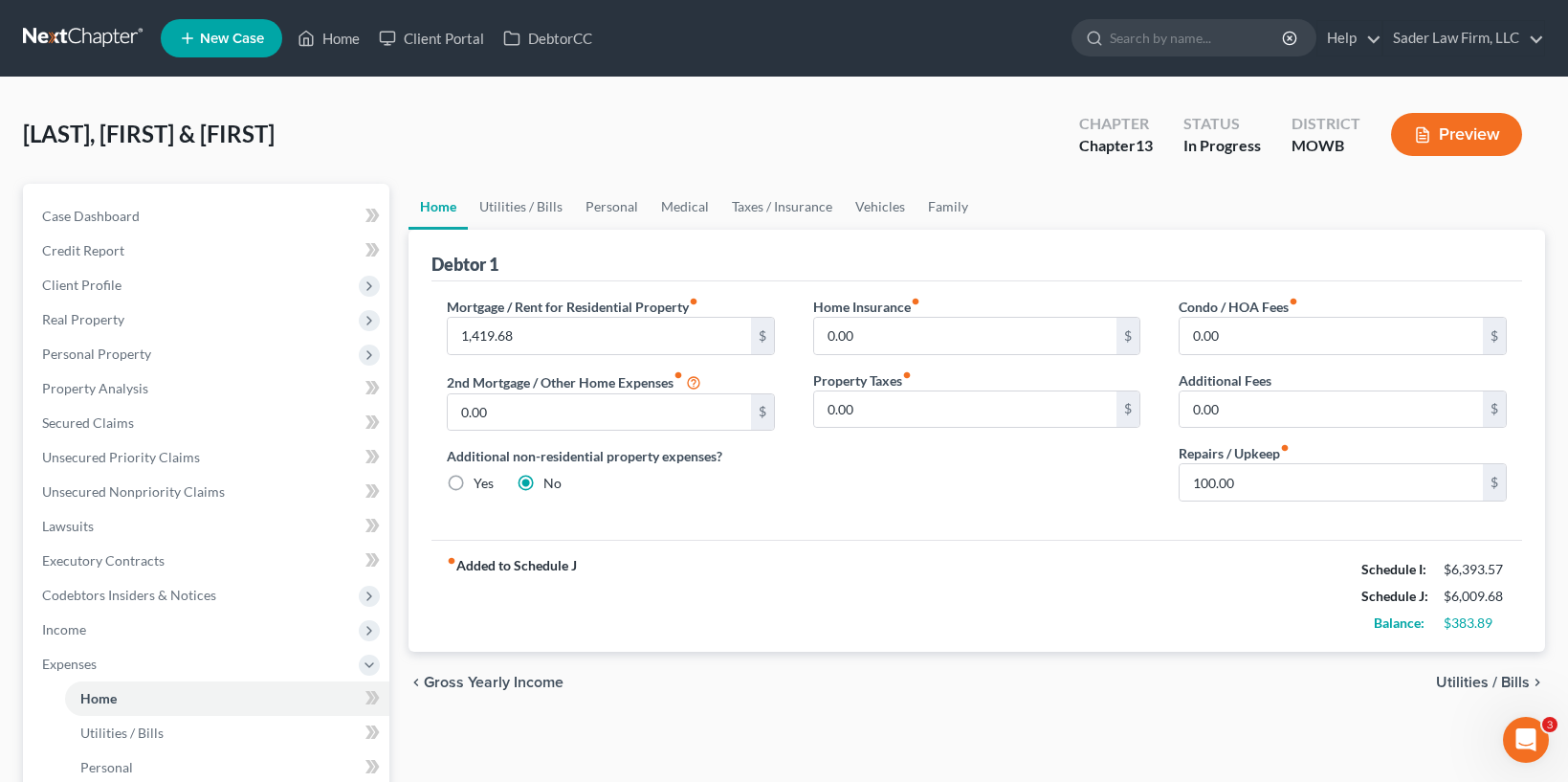 click on "[LAST], [FIRST] & [FIRST] Upgraded Chapter Chapter  13 Status In Progress District MOWB Preview" at bounding box center (784, 142) 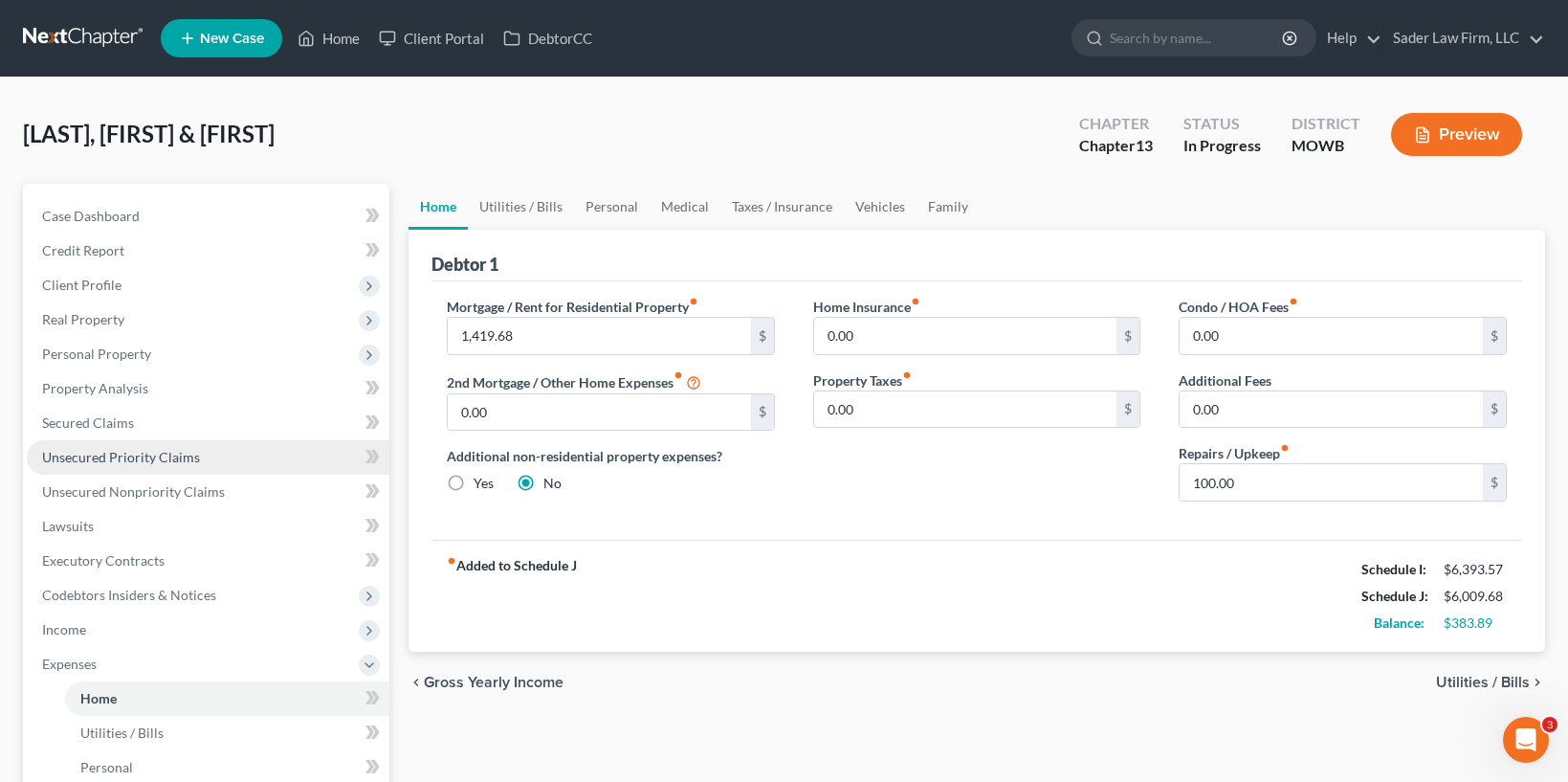 click on "Unsecured Priority Claims" at bounding box center (121, 457) 